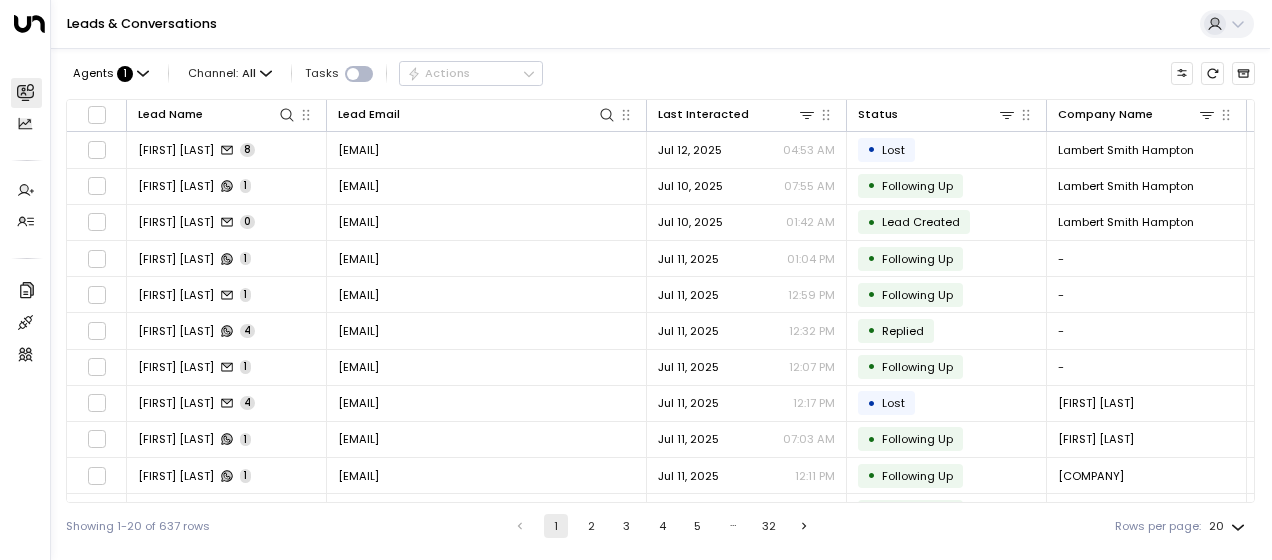 scroll, scrollTop: 0, scrollLeft: 0, axis: both 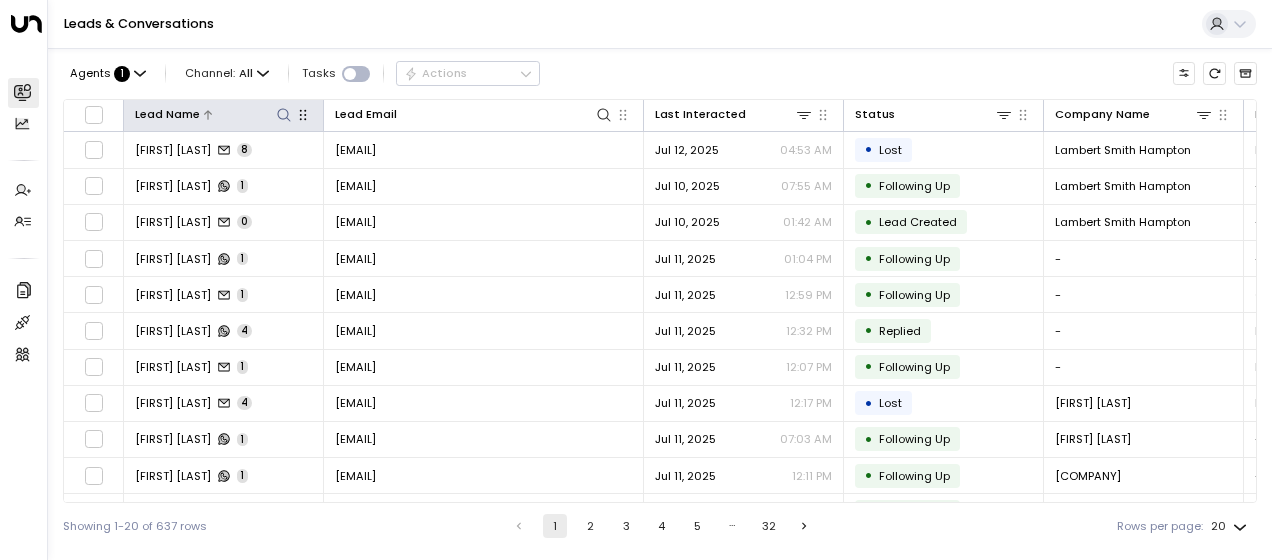 click 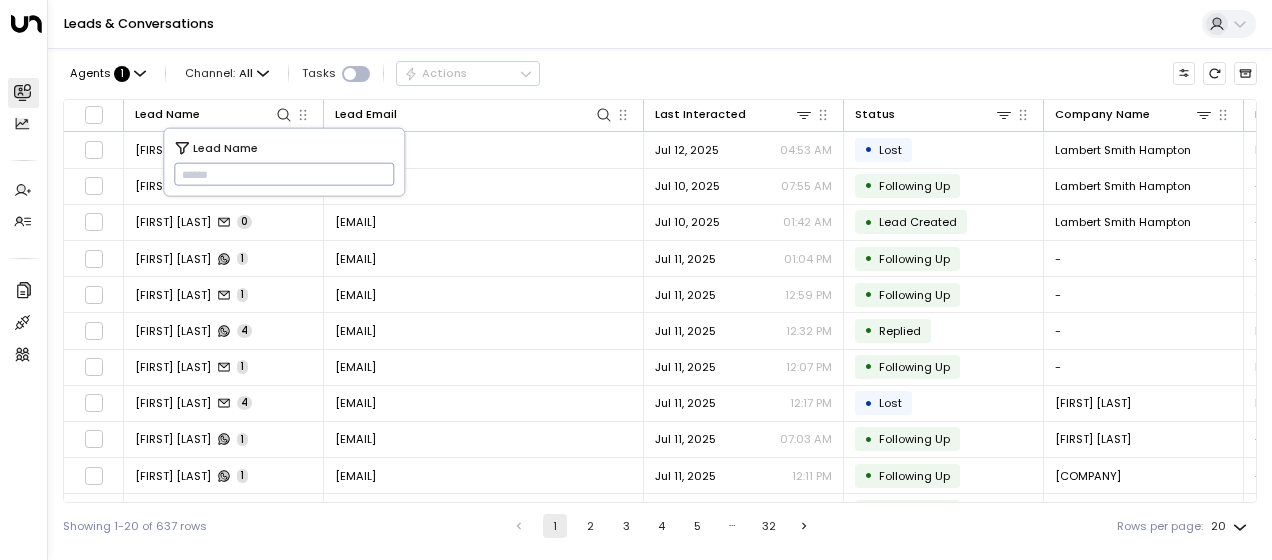 click at bounding box center (284, 174) 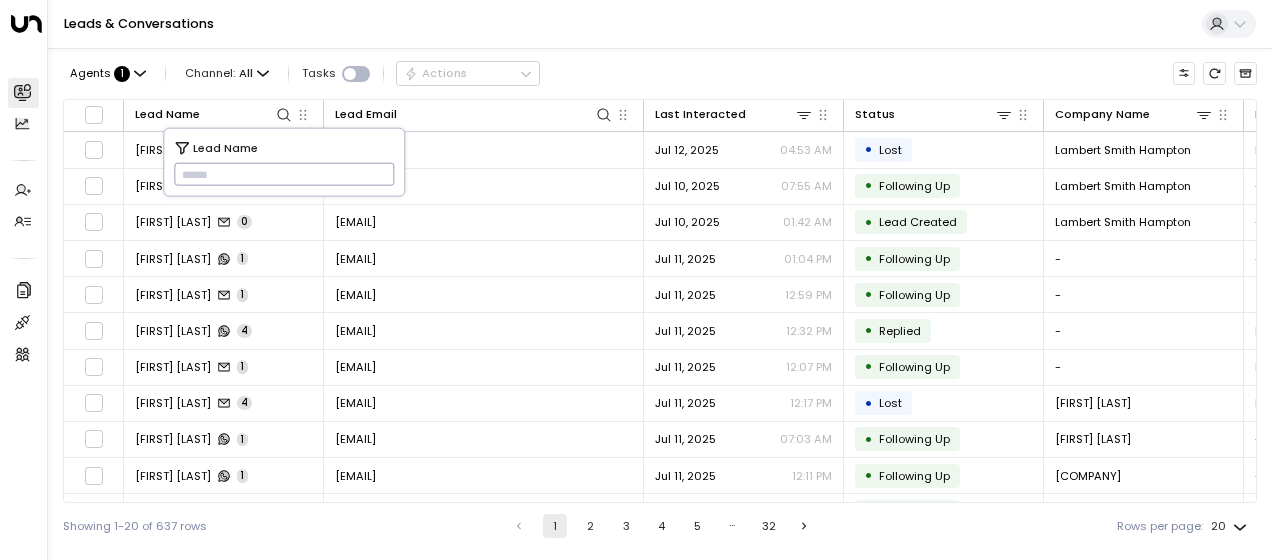 type on "**********" 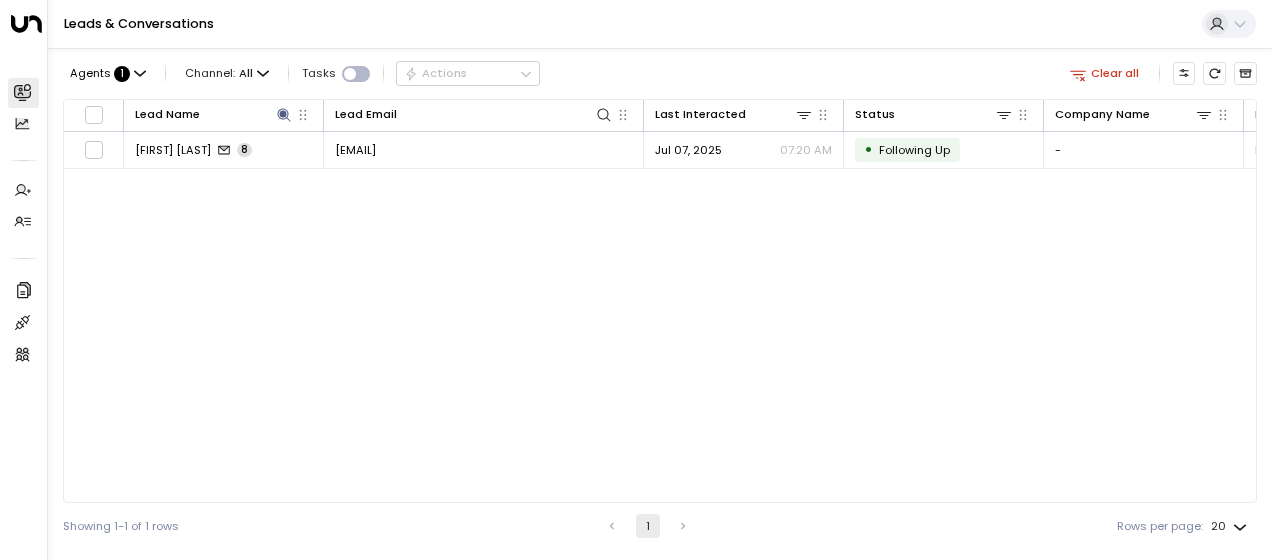 click on "Lead Name Lead Email Last Interacted Status Company Name Product # of people AI mode Trigger Phone Region Location [FIRST] [LAST] 8 [EMAIL] Jul 07, [YEAR] 07:20 AM • Following Up - Private Office 1 sales@newflex.com - London London Holborn" at bounding box center [660, 301] 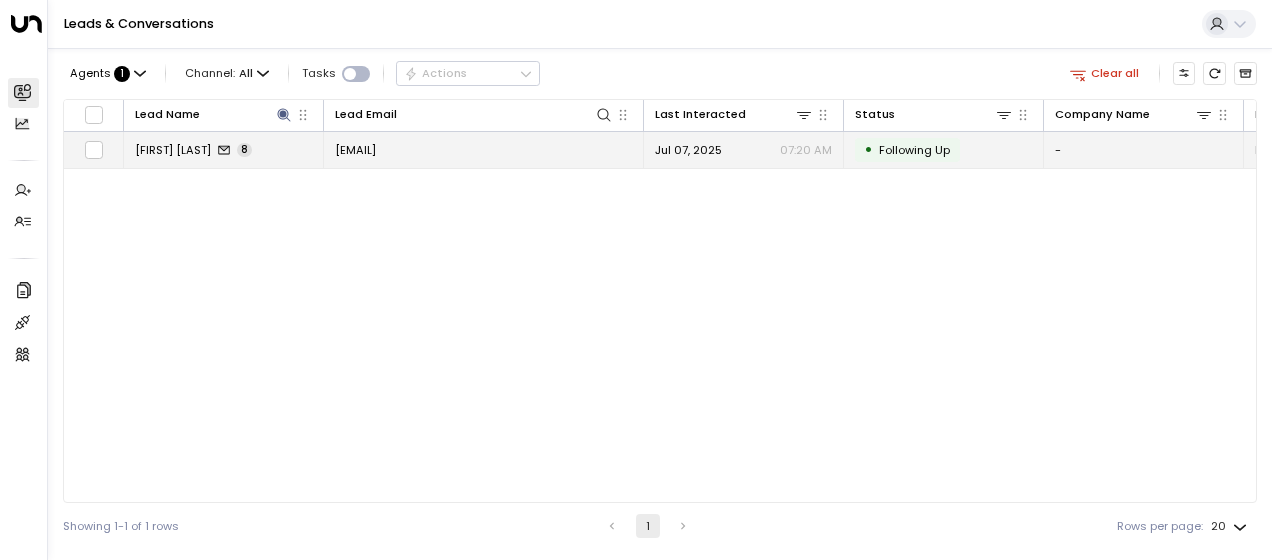 click on "[EMAIL]" at bounding box center (355, 150) 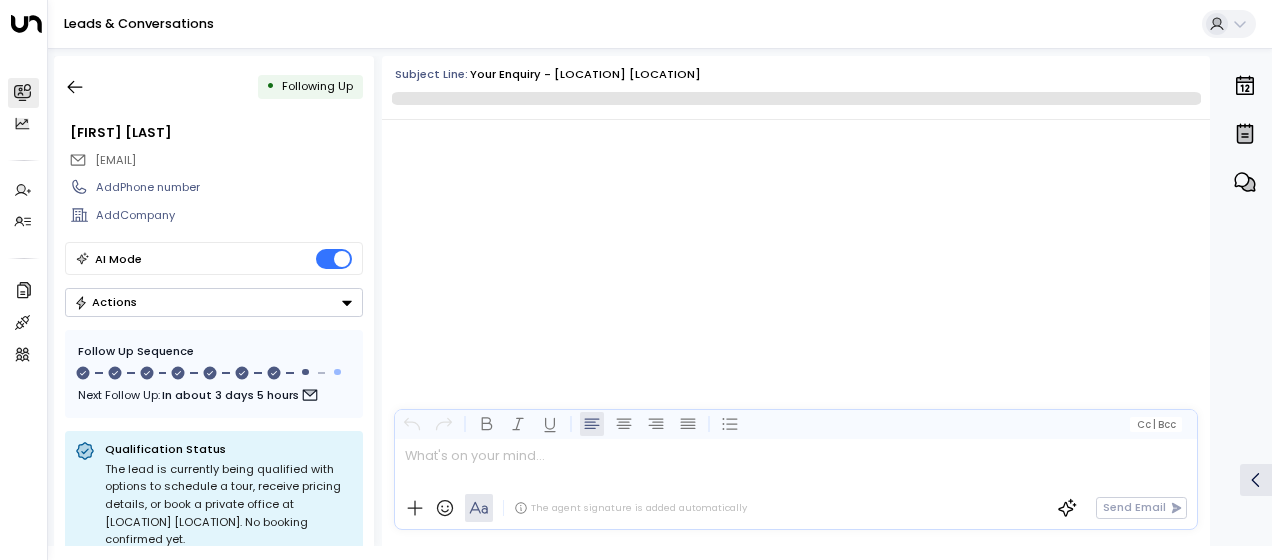scroll, scrollTop: 6388, scrollLeft: 0, axis: vertical 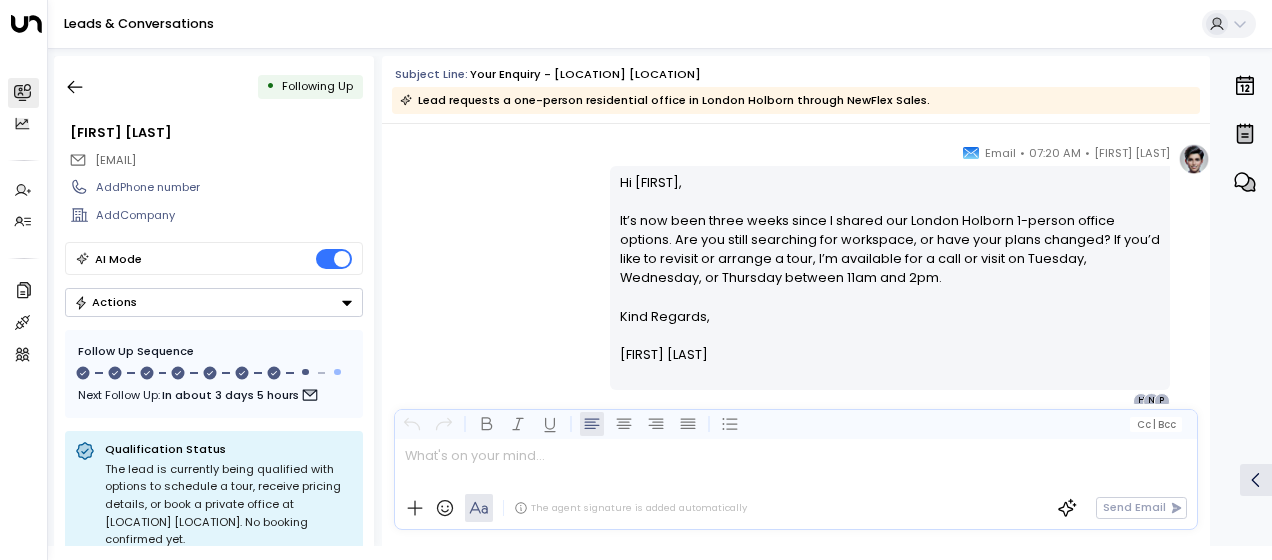 drag, startPoint x: 612, startPoint y: 178, endPoint x: 702, endPoint y: 358, distance: 201.24612 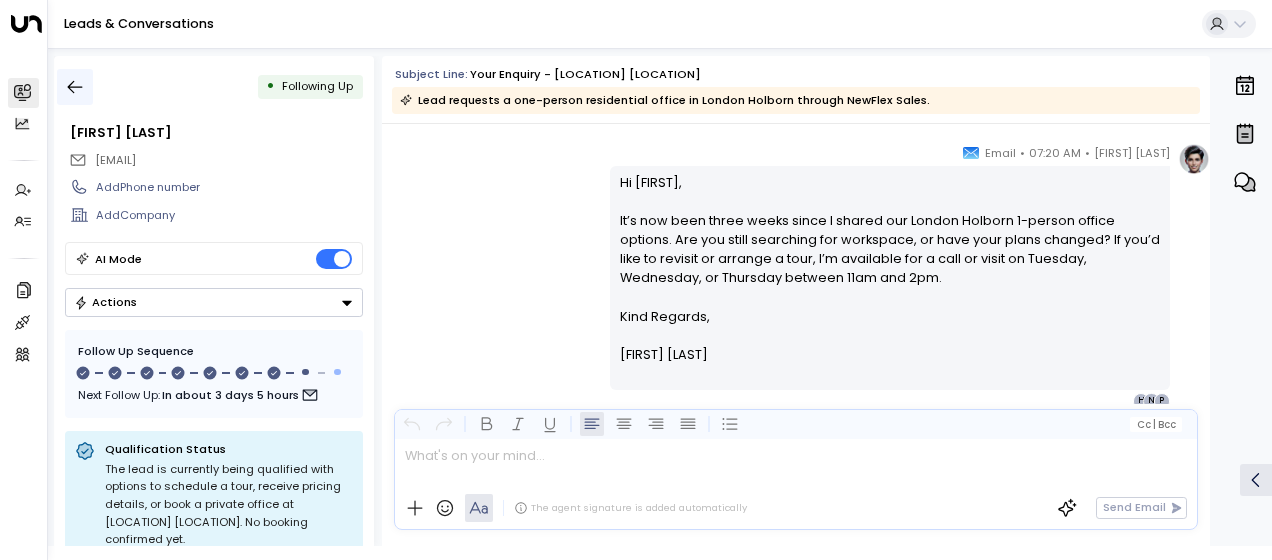 click 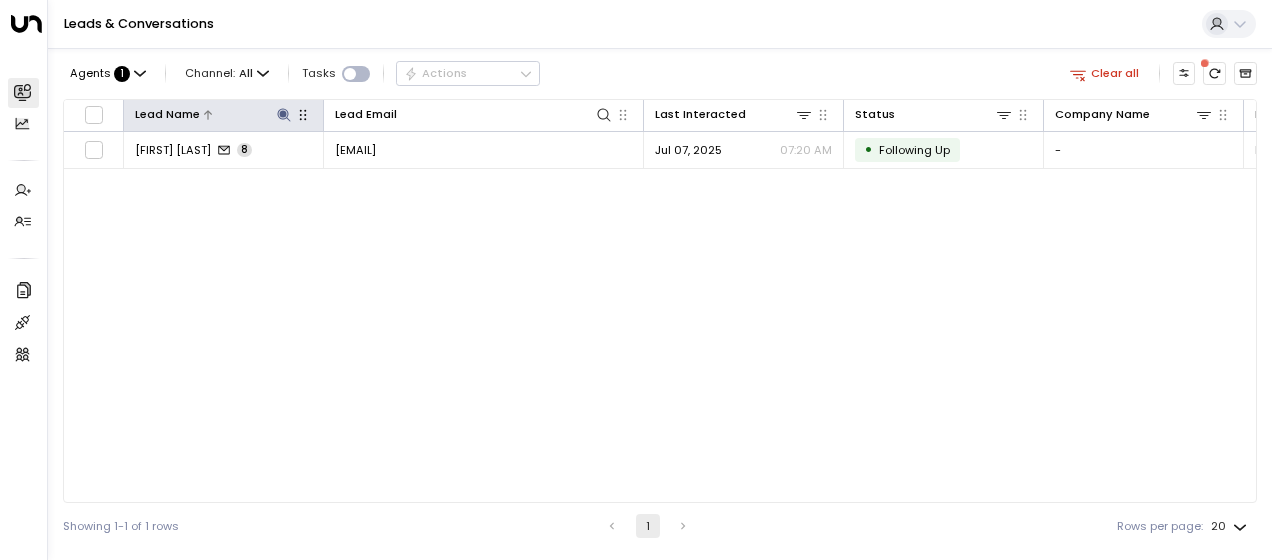 click 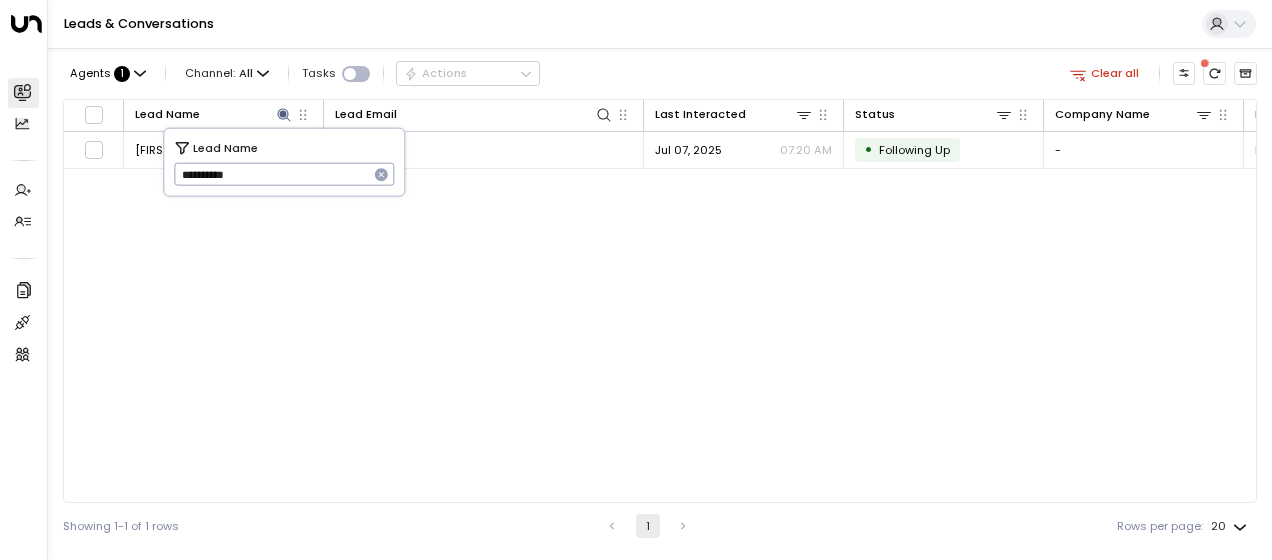 click on "**********" at bounding box center [271, 174] 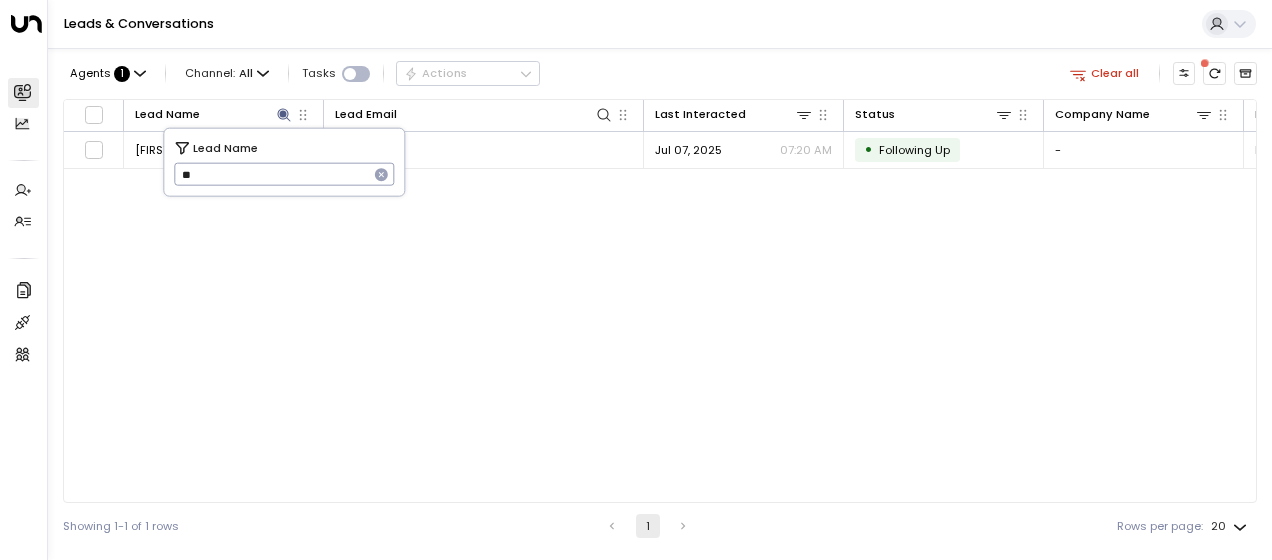 type on "*" 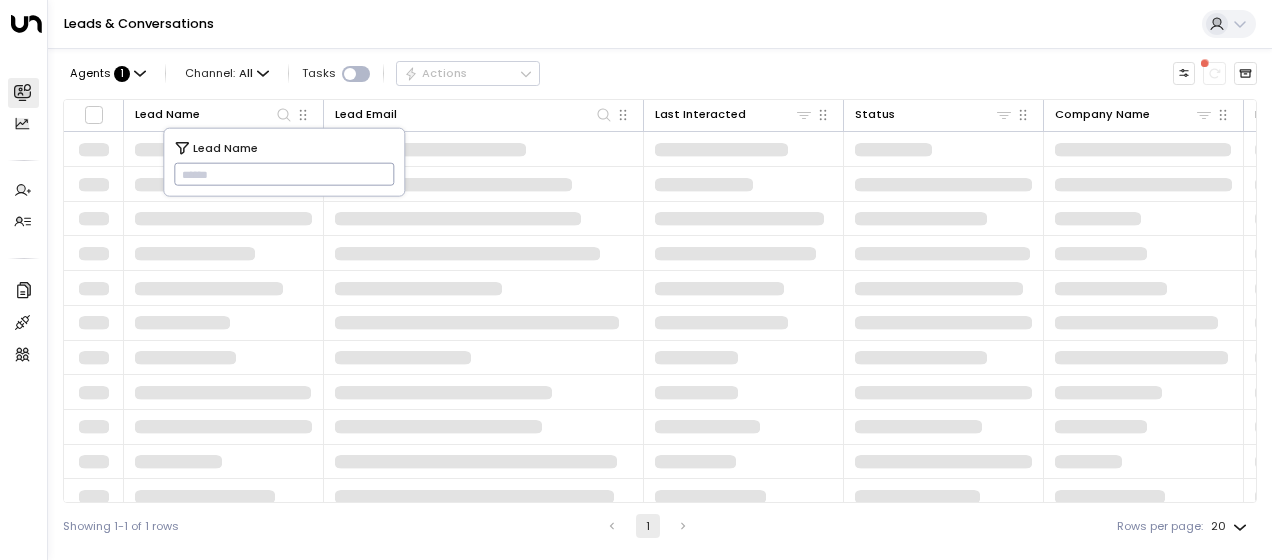 click at bounding box center (284, 174) 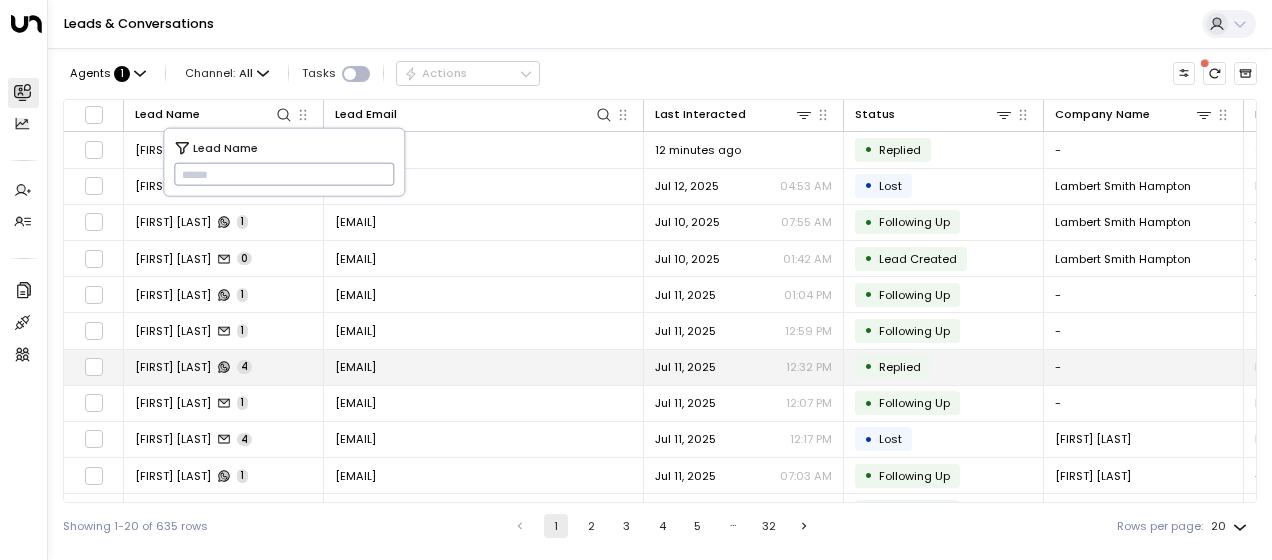 type on "**********" 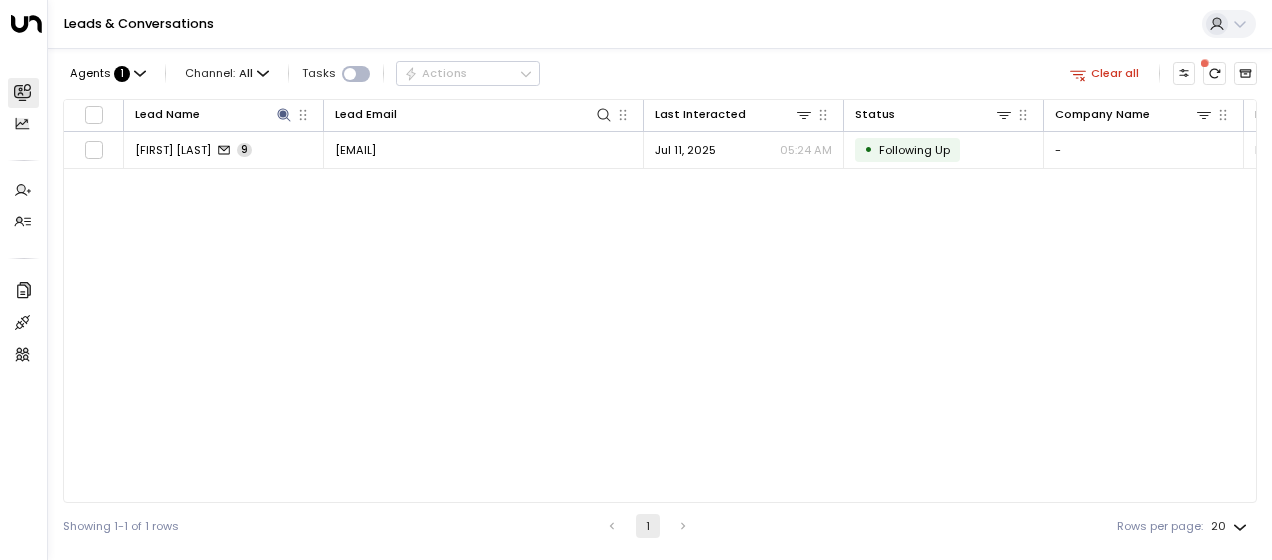 click on "Lead Name Lead Email Last Interacted Status Company Name Product # of people AI mode Trigger Phone Region Location [FIRST] [LAST] 9 [EMAIL] Jul 11, [YEAR] 05:24 AM • Following Up - Private Office 2 sales@newflex.com - London Fredericks" at bounding box center (660, 301) 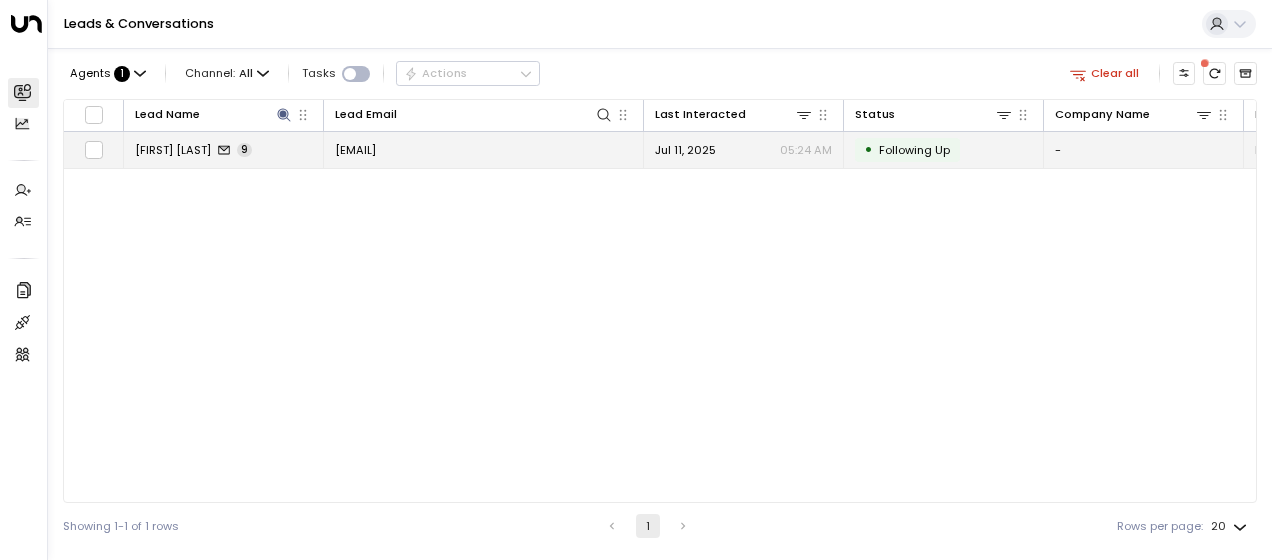 click on "[EMAIL]" at bounding box center (355, 150) 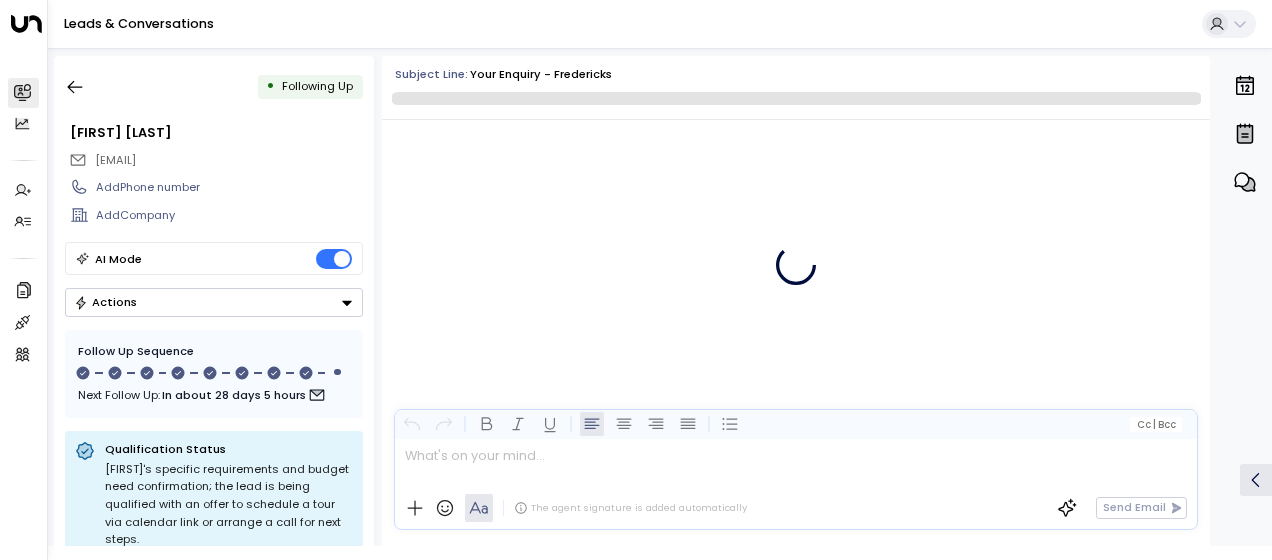 scroll, scrollTop: 6889, scrollLeft: 0, axis: vertical 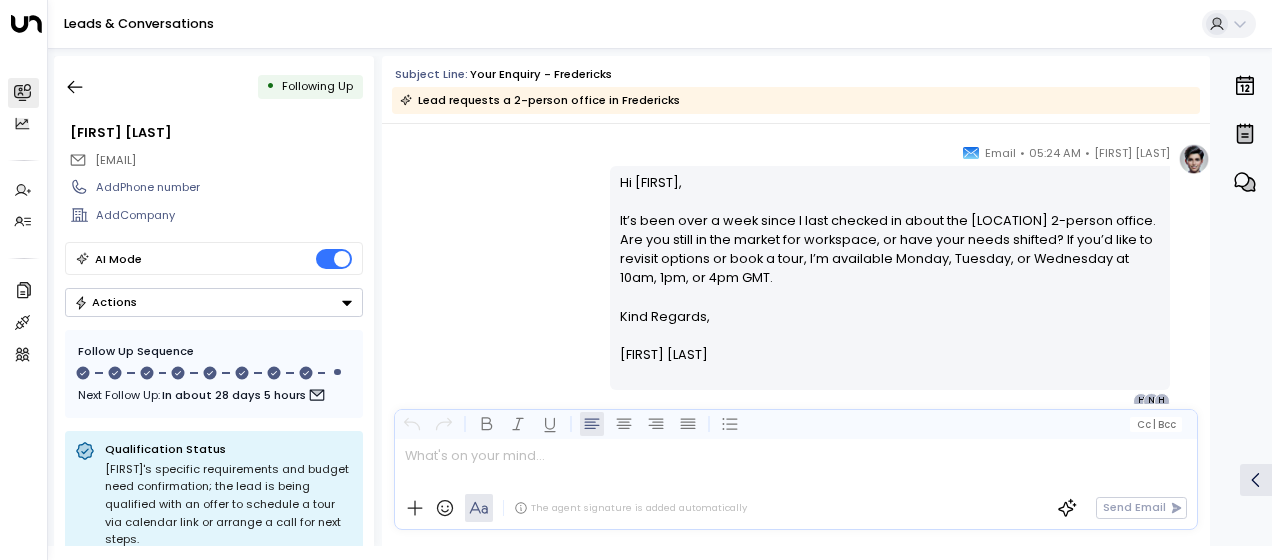 drag, startPoint x: 617, startPoint y: 180, endPoint x: 712, endPoint y: 366, distance: 208.85641 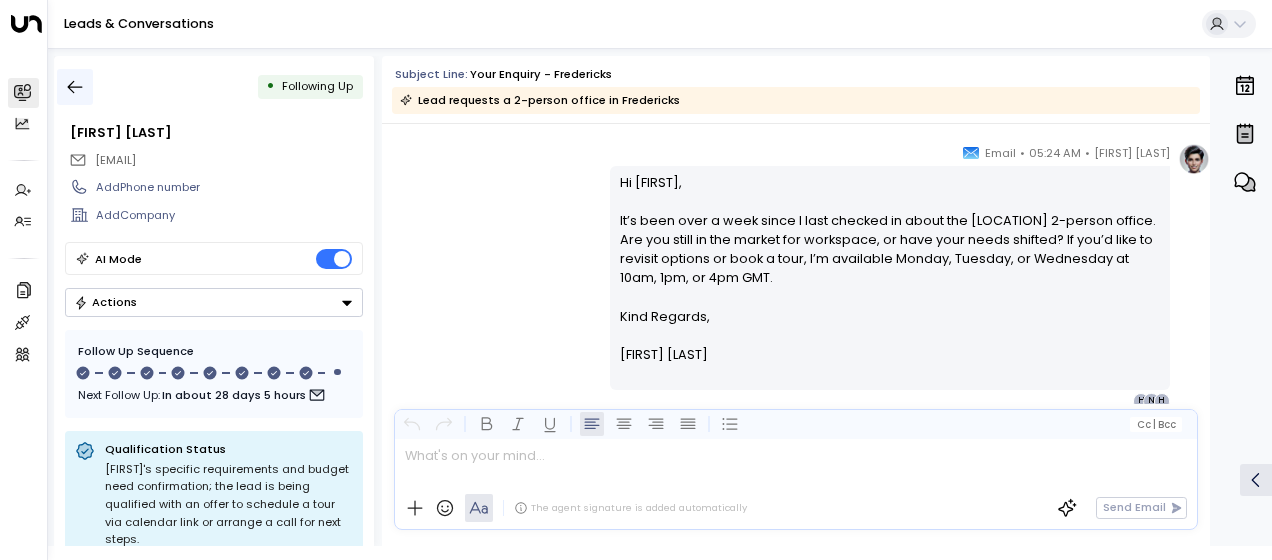 click 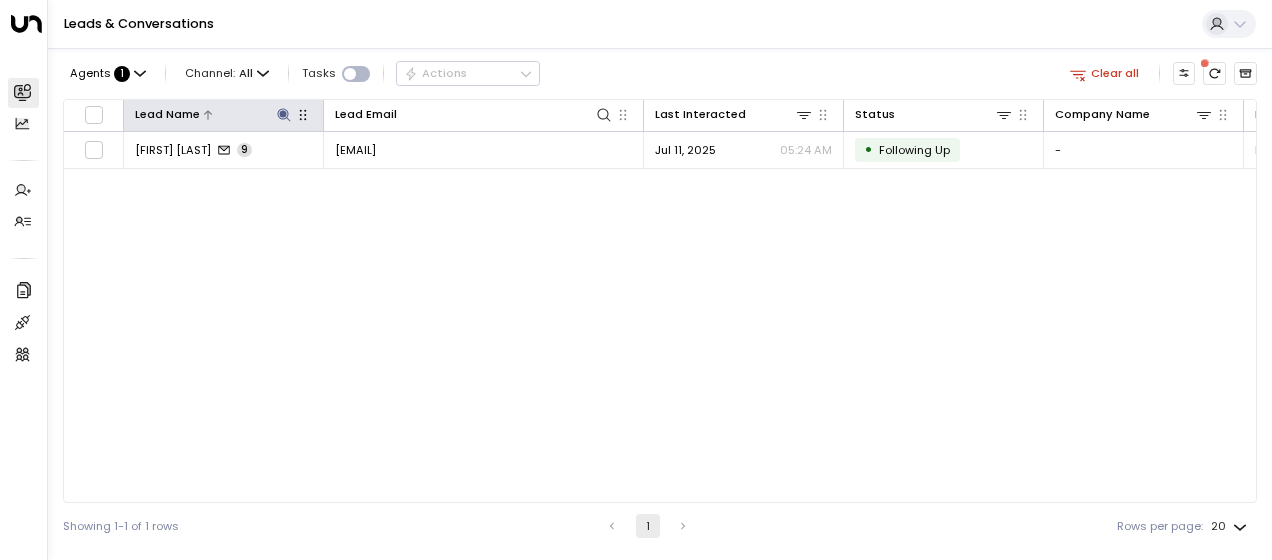 click 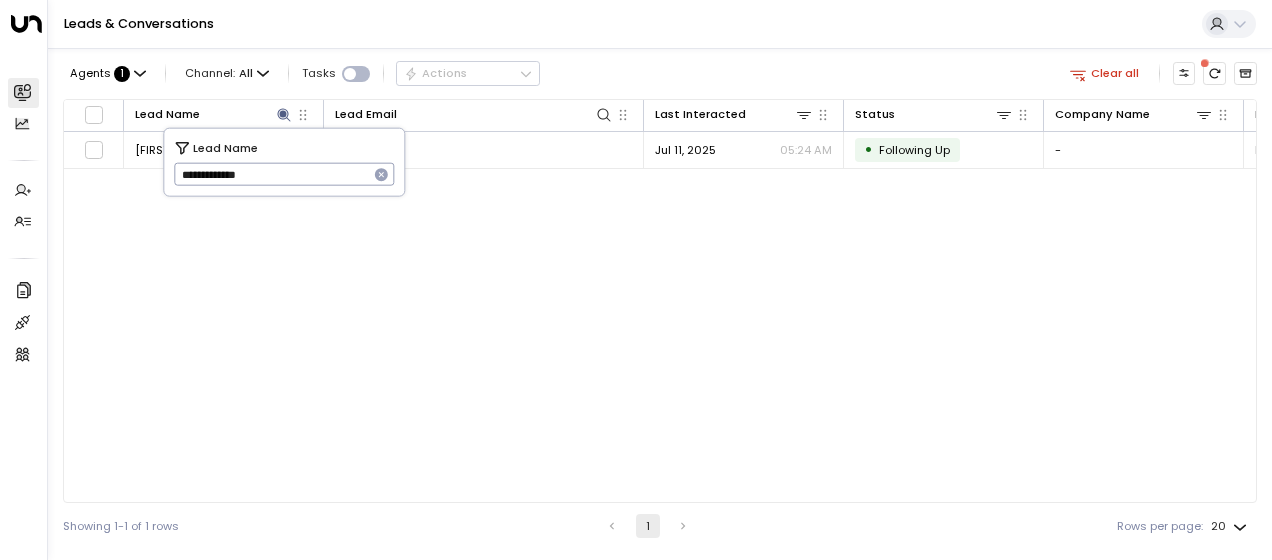 drag, startPoint x: 180, startPoint y: 176, endPoint x: 188, endPoint y: 159, distance: 18.788294 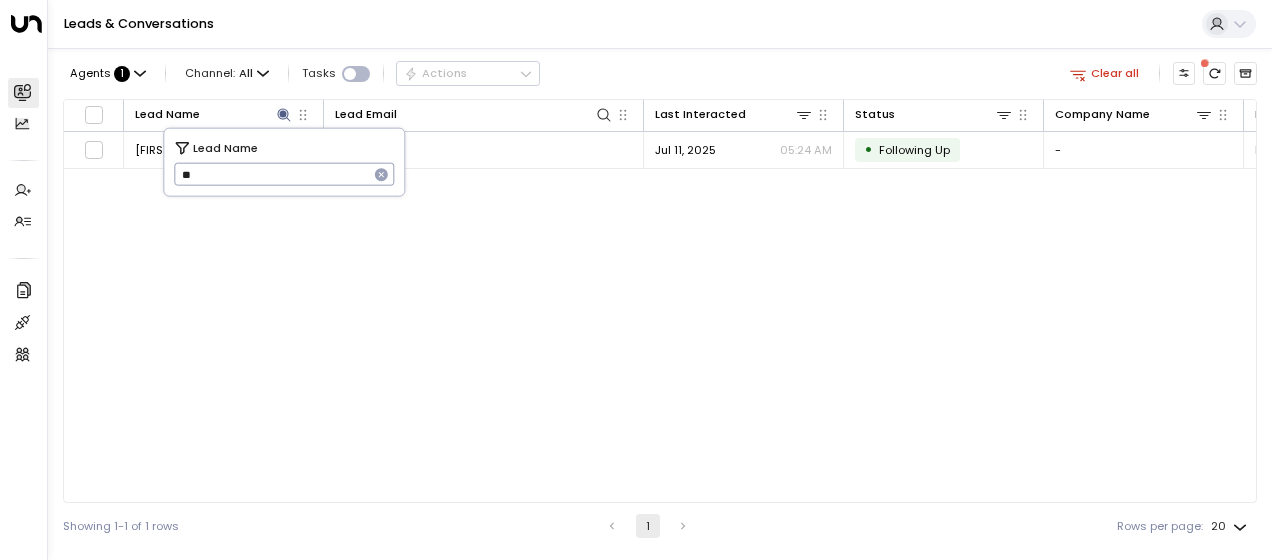 type on "*" 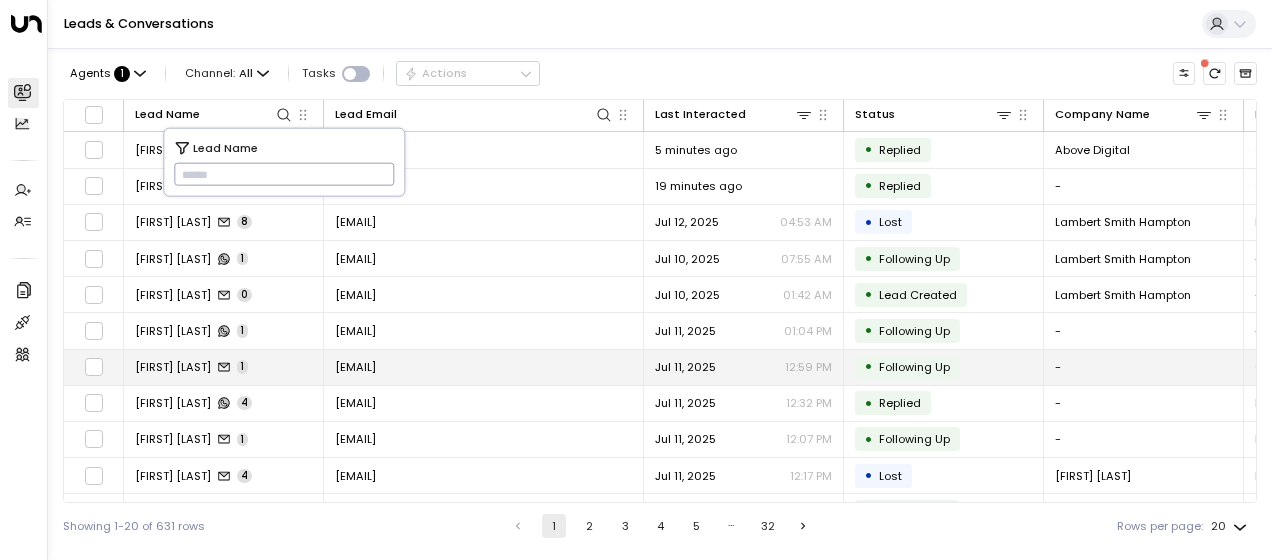 type on "**********" 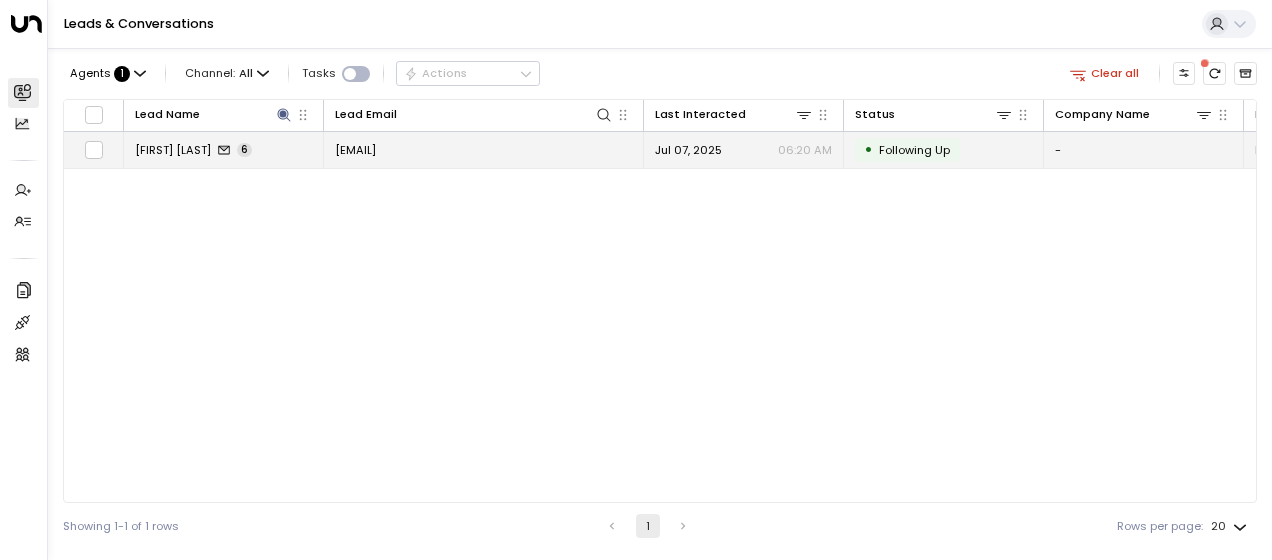 click on "[EMAIL]" at bounding box center [355, 150] 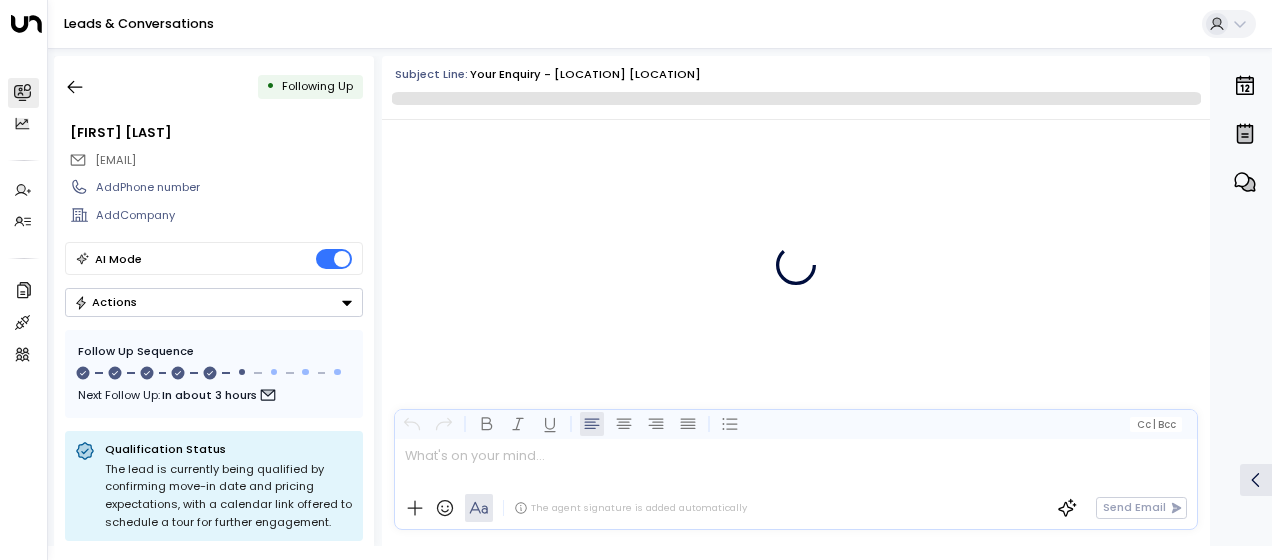 scroll, scrollTop: 3942, scrollLeft: 0, axis: vertical 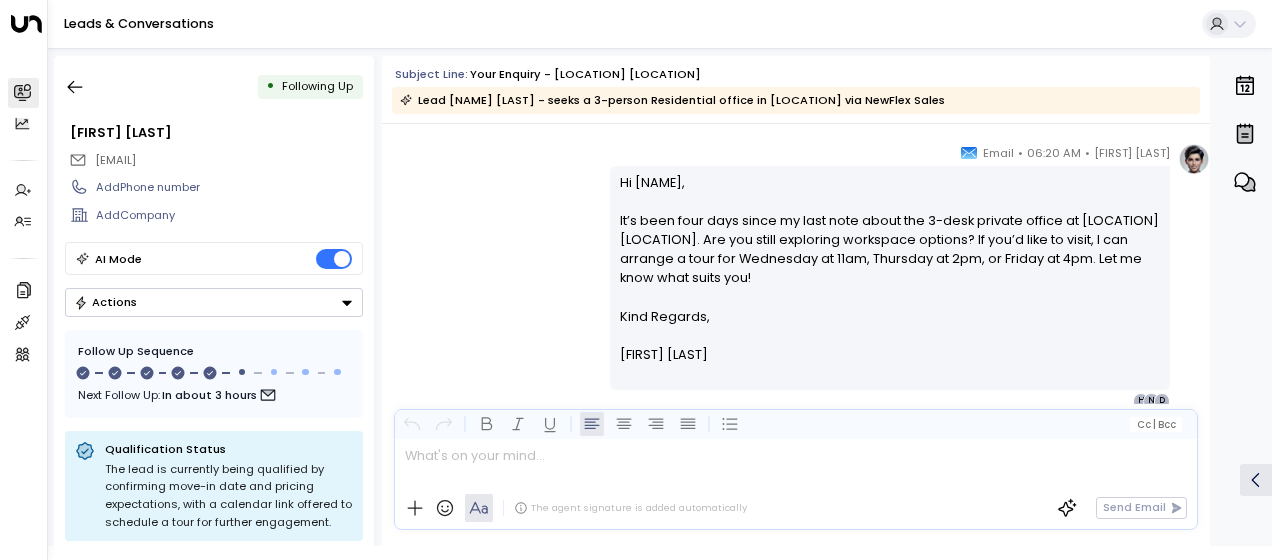 drag, startPoint x: 615, startPoint y: 178, endPoint x: 704, endPoint y: 359, distance: 201.6978 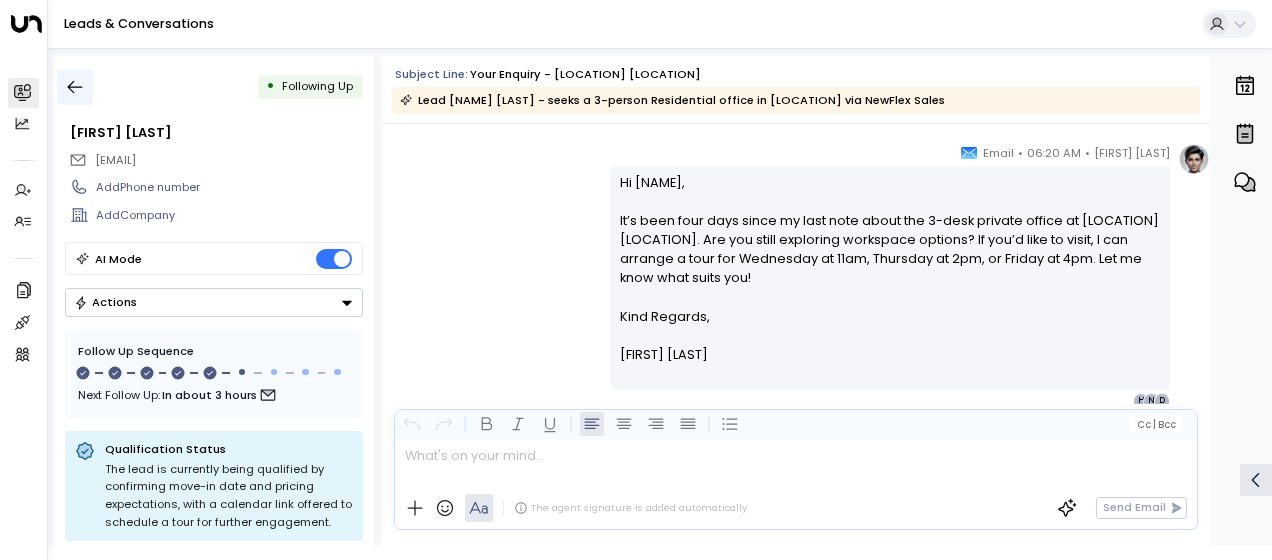 click 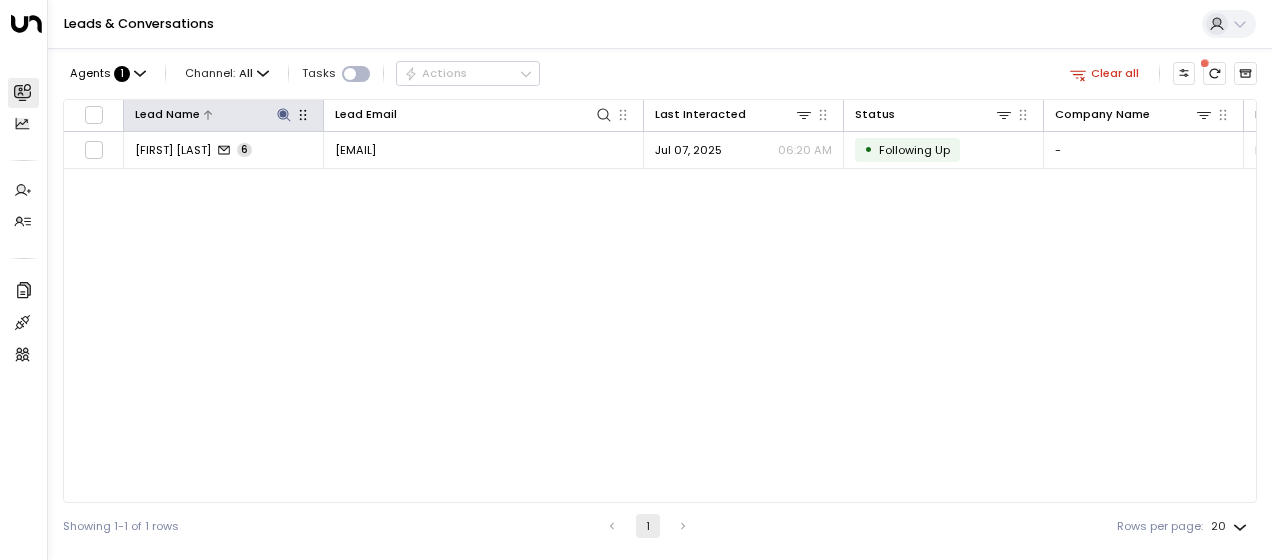 click 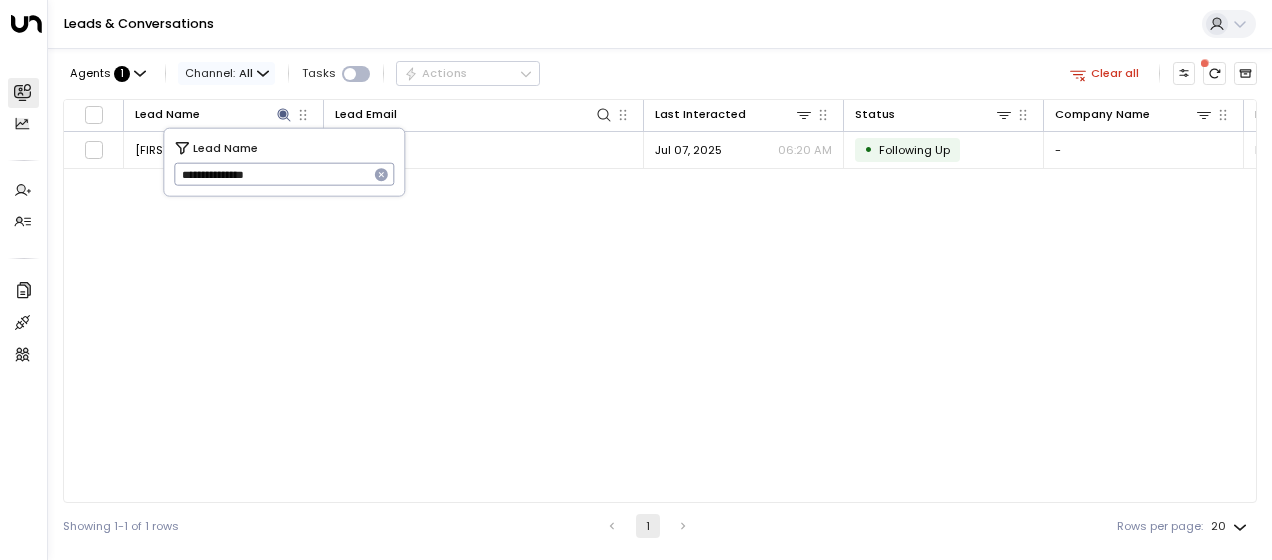 click on "**********" at bounding box center [636, 274] 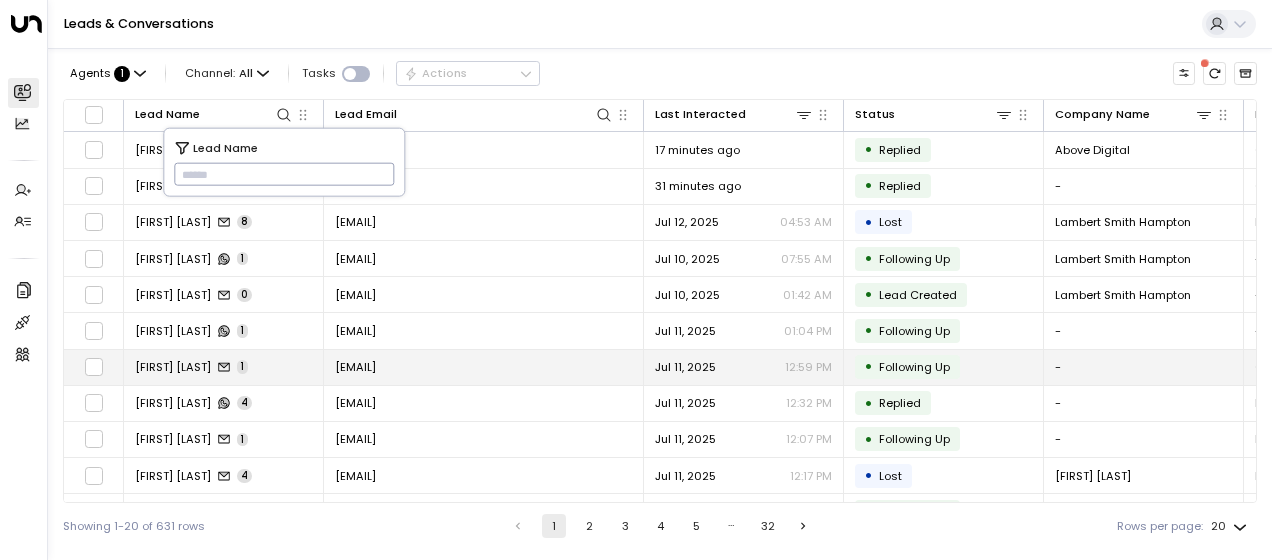 type on "**********" 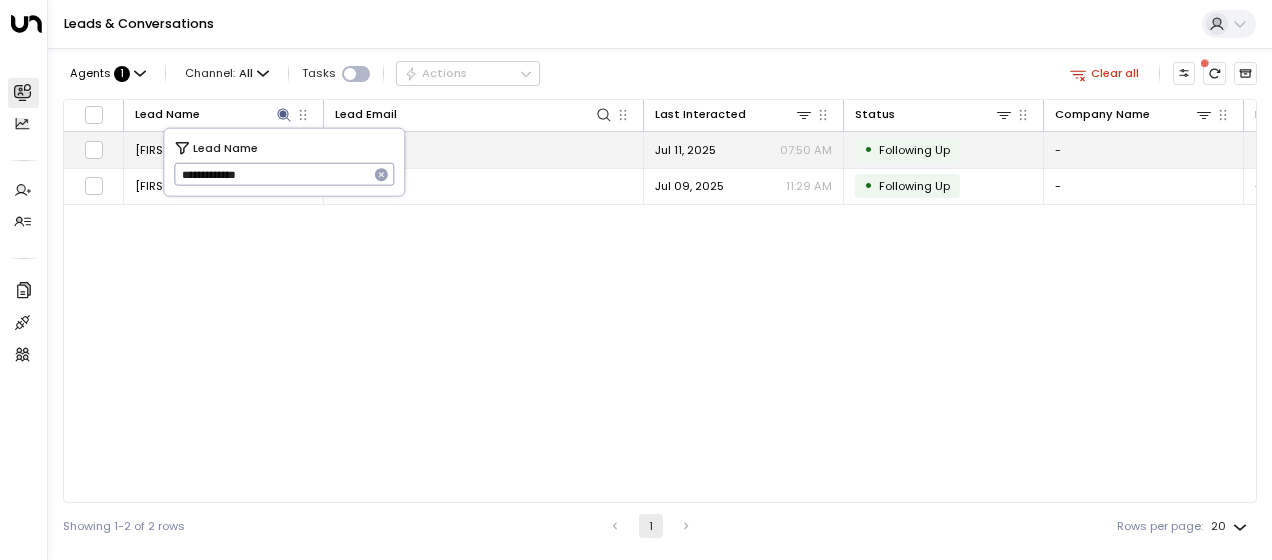 click on "[EMAIL]" at bounding box center [355, 150] 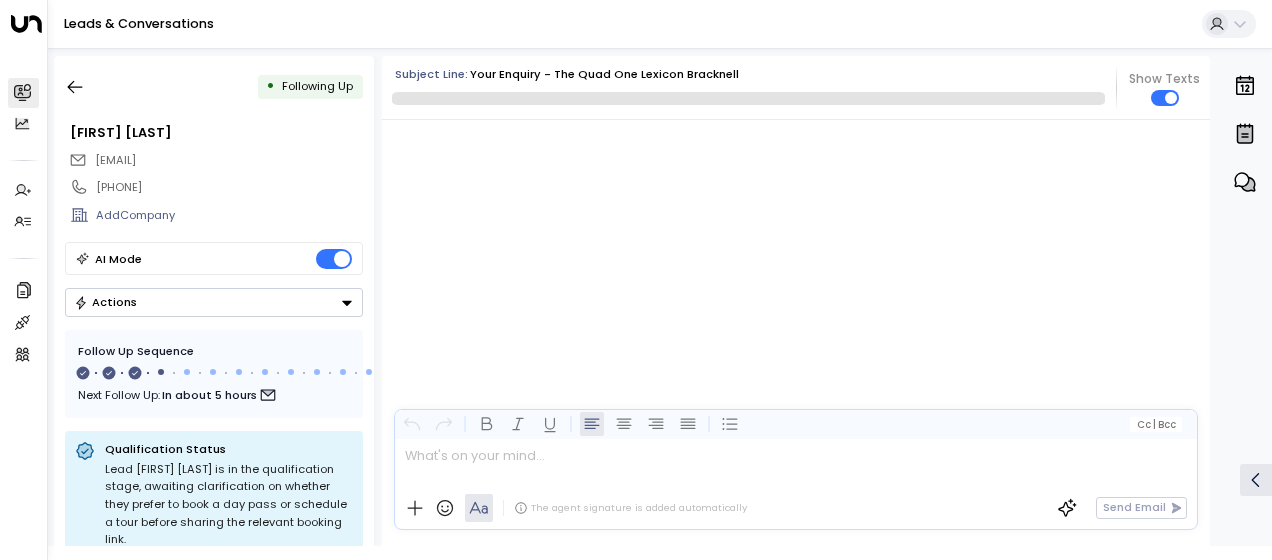 scroll, scrollTop: 1688, scrollLeft: 0, axis: vertical 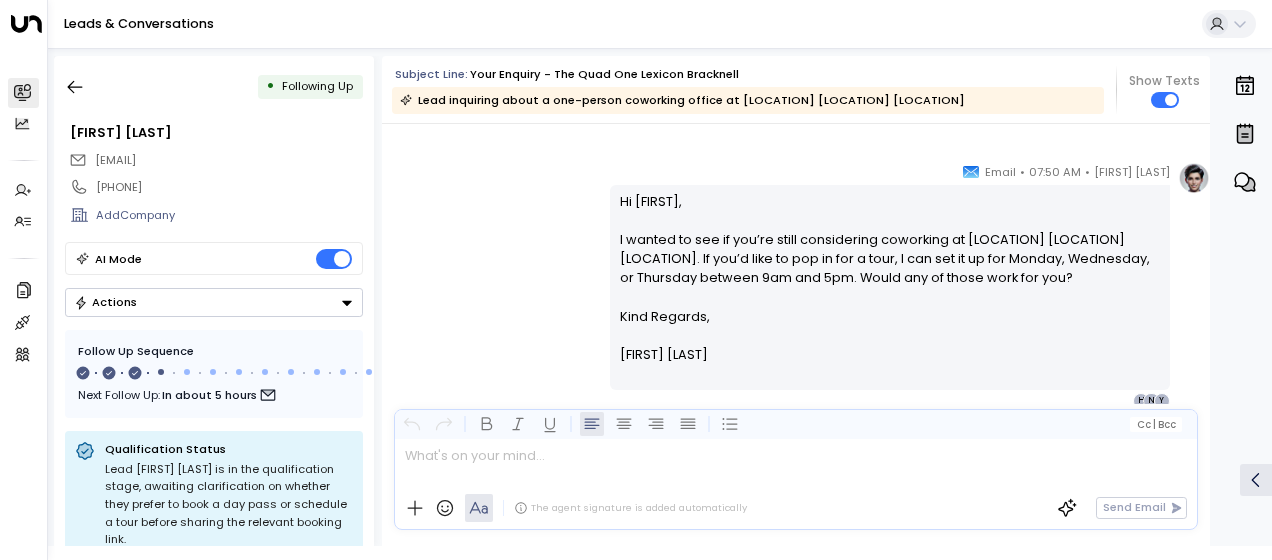 drag, startPoint x: 616, startPoint y: 198, endPoint x: 698, endPoint y: 356, distance: 178.01123 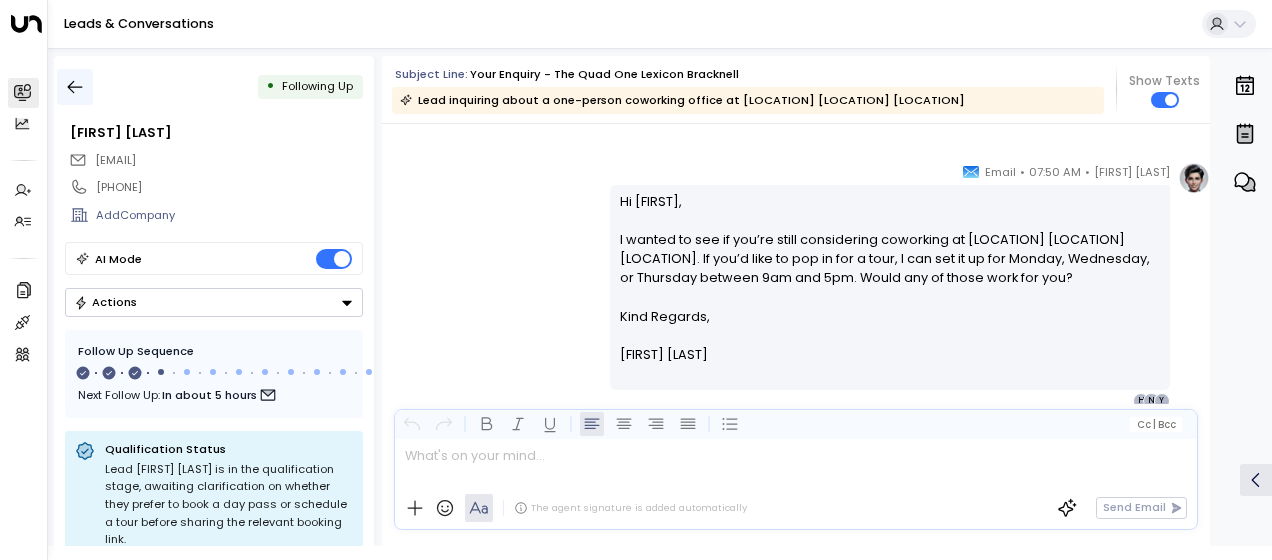 click 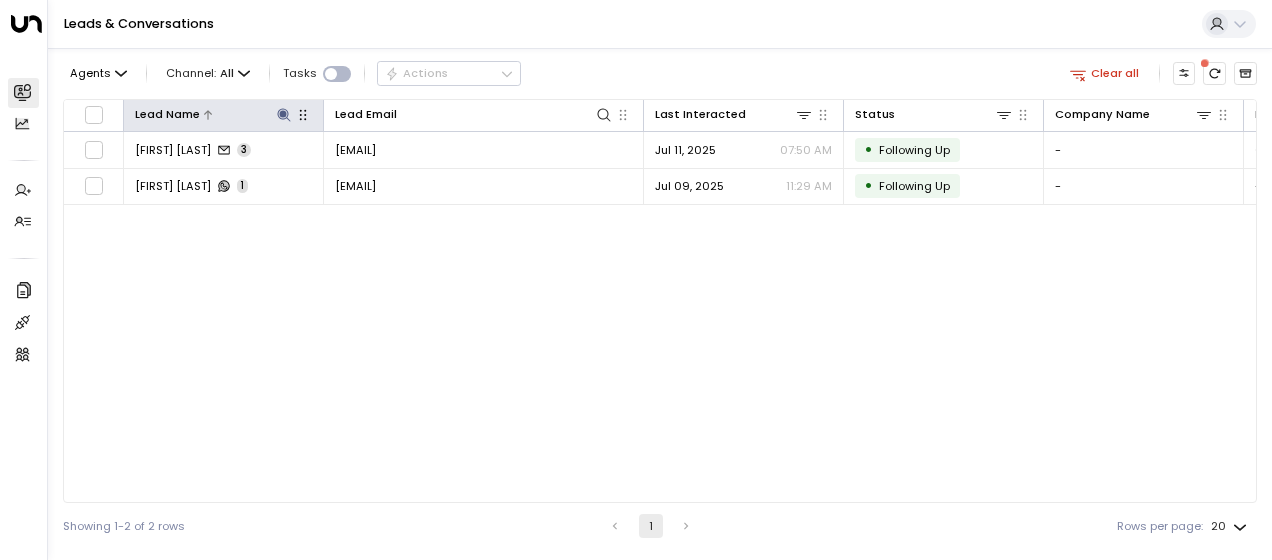 click 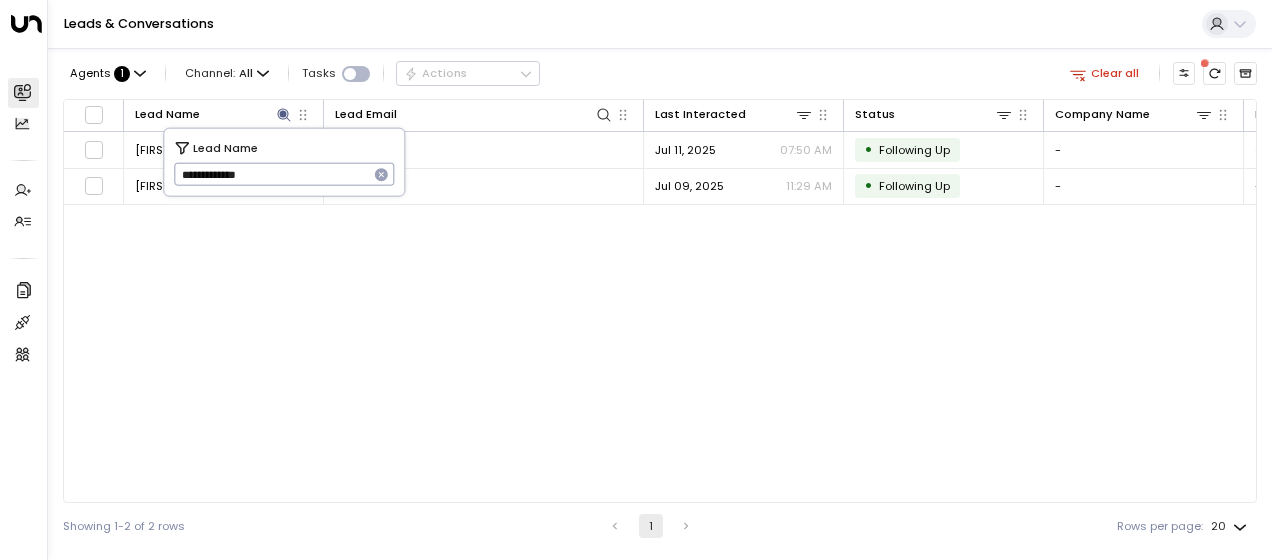 click on "**********" at bounding box center (271, 174) 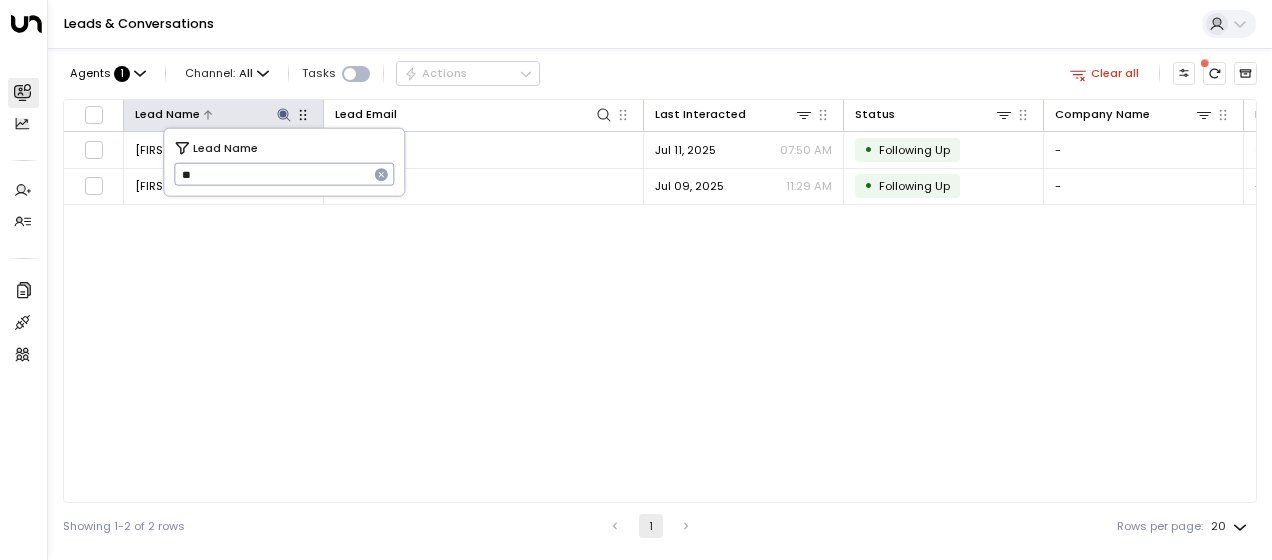 type on "*" 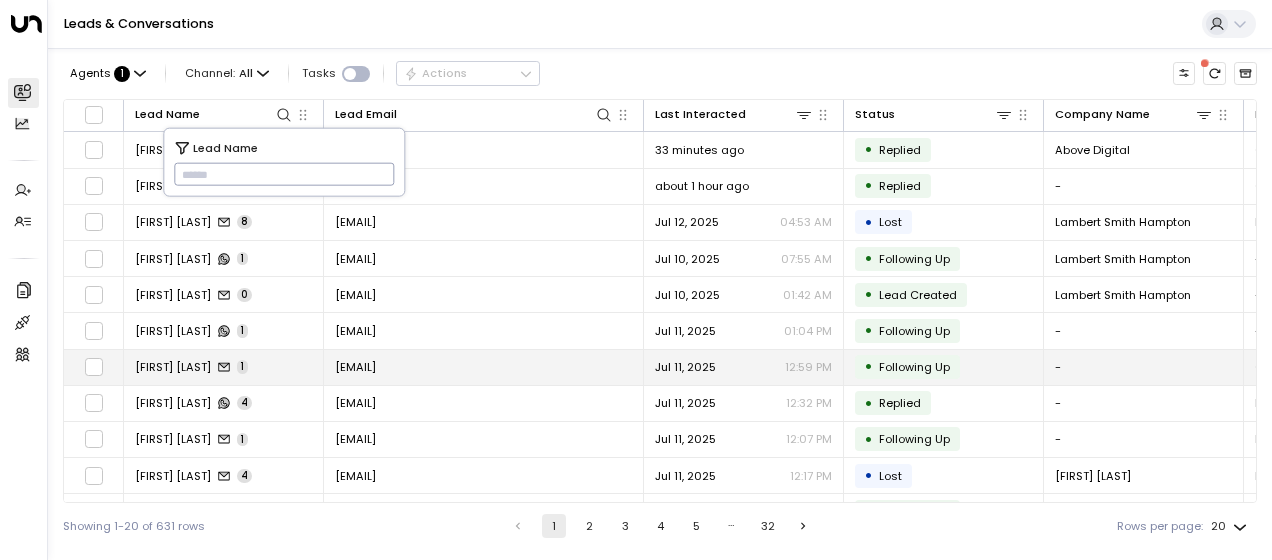 type on "********" 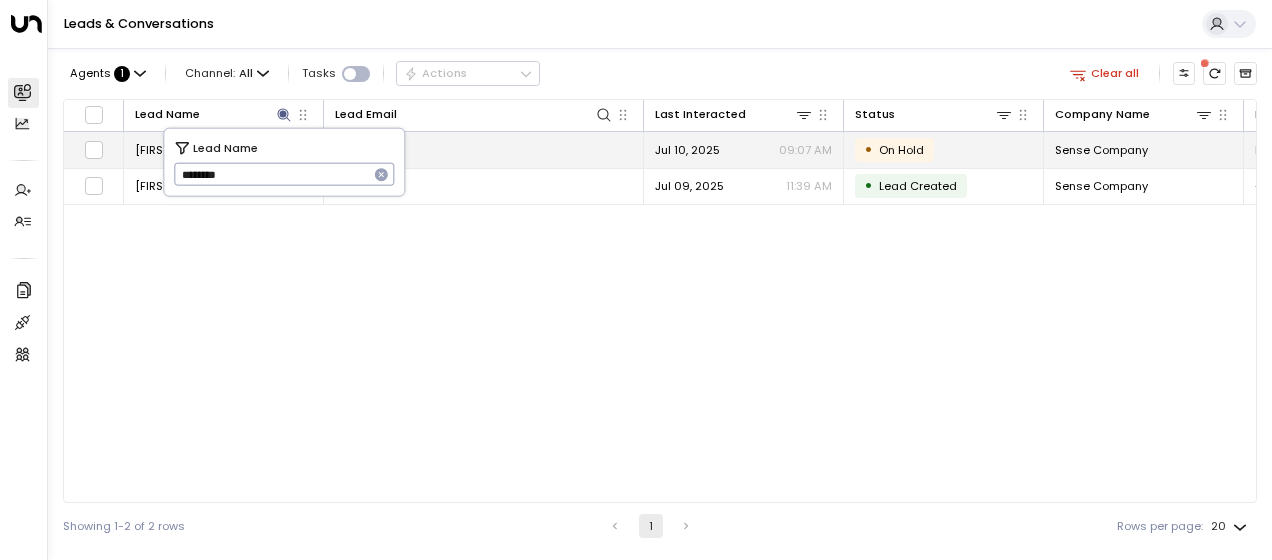 click on "[EMAIL]" at bounding box center (355, 150) 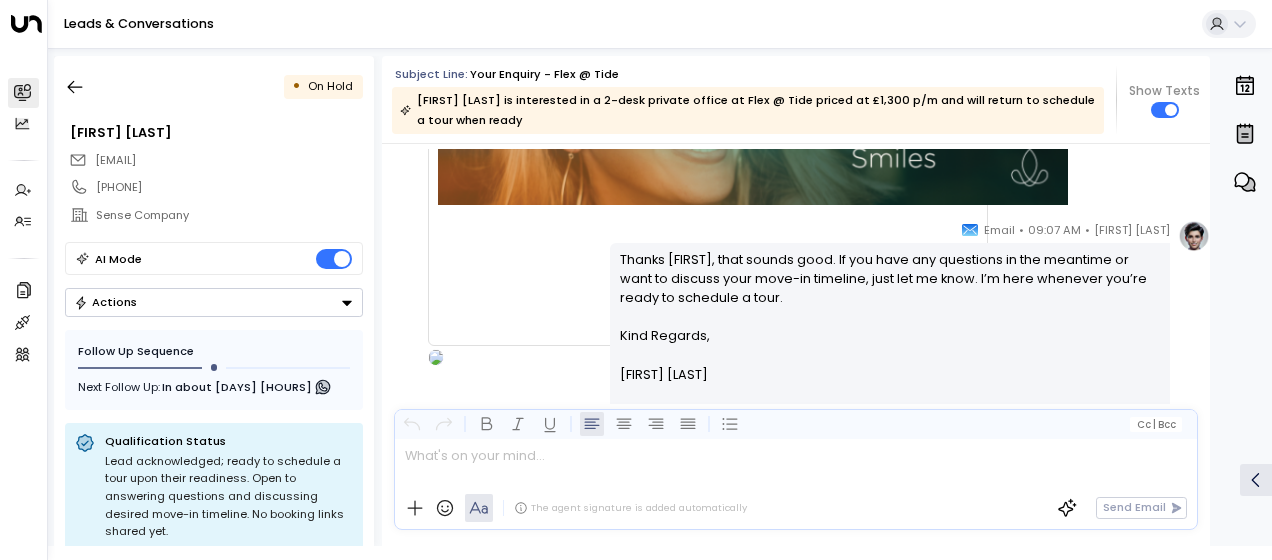 scroll, scrollTop: 1690, scrollLeft: 0, axis: vertical 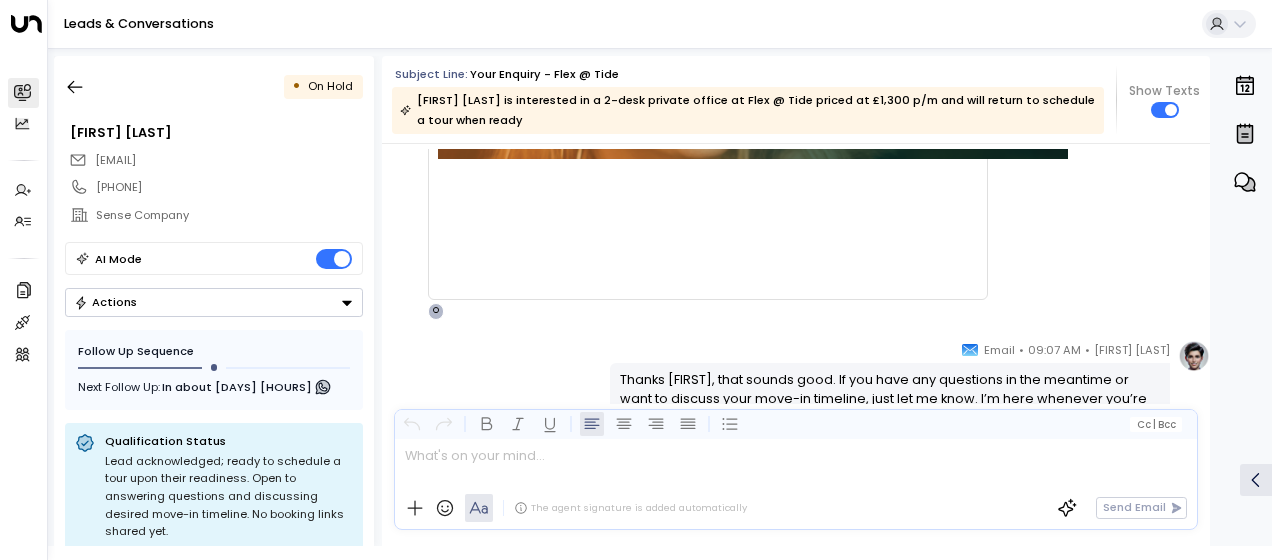 click on "[FIRST] [LAST] • 09:07 AM • Email Thanks [FIRST], that sounds good. If you have any questions in the meantime or want to discuss your move-in timeline, just let me know. I’m here whenever you’re ready to schedule a tour. Kind Regards, [FIRST] [LAST]" at bounding box center [796, 444] 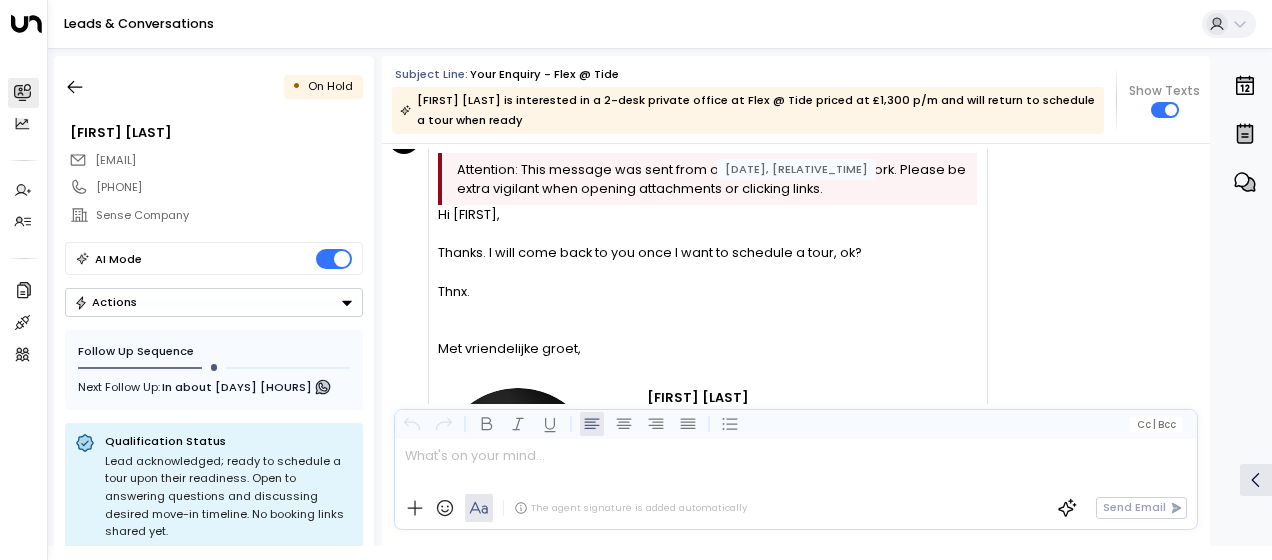 scroll, scrollTop: 1130, scrollLeft: 0, axis: vertical 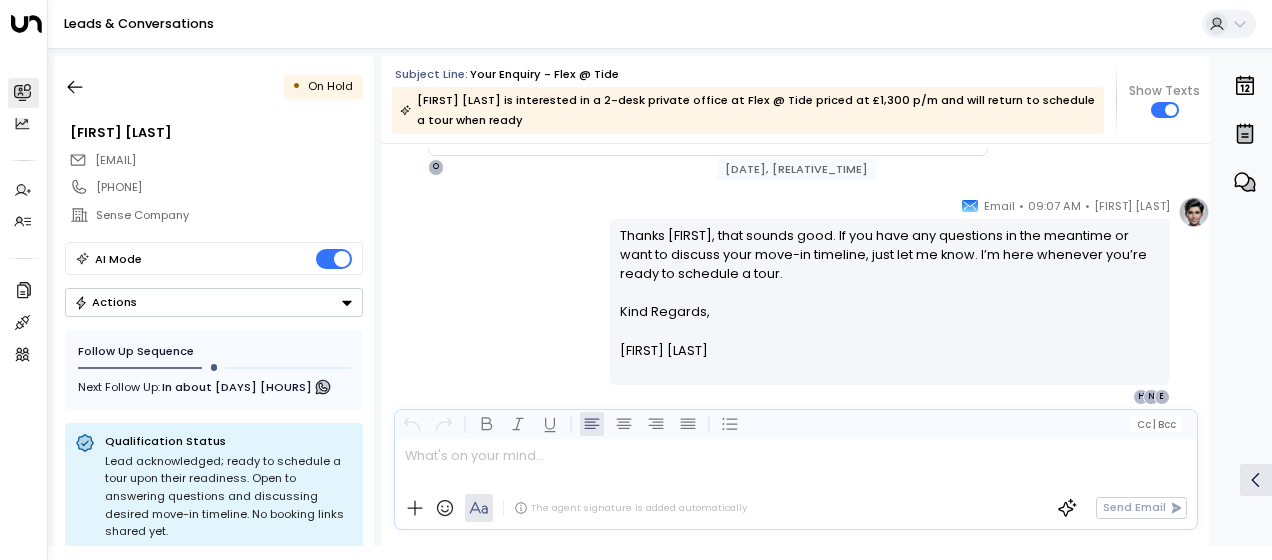 drag, startPoint x: 440, startPoint y: 215, endPoint x: 676, endPoint y: 371, distance: 282.89926 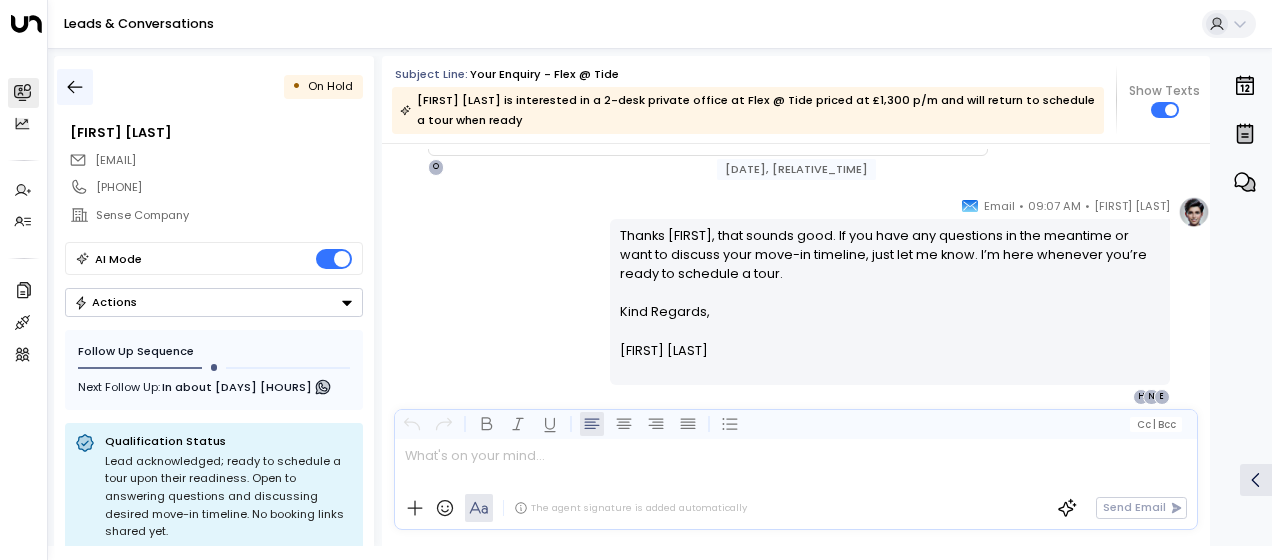 click 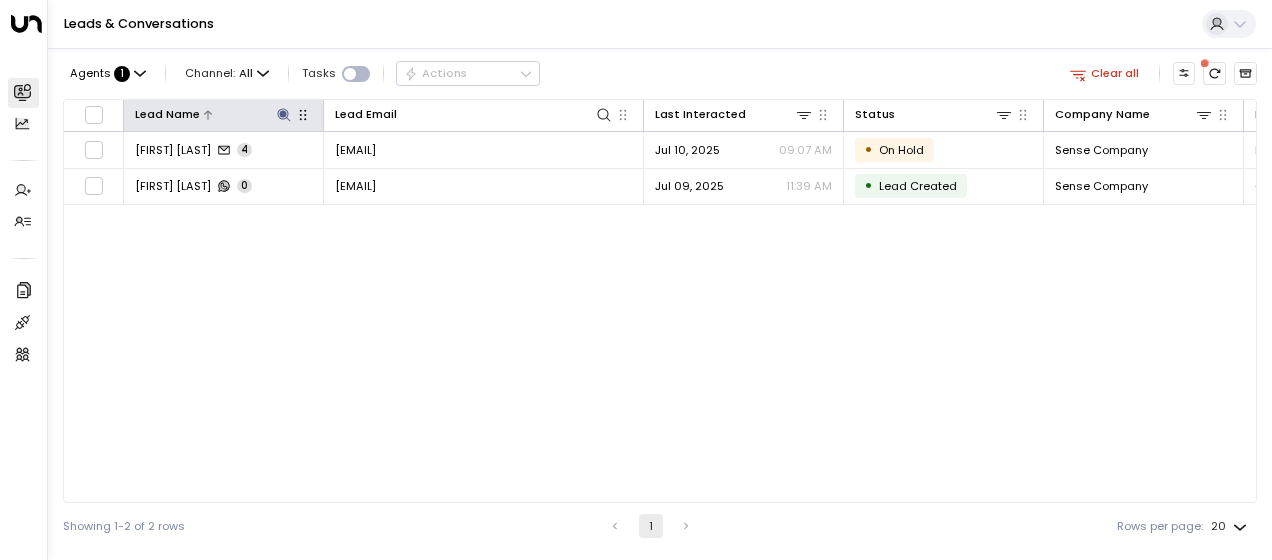 click 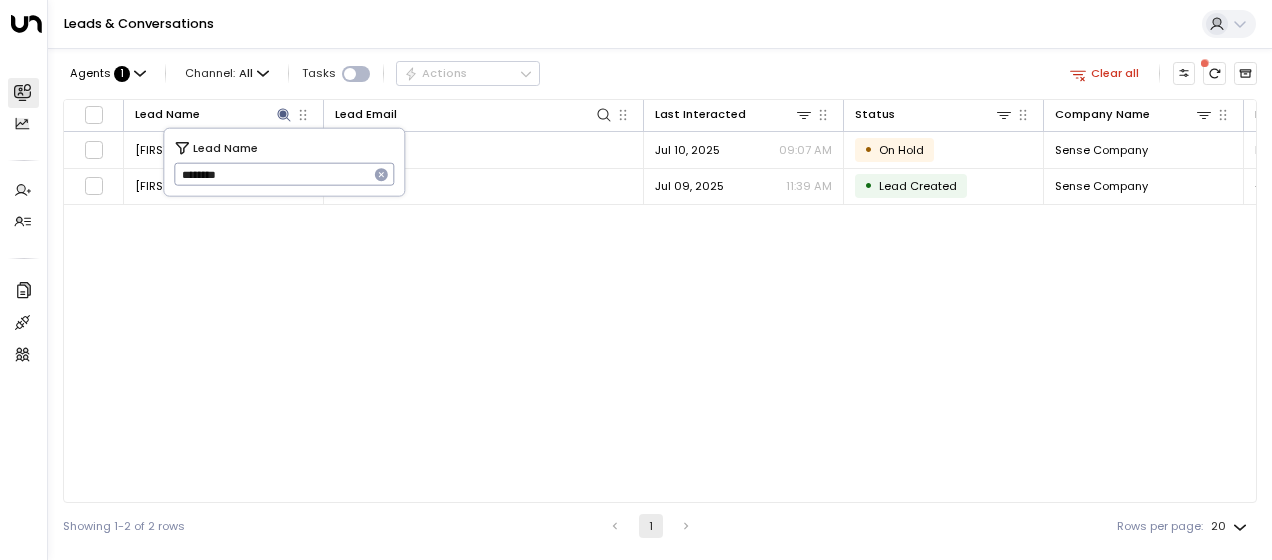 click on "********" at bounding box center [271, 174] 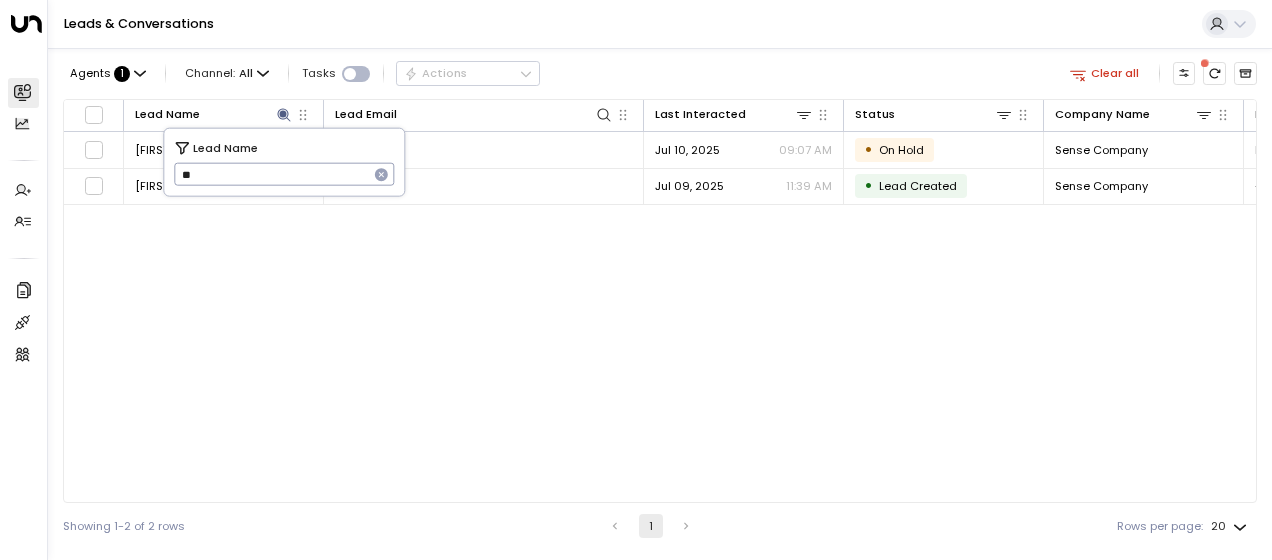 type on "*" 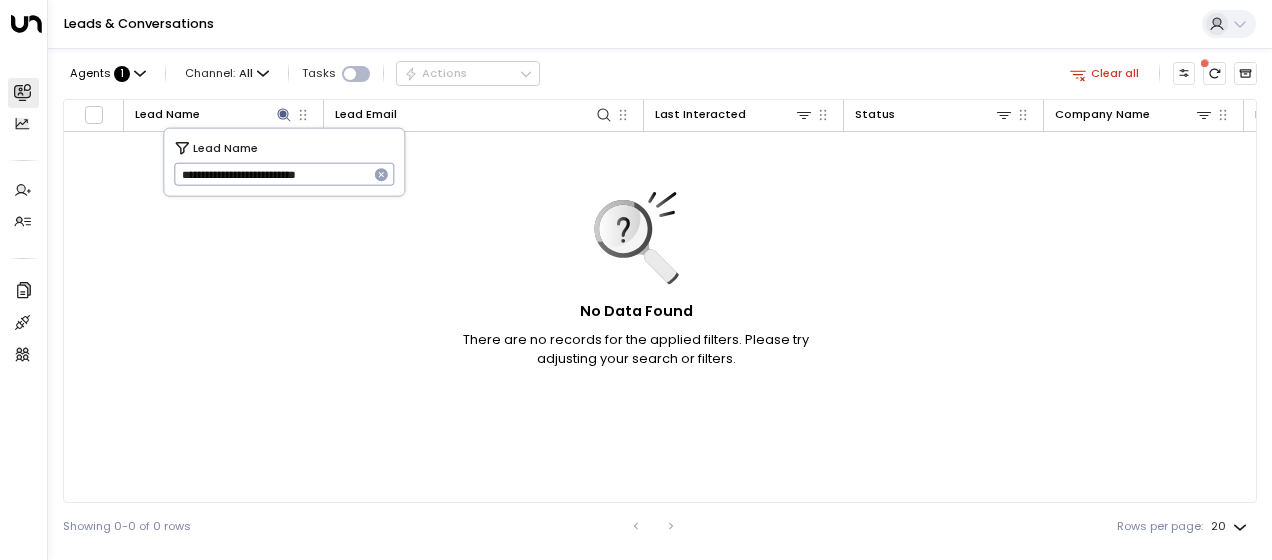 type on "**********" 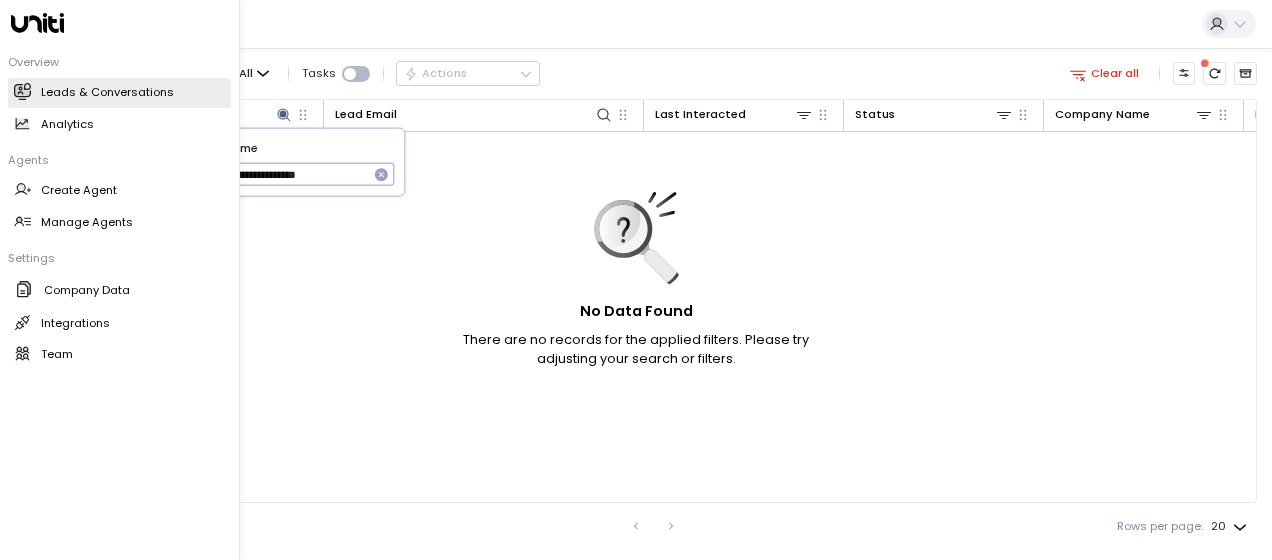 type 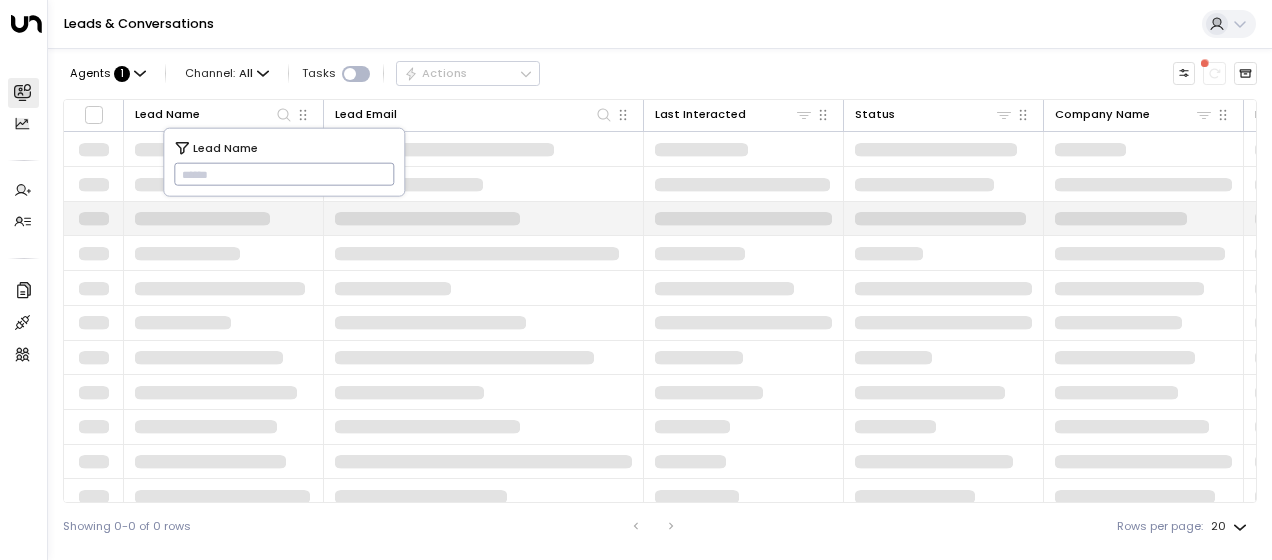 click at bounding box center [427, 219] 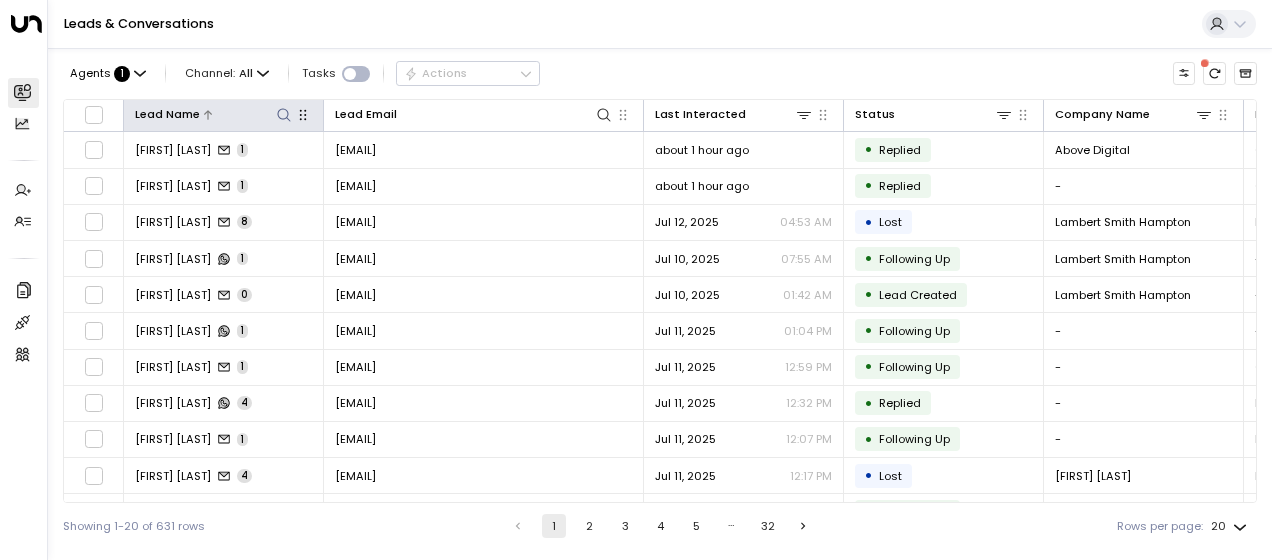 click 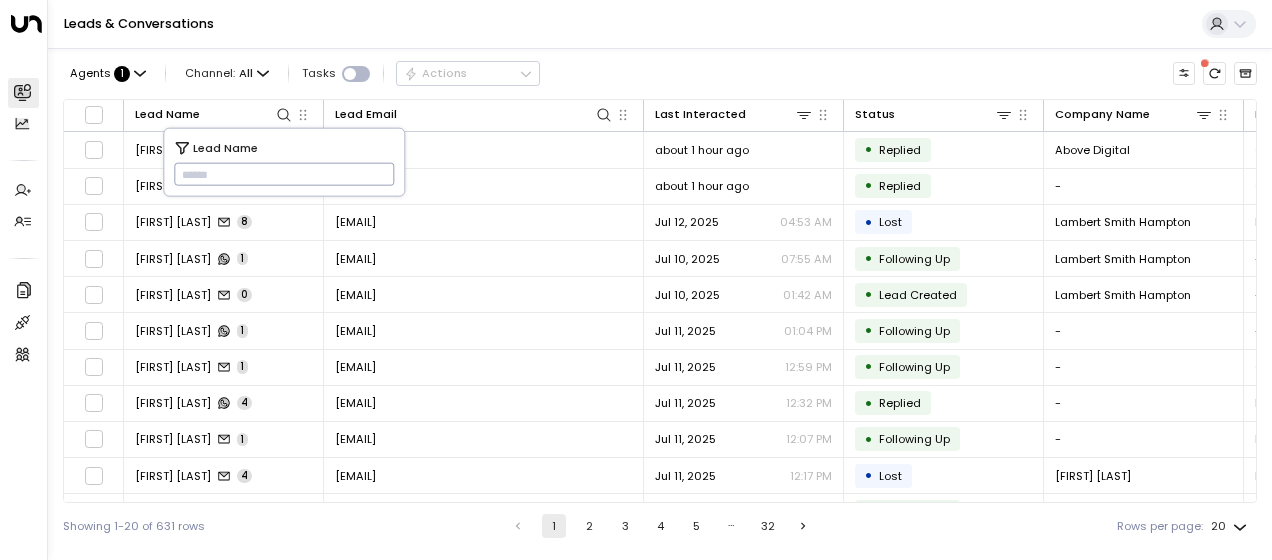 click at bounding box center (284, 174) 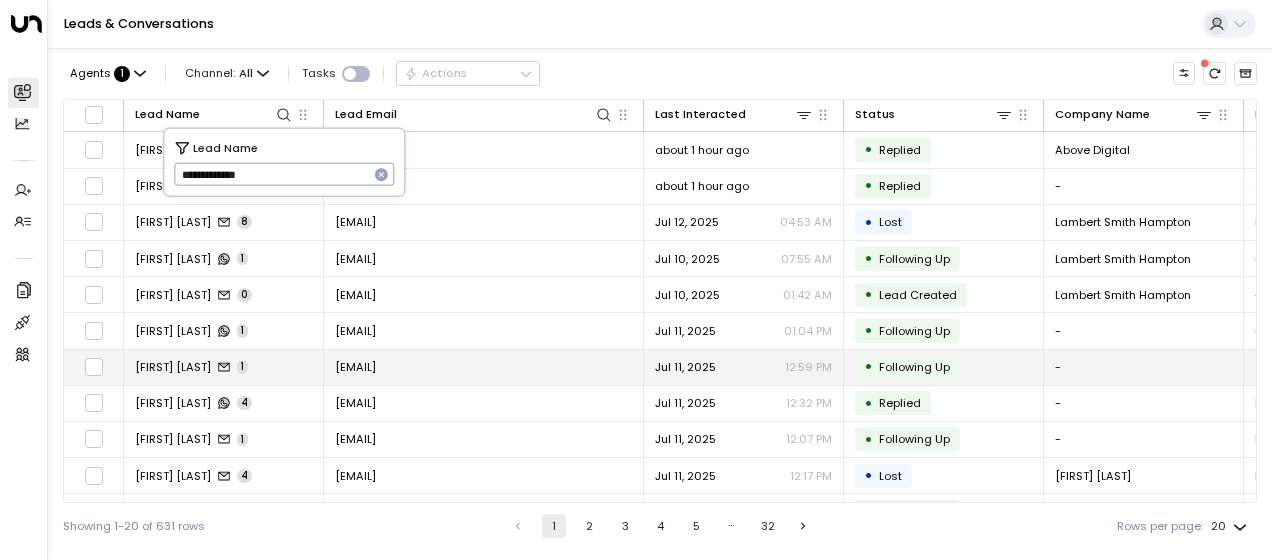 type on "**********" 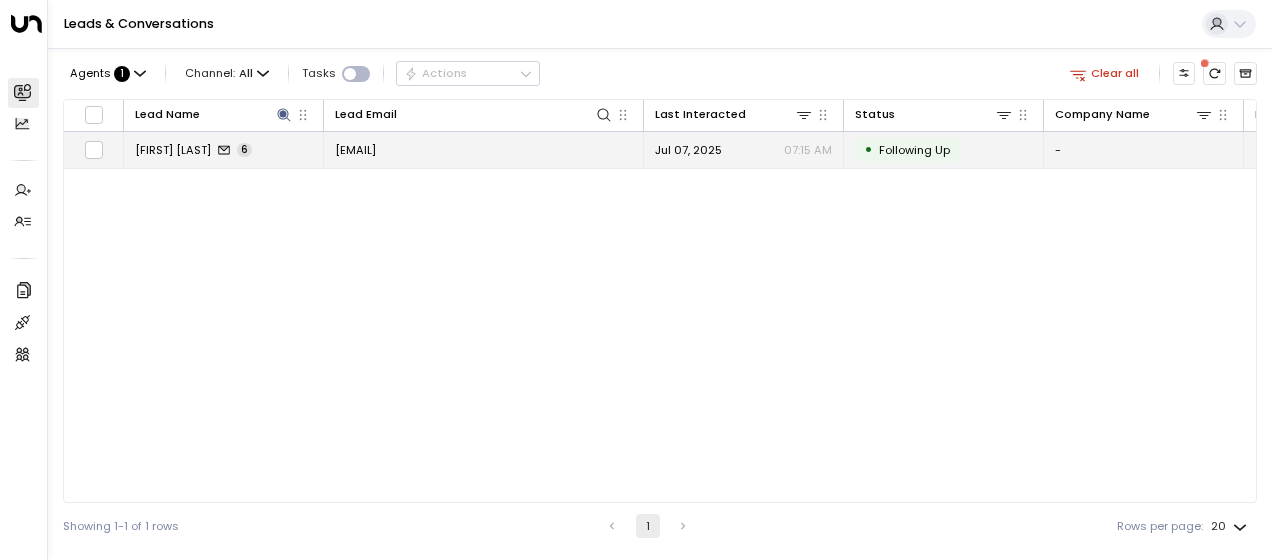 click on "[EMAIL]" at bounding box center [355, 150] 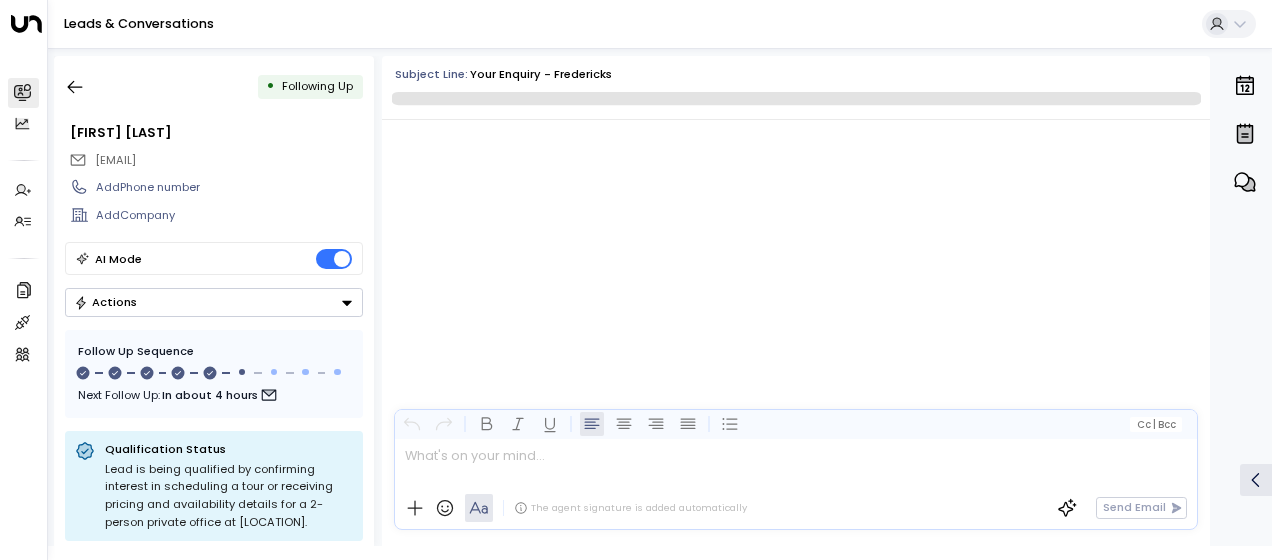 scroll, scrollTop: 4270, scrollLeft: 0, axis: vertical 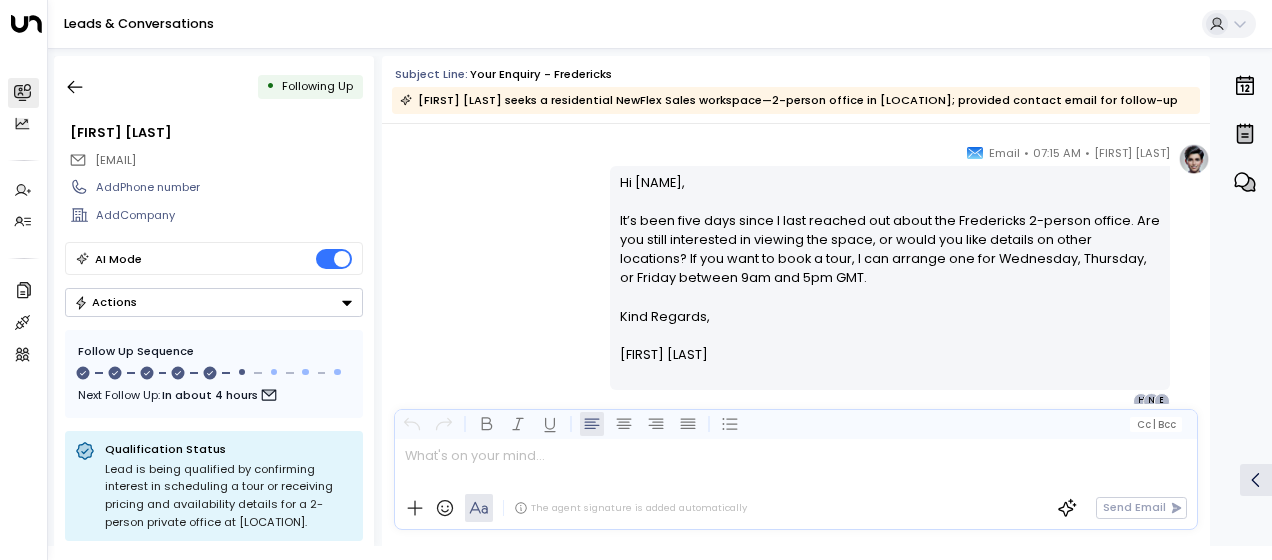 drag, startPoint x: 615, startPoint y: 180, endPoint x: 729, endPoint y: 353, distance: 207.18349 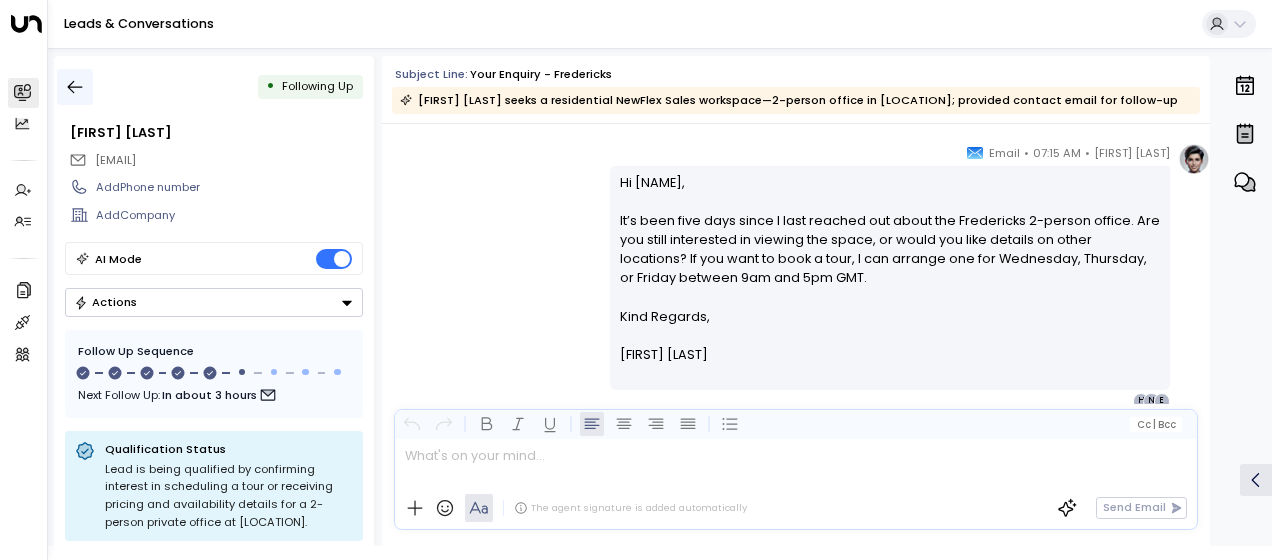 click 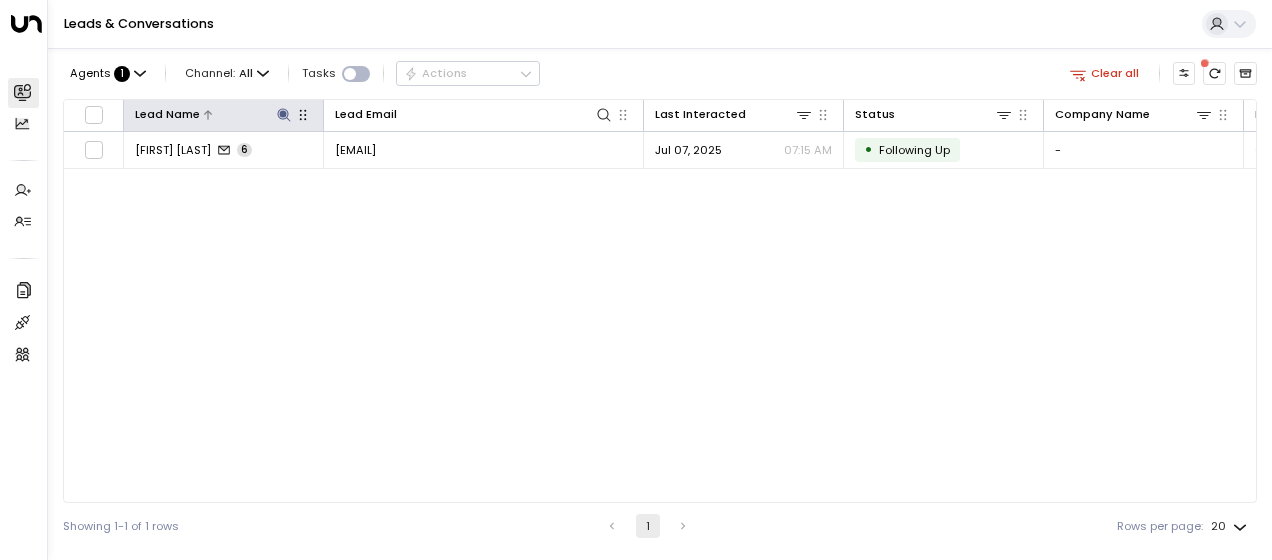 click 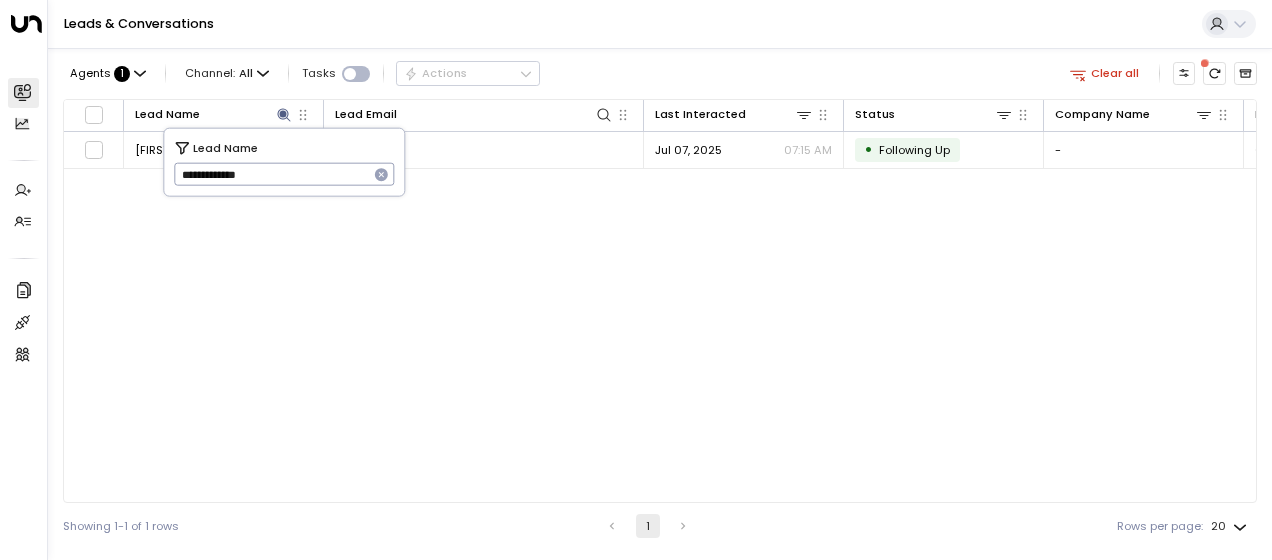 click on "**********" at bounding box center (271, 174) 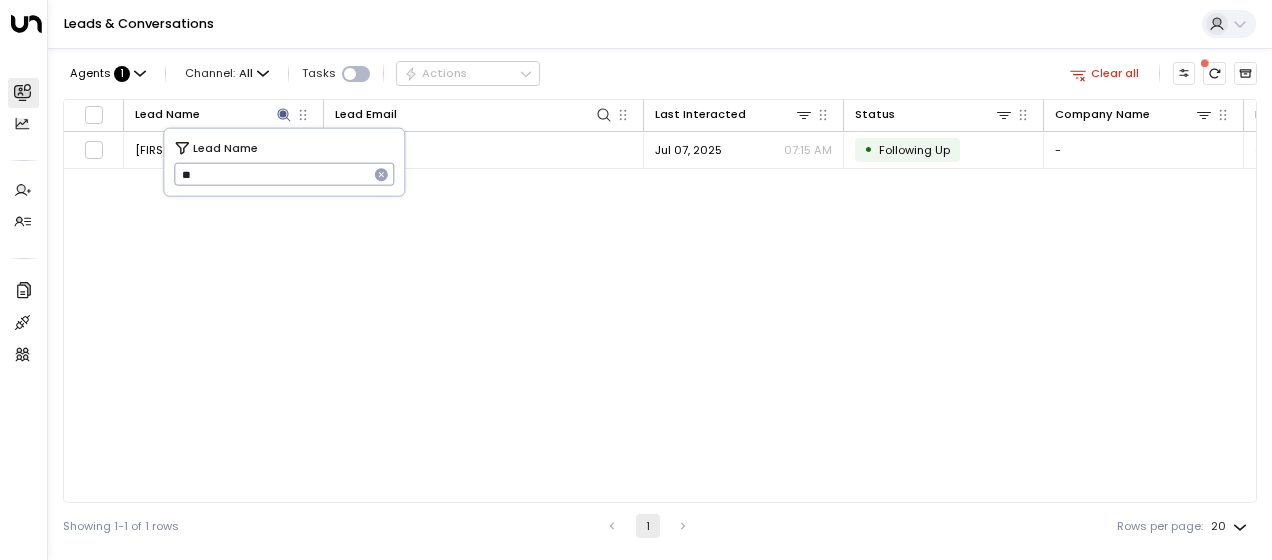 type on "*" 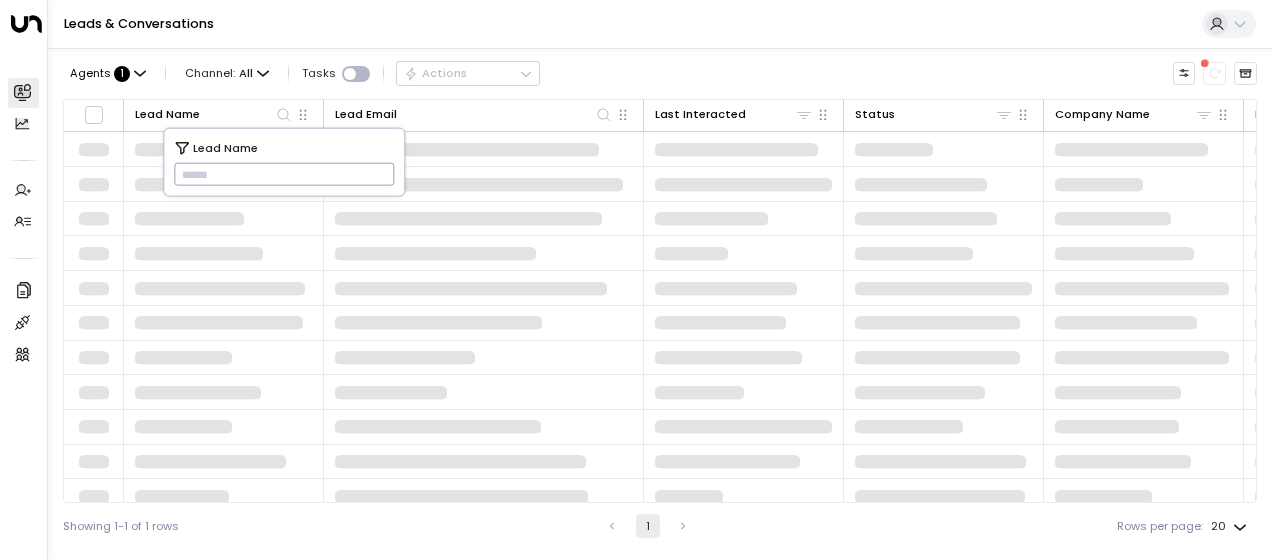 click at bounding box center (284, 174) 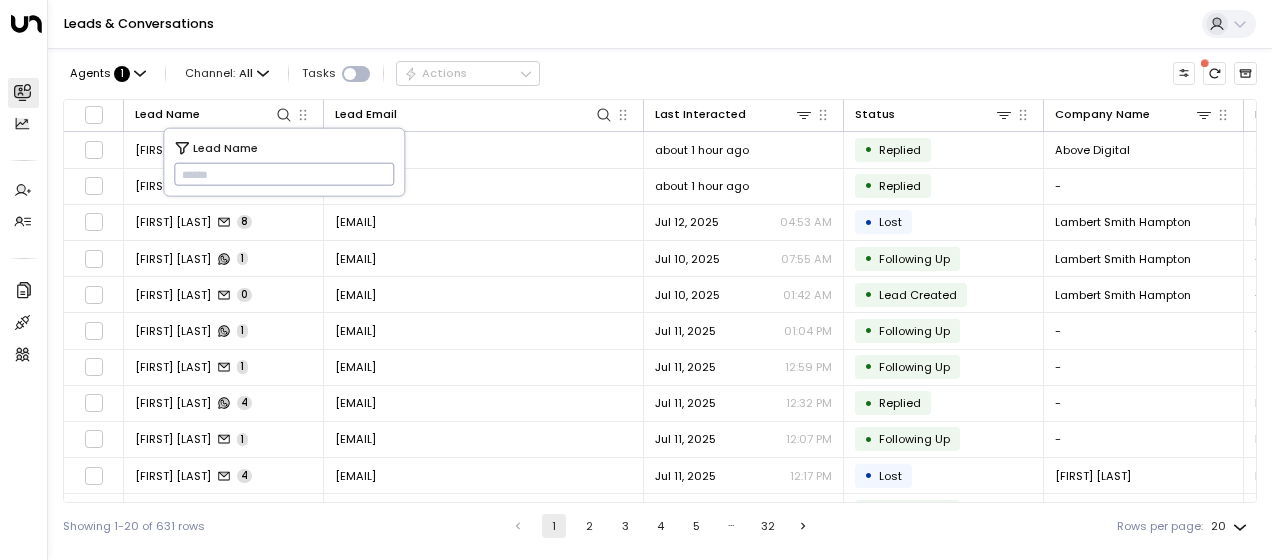type on "**********" 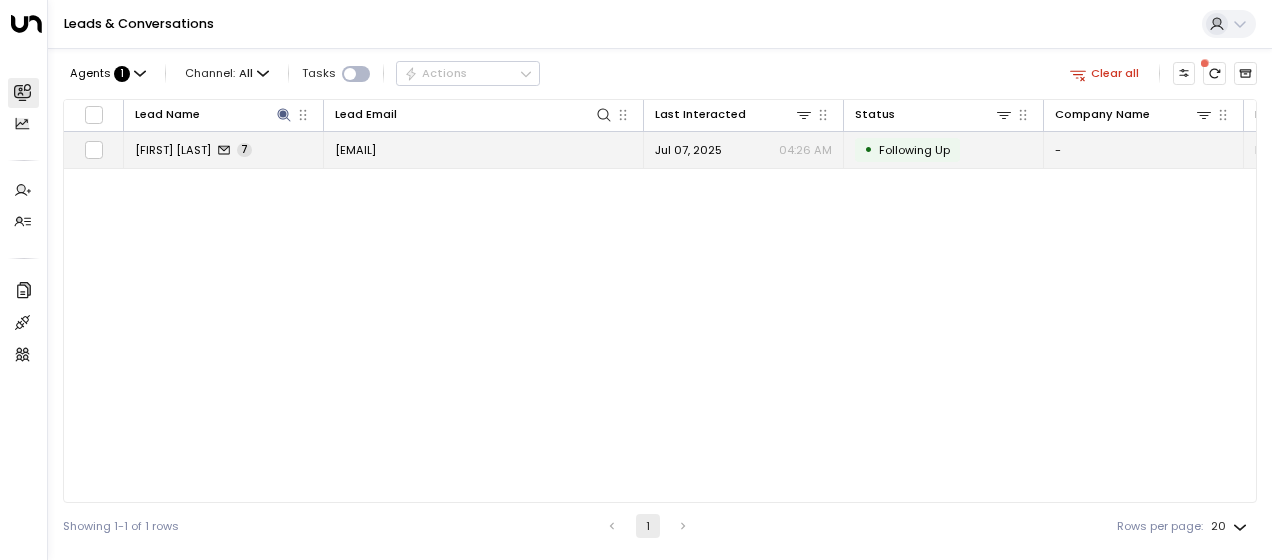 click on "[EMAIL]" at bounding box center (355, 150) 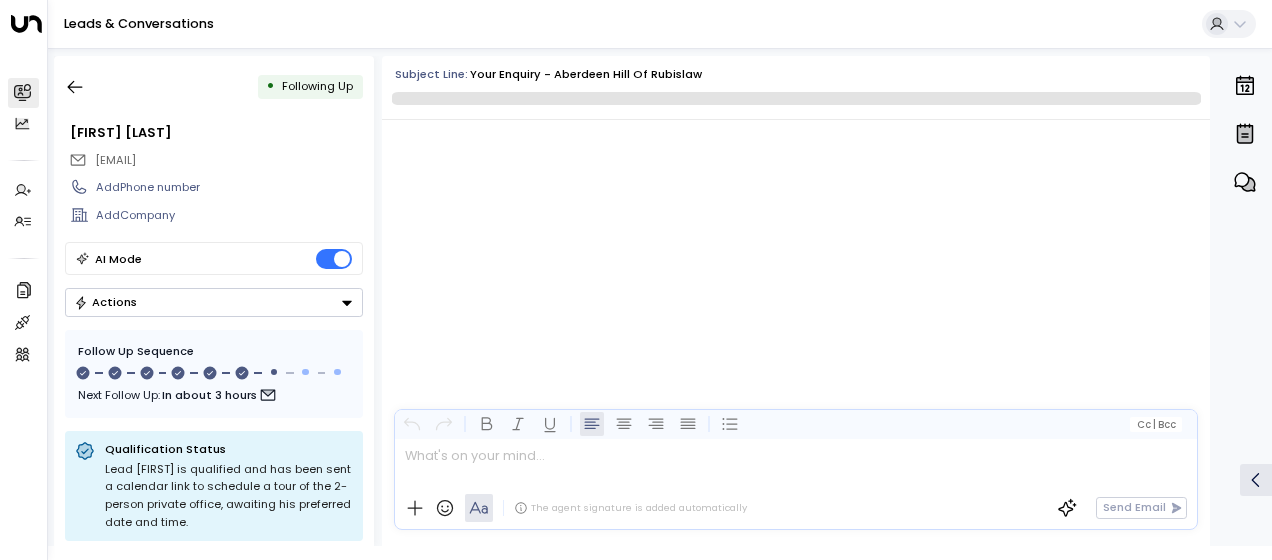 scroll, scrollTop: 4694, scrollLeft: 0, axis: vertical 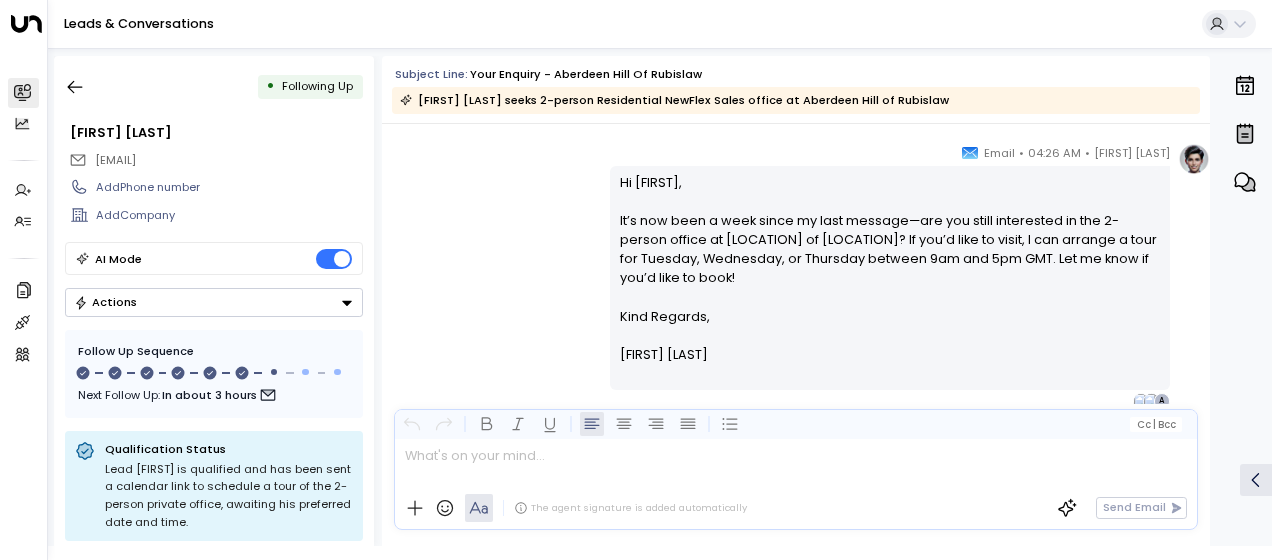 drag, startPoint x: 617, startPoint y: 181, endPoint x: 710, endPoint y: 359, distance: 200.83078 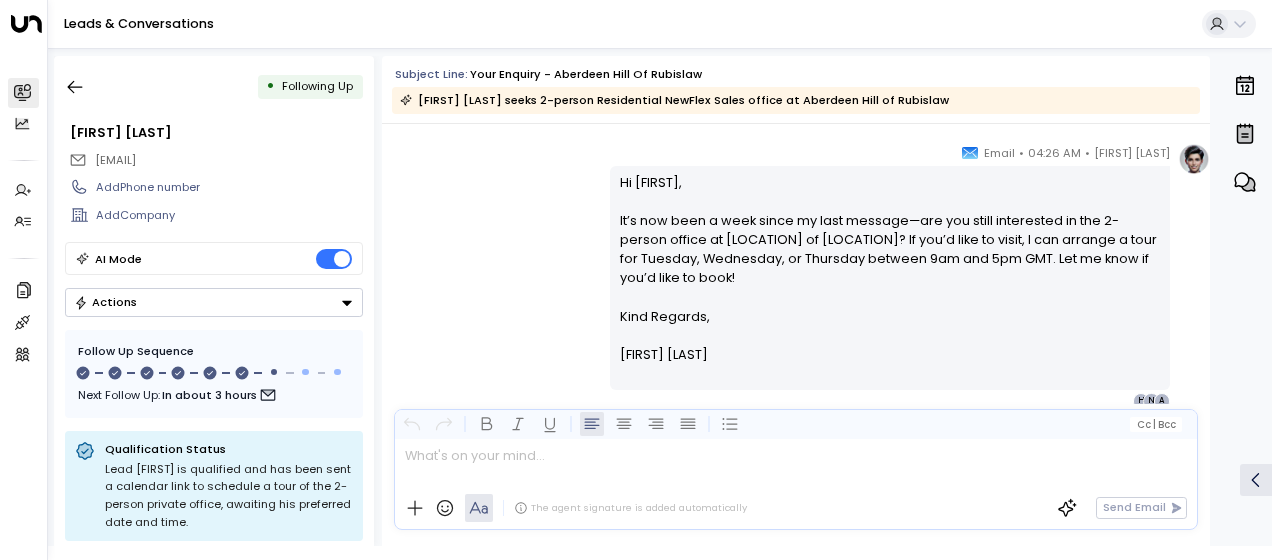 drag, startPoint x: 710, startPoint y: 359, endPoint x: 658, endPoint y: 348, distance: 53.15073 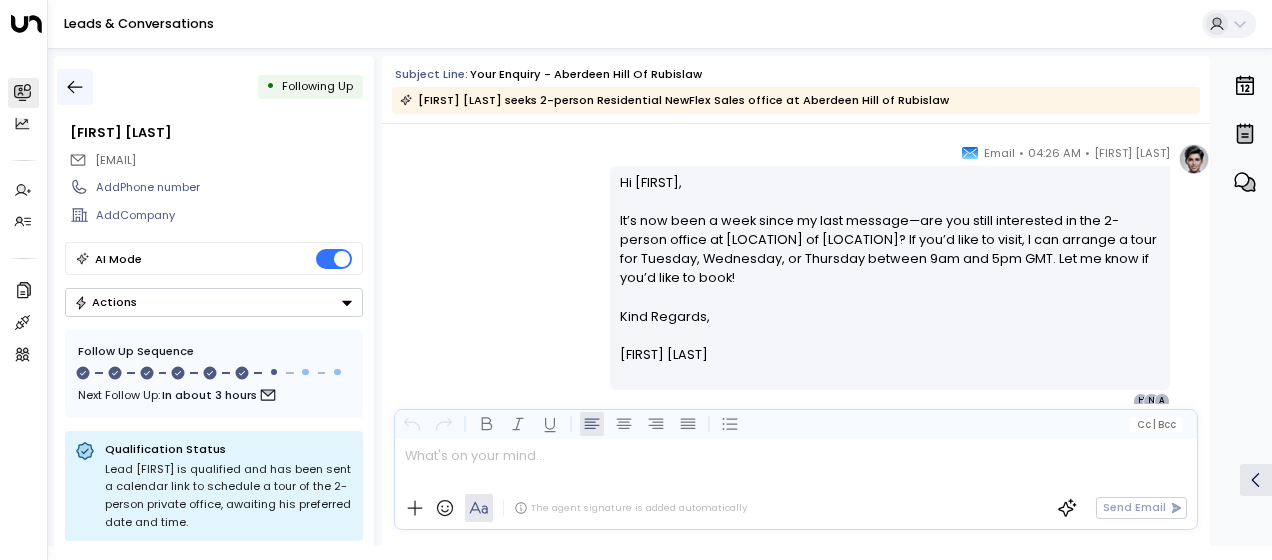 click 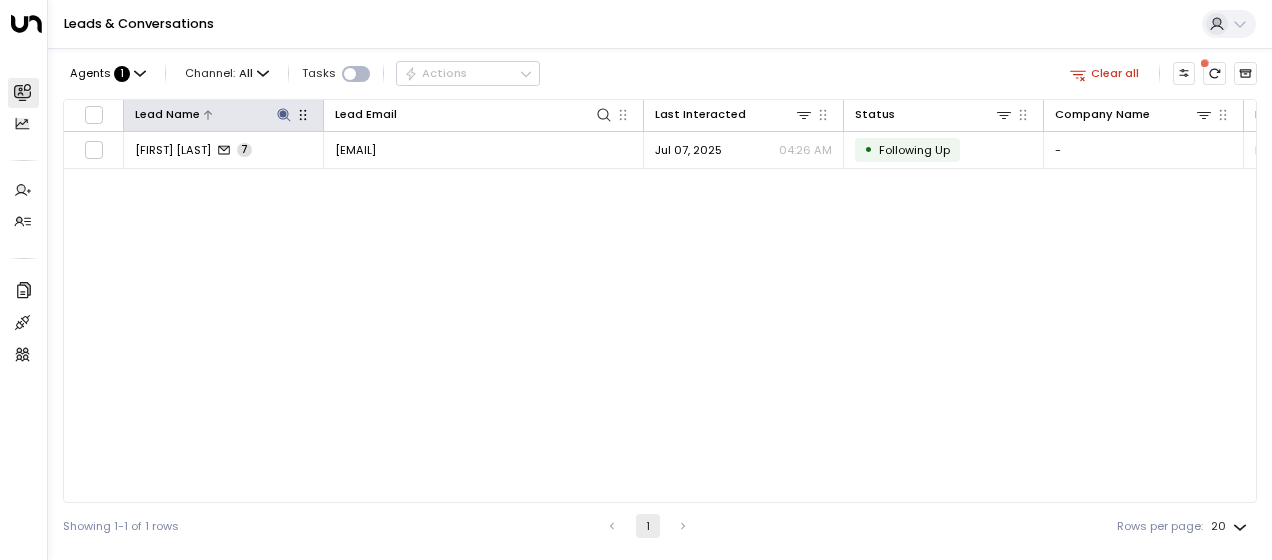 click at bounding box center (246, 114) 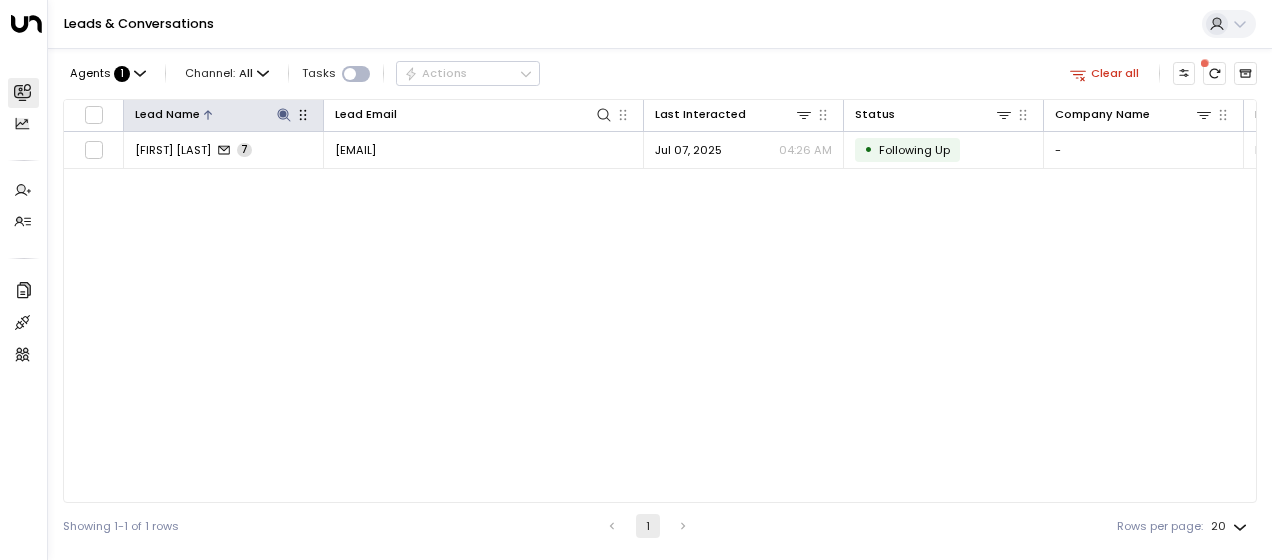 click 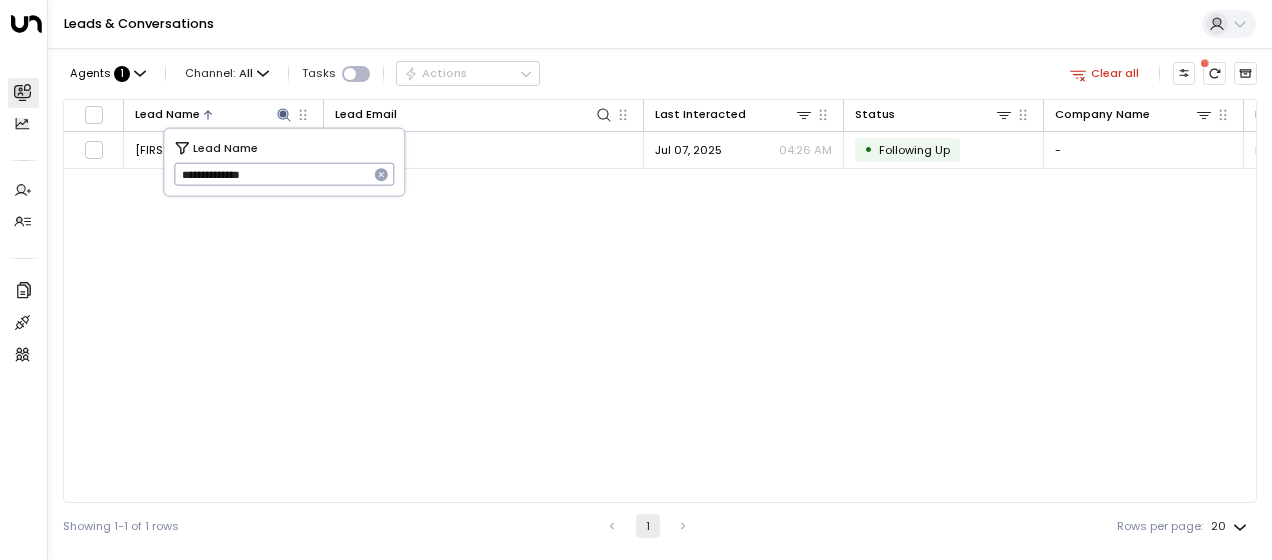 click on "**********" at bounding box center [271, 174] 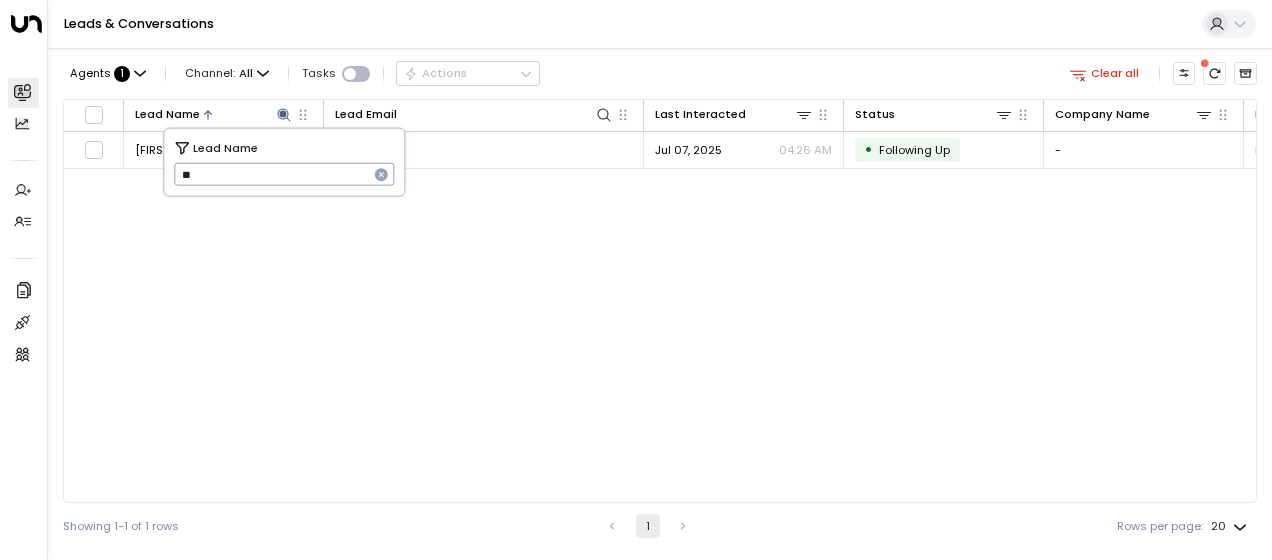 type on "*" 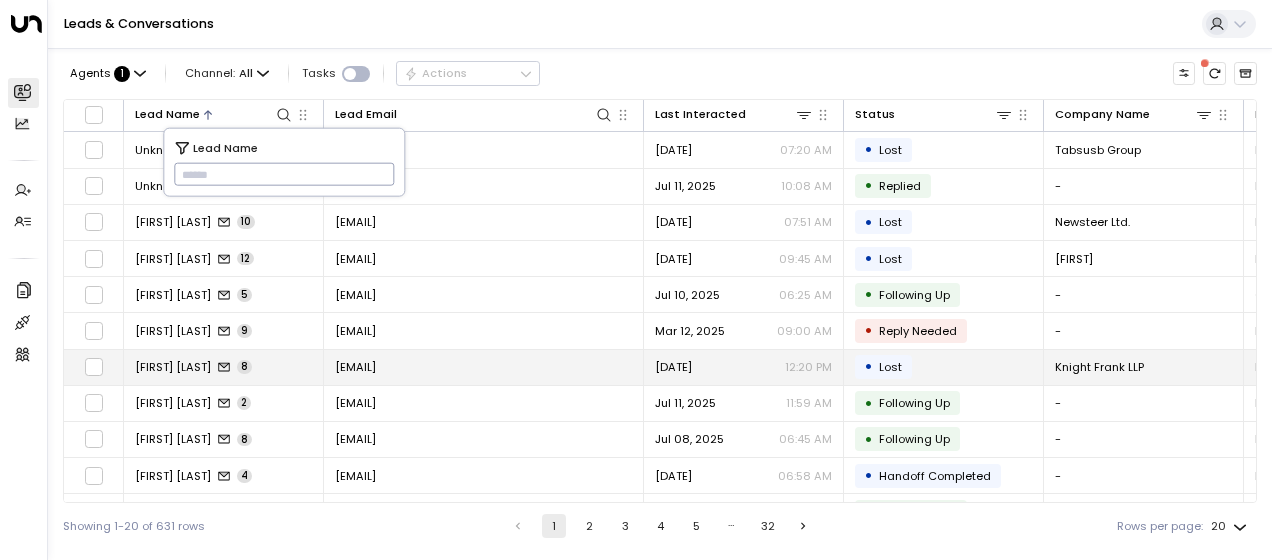 type on "*******" 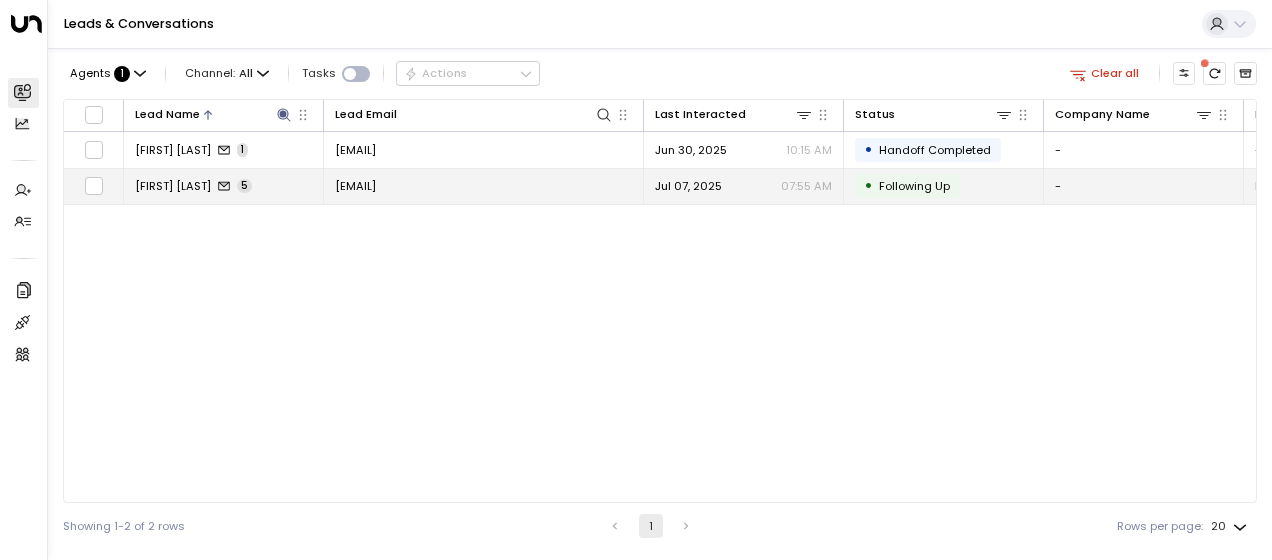 click on "[EMAIL]" at bounding box center [355, 186] 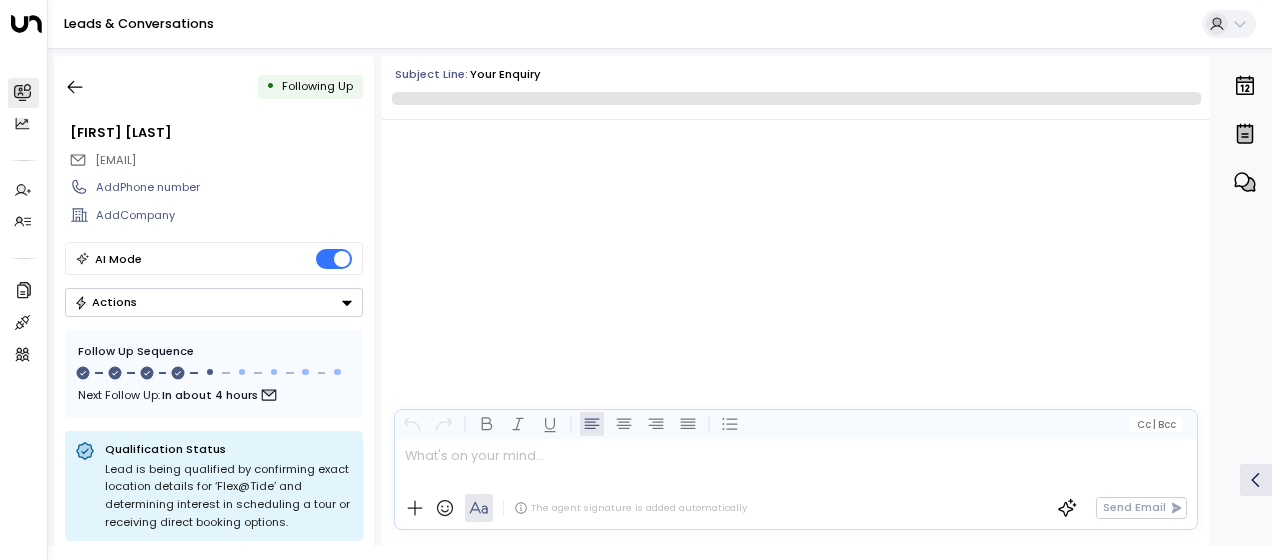 scroll, scrollTop: 3172, scrollLeft: 0, axis: vertical 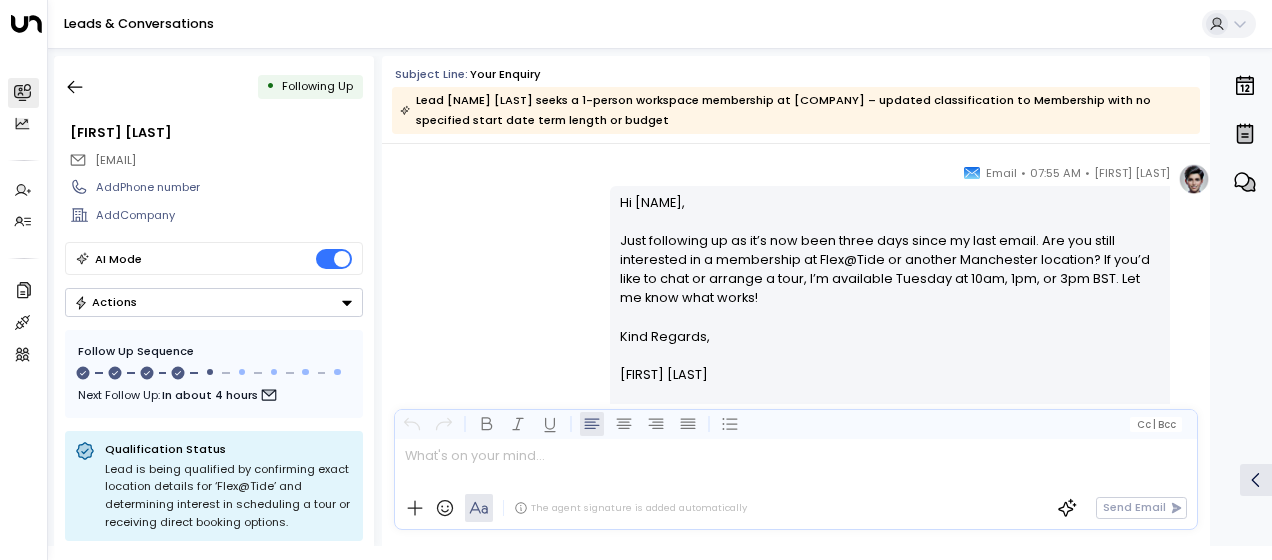 drag, startPoint x: 616, startPoint y: 197, endPoint x: 690, endPoint y: 378, distance: 195.54283 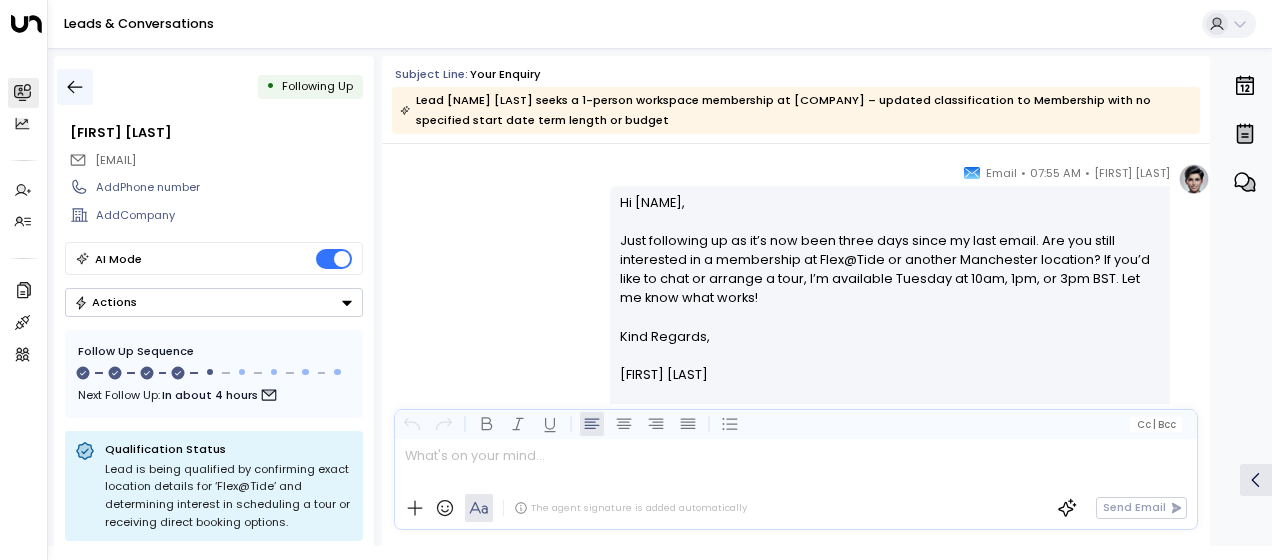 click 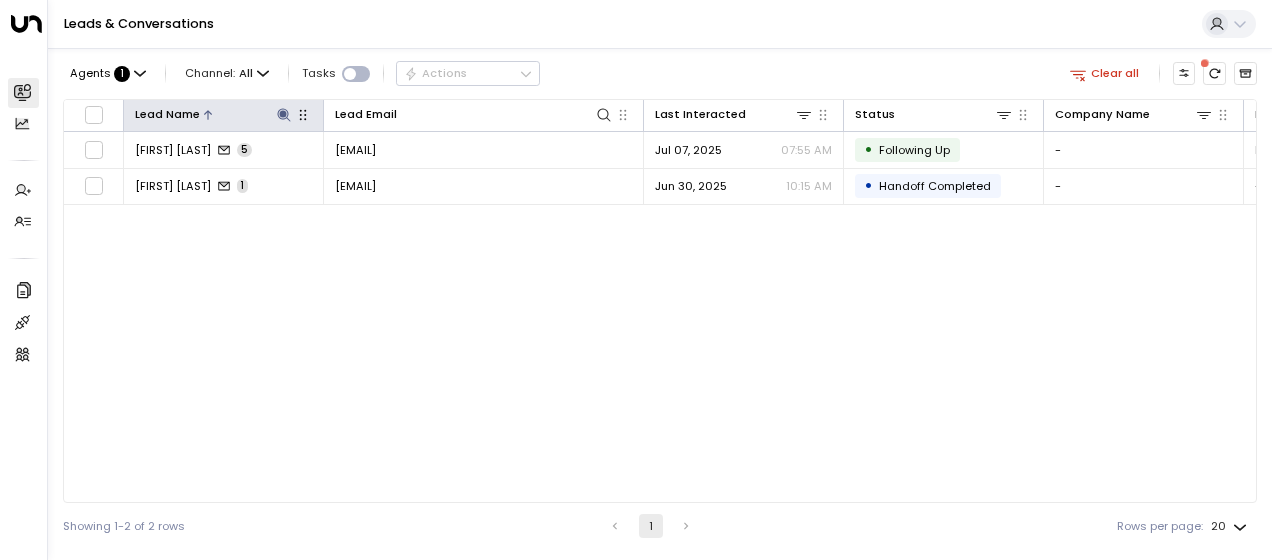 click 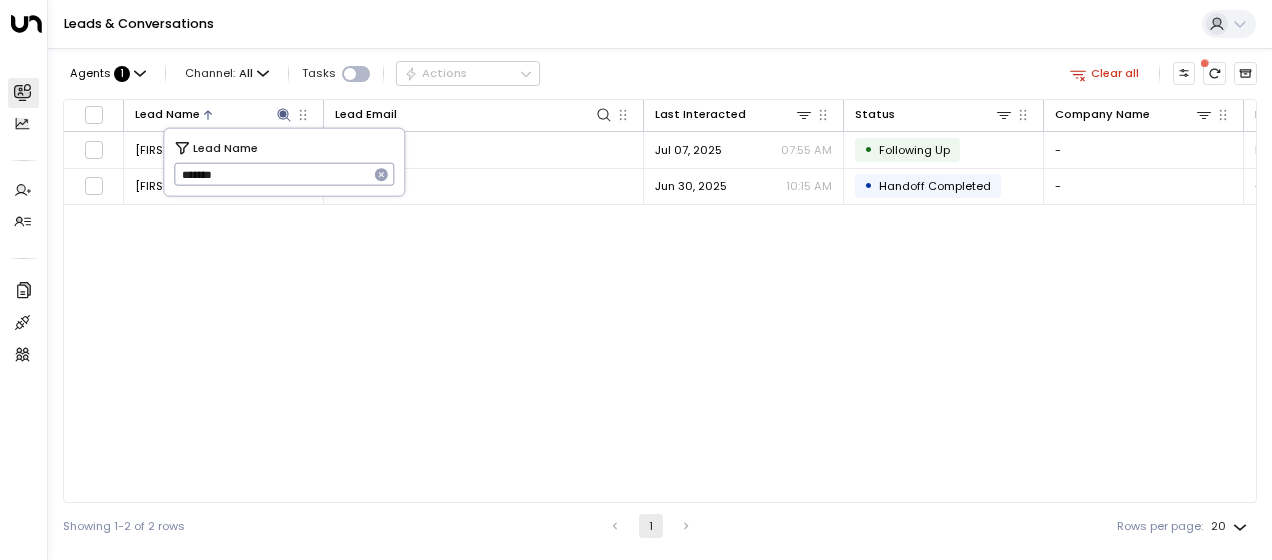 click on "*******" at bounding box center [271, 174] 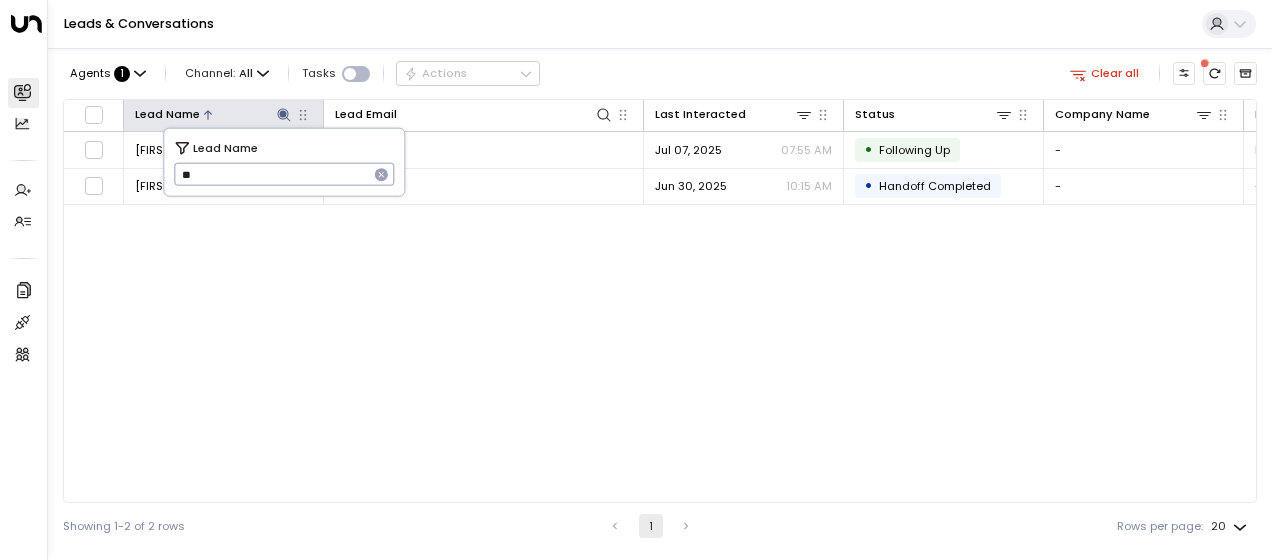 type on "*" 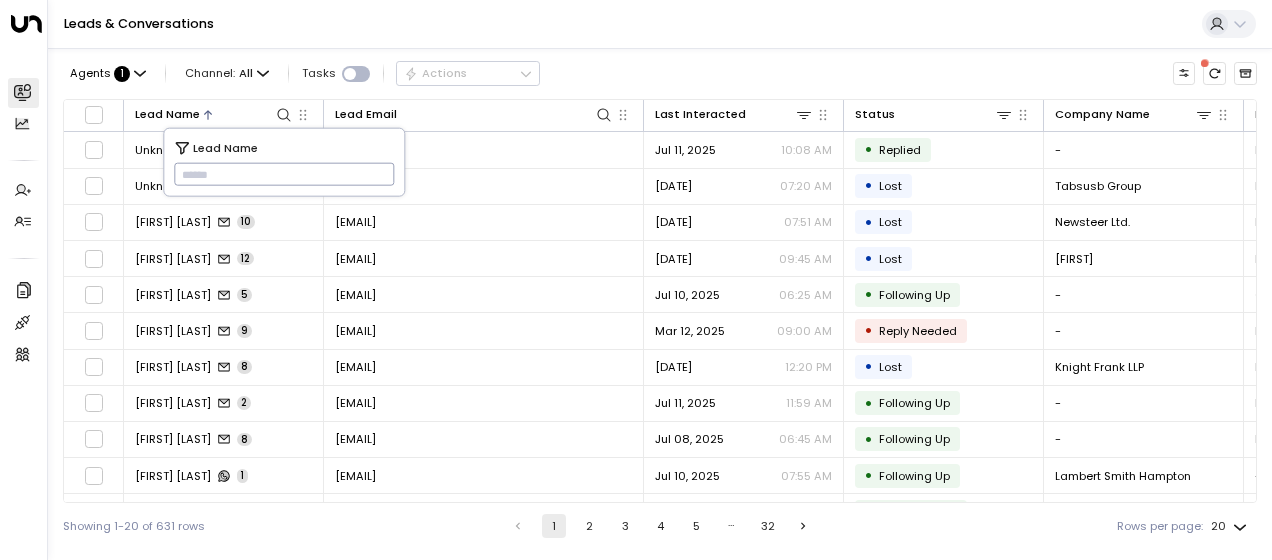 type on "**********" 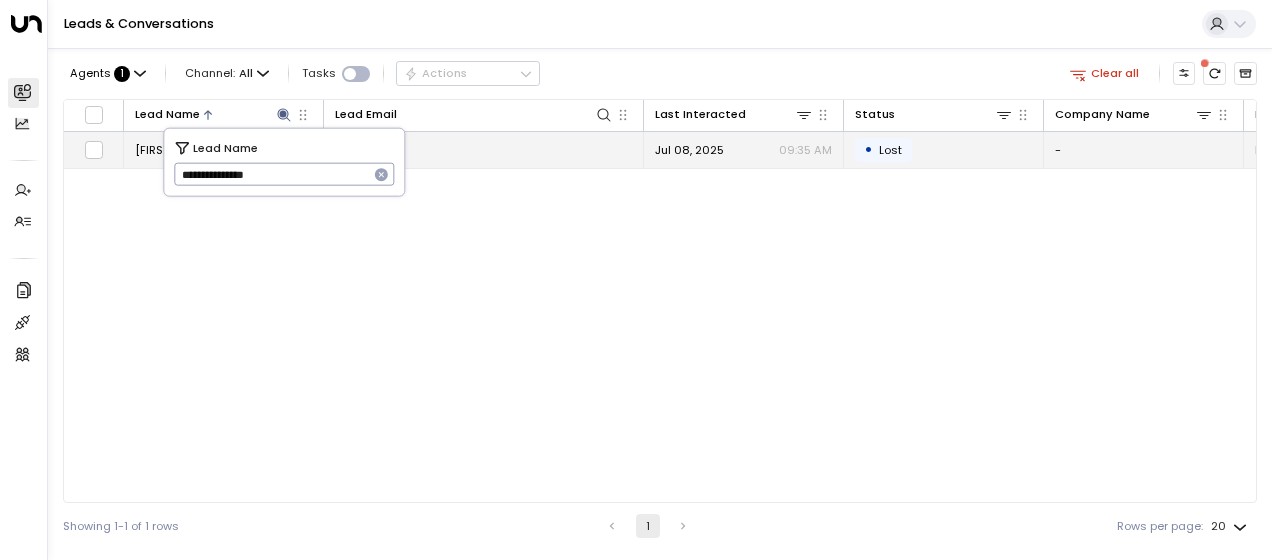 click on "[EMAIL]" at bounding box center [355, 150] 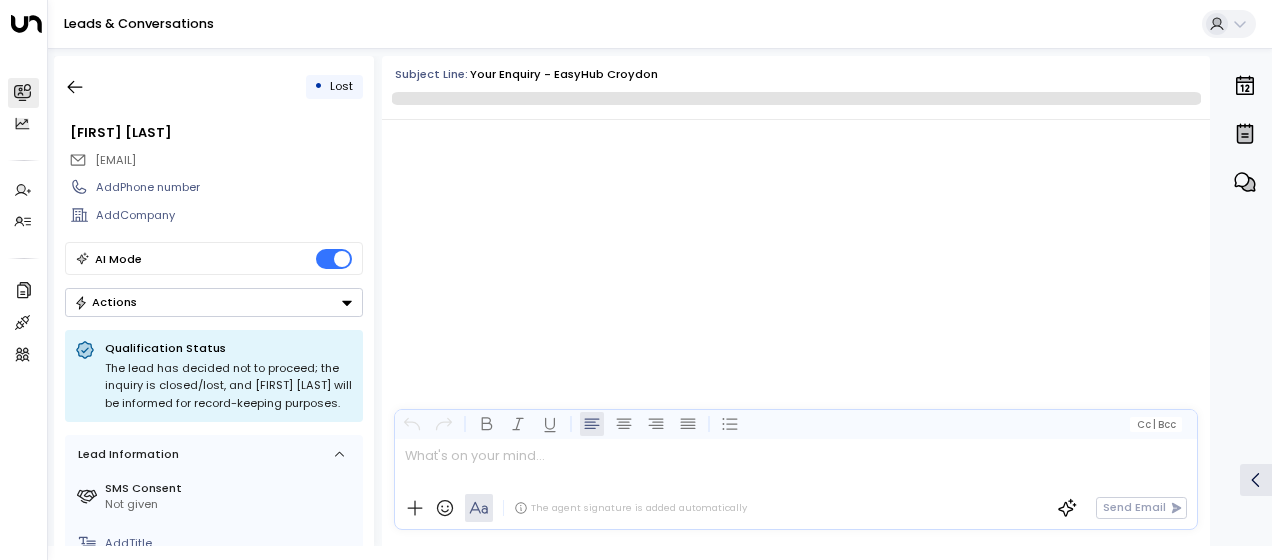 scroll, scrollTop: 2955, scrollLeft: 0, axis: vertical 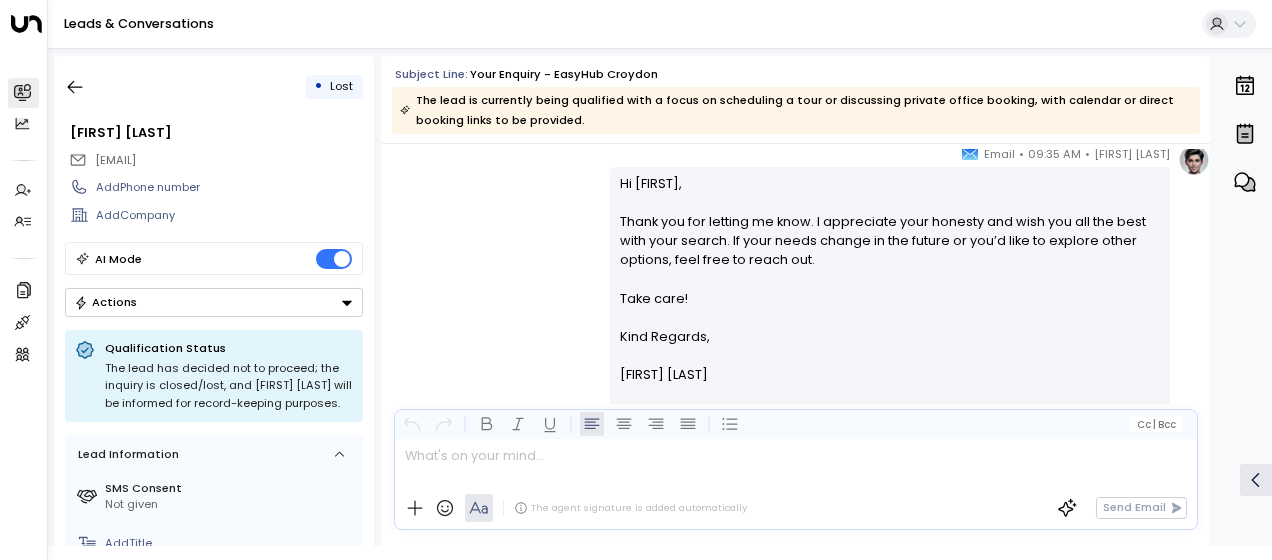 click on "[FIRST] [LAST] • [TIME] • Email Hi [NAME], Thank you for letting me know. I appreciate your honesty and wish you all the best with your search. If your needs change in the future or you’d like to explore other options, feel free to reach out. Take care! Kind Regards, [FIRST] [LAST] ________________________________________________________________________________________________________________________________________________________________________________________________________uniti_thread_id_33c032de-9083-485c-b41f-a7f0a2d97e3a" at bounding box center (796, 287) 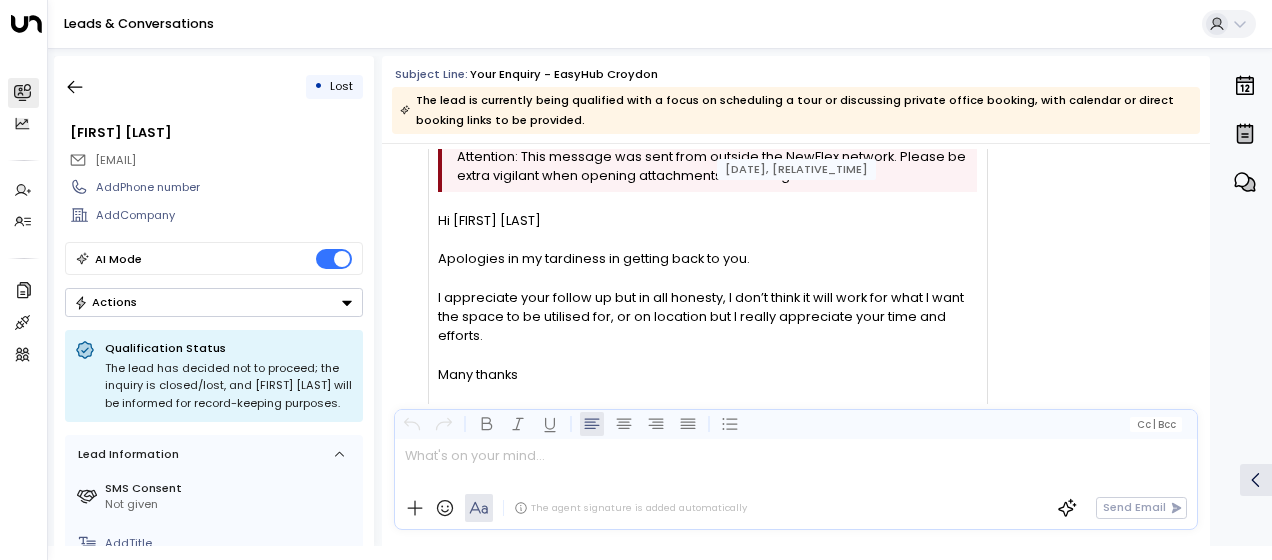 scroll, scrollTop: 2262, scrollLeft: 0, axis: vertical 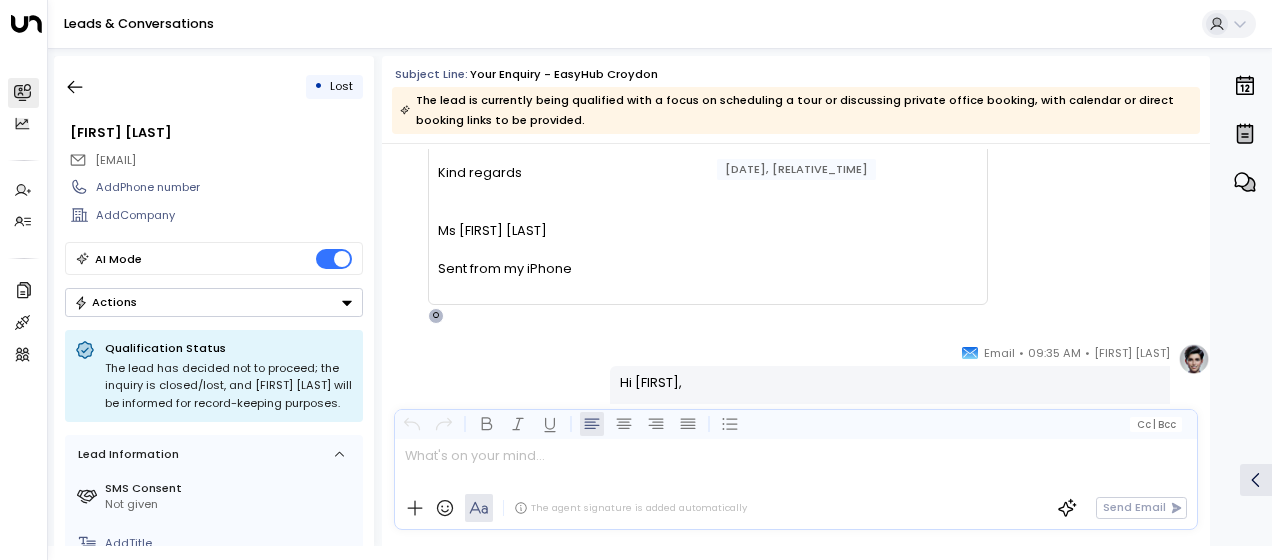 drag, startPoint x: 440, startPoint y: 200, endPoint x: 552, endPoint y: 231, distance: 116.21101 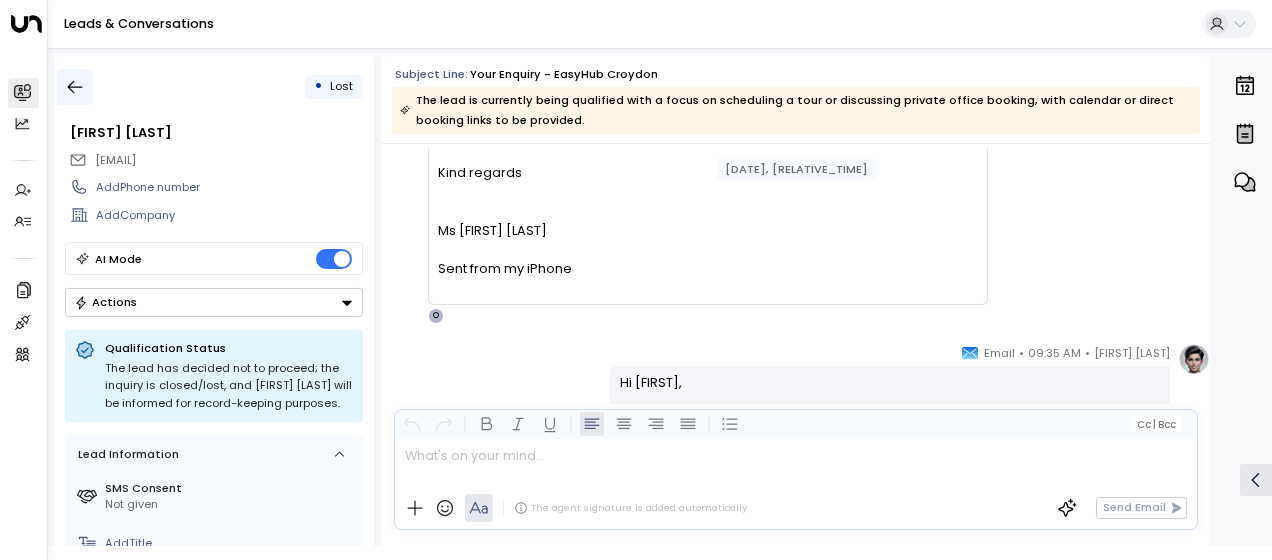 click 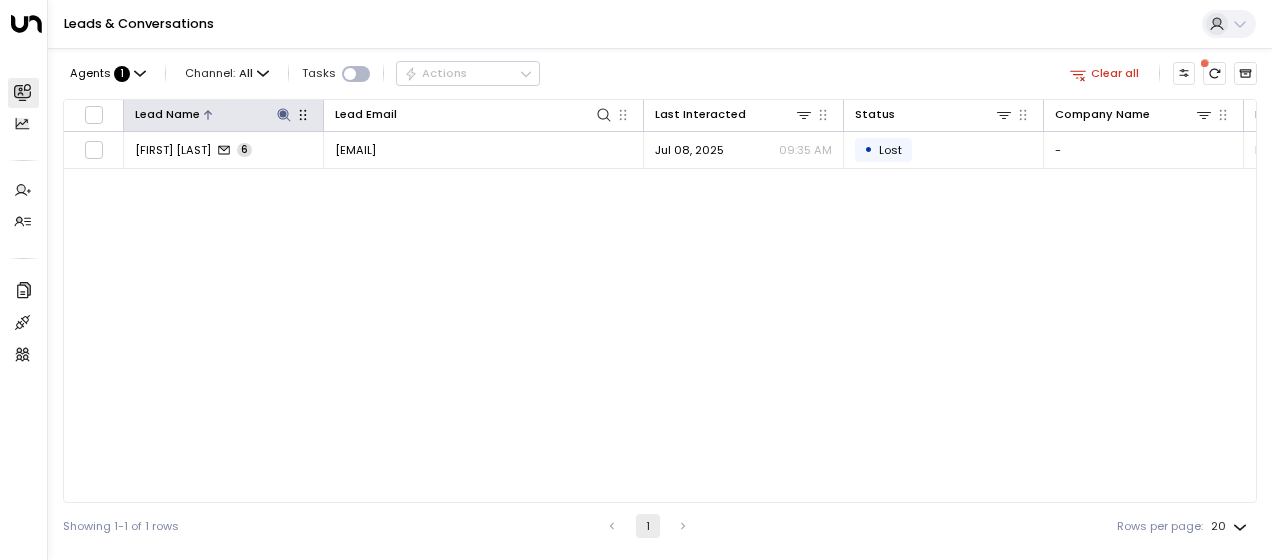 click 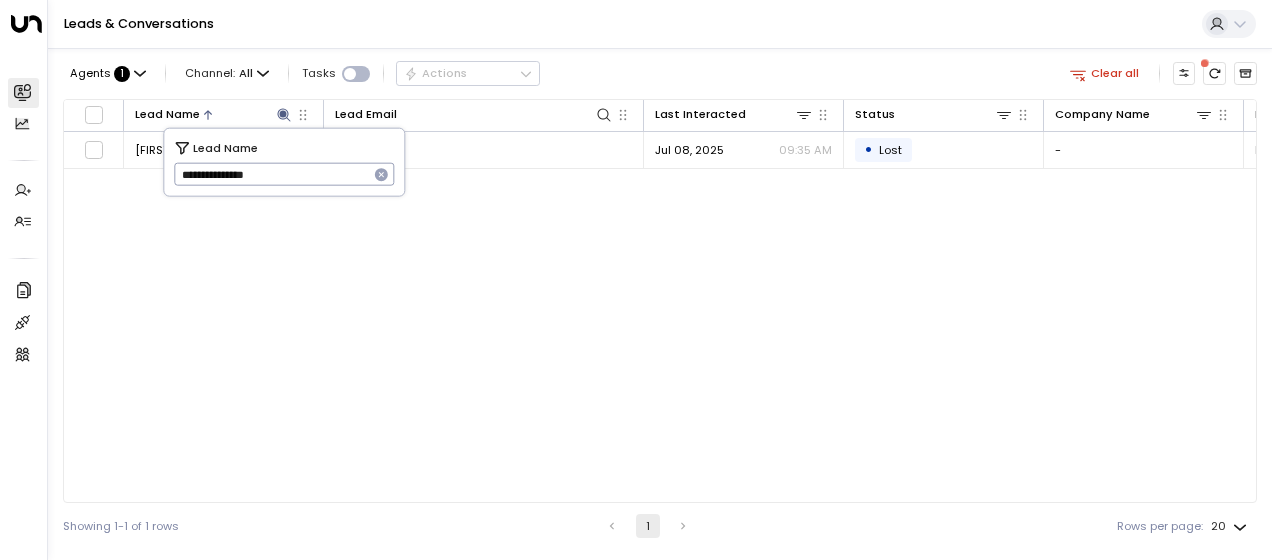 click on "**********" at bounding box center [271, 174] 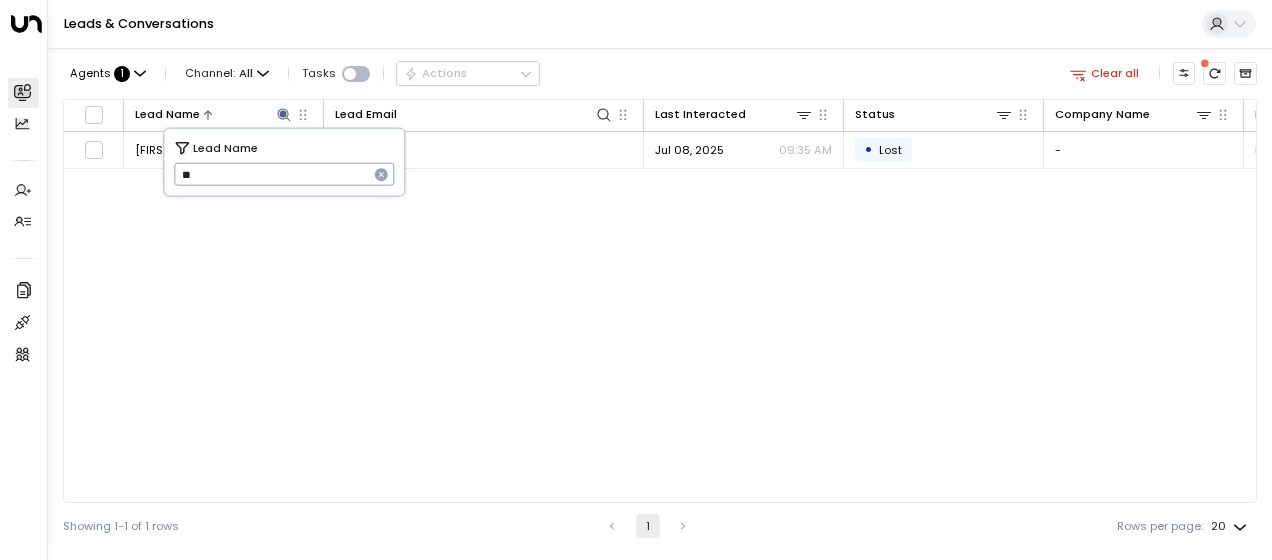 type on "*" 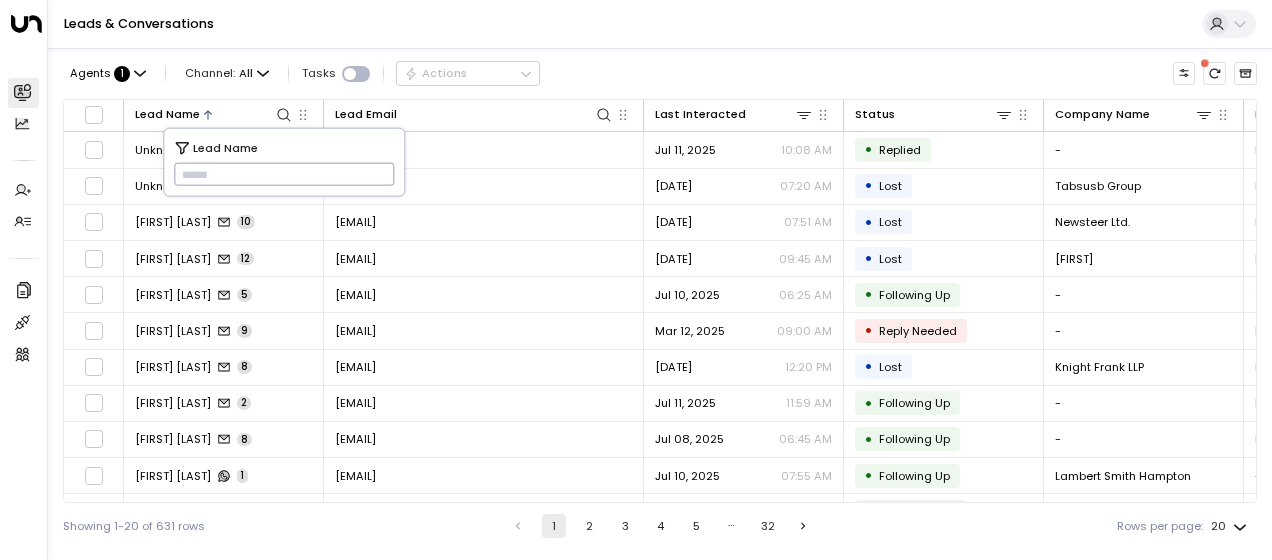 click at bounding box center [284, 174] 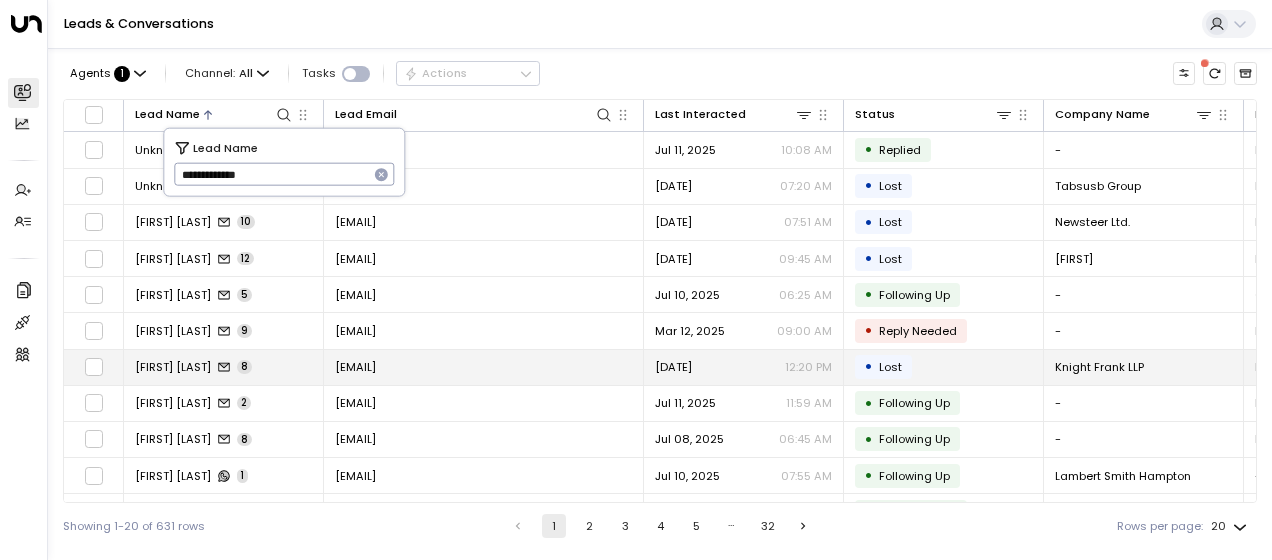 type on "**********" 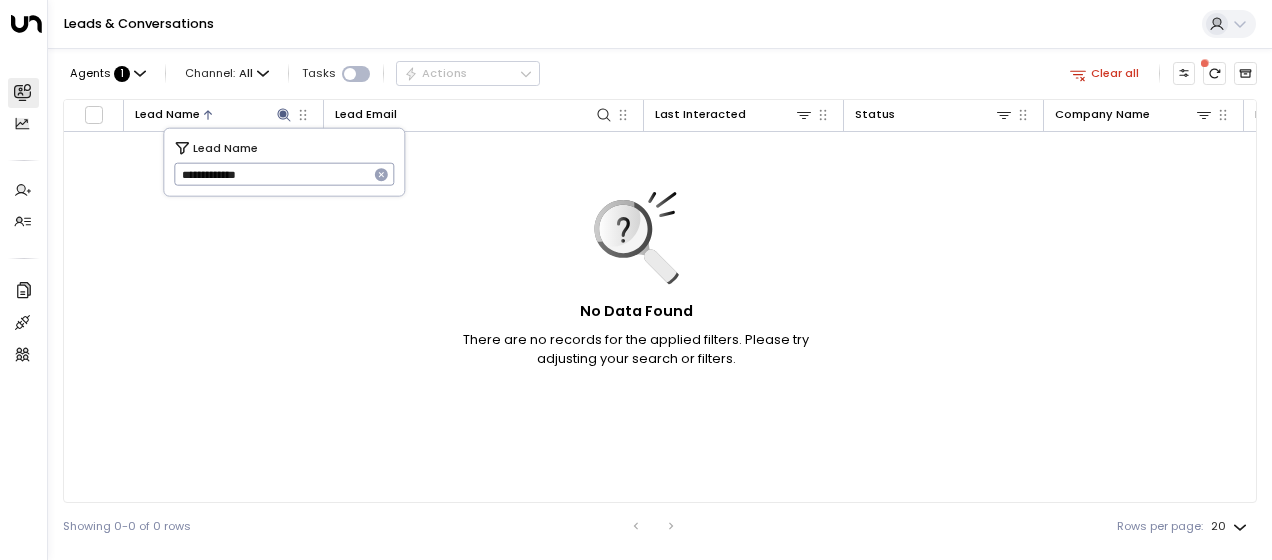 click on "**********" at bounding box center [271, 174] 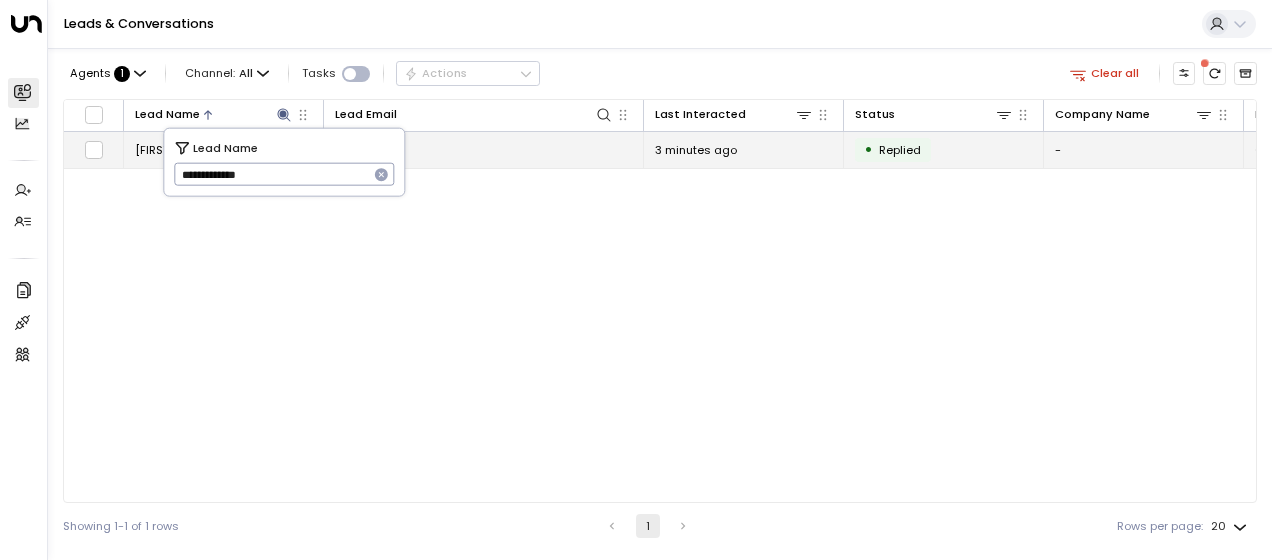 click on "[EMAIL]" at bounding box center (355, 150) 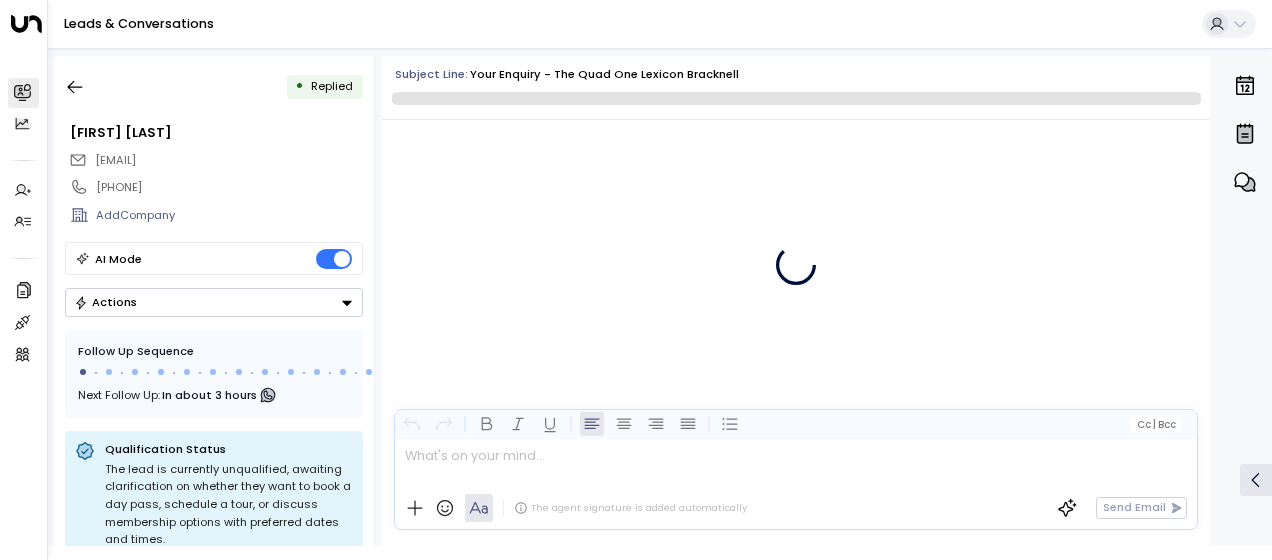 scroll, scrollTop: 580, scrollLeft: 0, axis: vertical 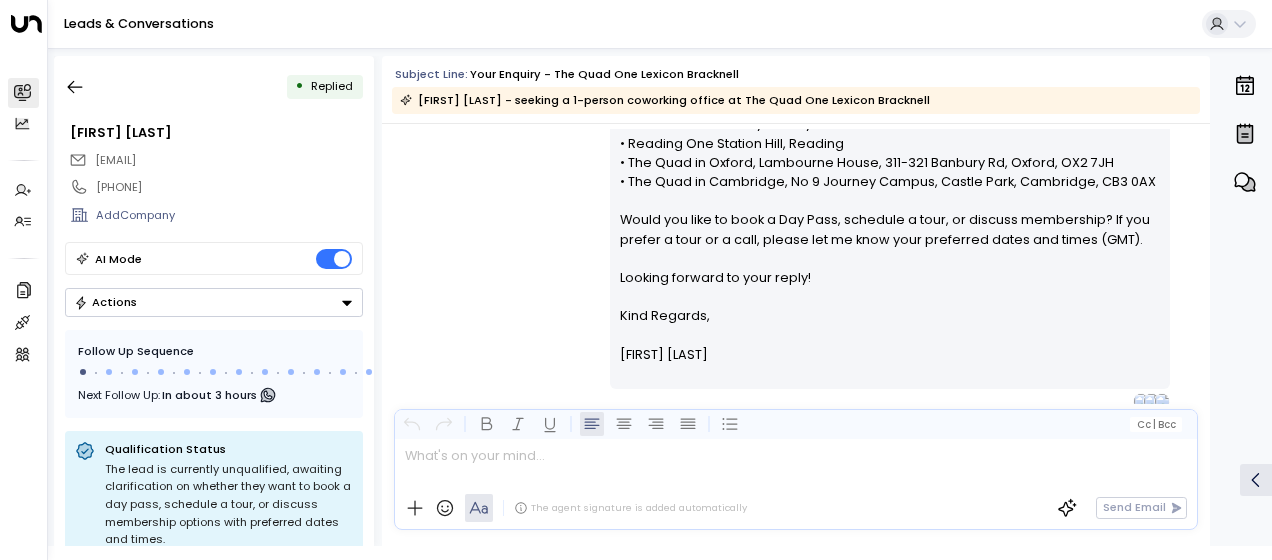 click on "[FIRST] [LAST] • 03:45 AM • Email Hi [FIRST], Thank you for your interest in coworking at The Quad One Lexicon Bracknell. Our Co-working Day Pass (£20/day) grants you access to hot desks, superfast internet and communal areas. Learn more here: Website and view our brochure and photos here: Brochure & Photos. The building also features meeting rooms and flexible event spaces, and we offer membership plans from monthly hot-desk passes to dedicated desks. Alternative locations you may also consider: • Reading One Station Hill, Reading • The Quad in Oxford, Lambourne House, 311-321 Banbury Rd, Oxford, OX2 7JH • The Quad in Cambridge, No 9 Journey Campus, Castle Park, Cambridge, CB3 0AX Would you like to book a Day Pass, schedule a tour, or discuss membership? If you prefer a tour or a call, please let me know your preferred dates and times (GMT). Looking forward to your reply! Kind Regards, [FIRST] [LAST]" at bounding box center [796, 151] 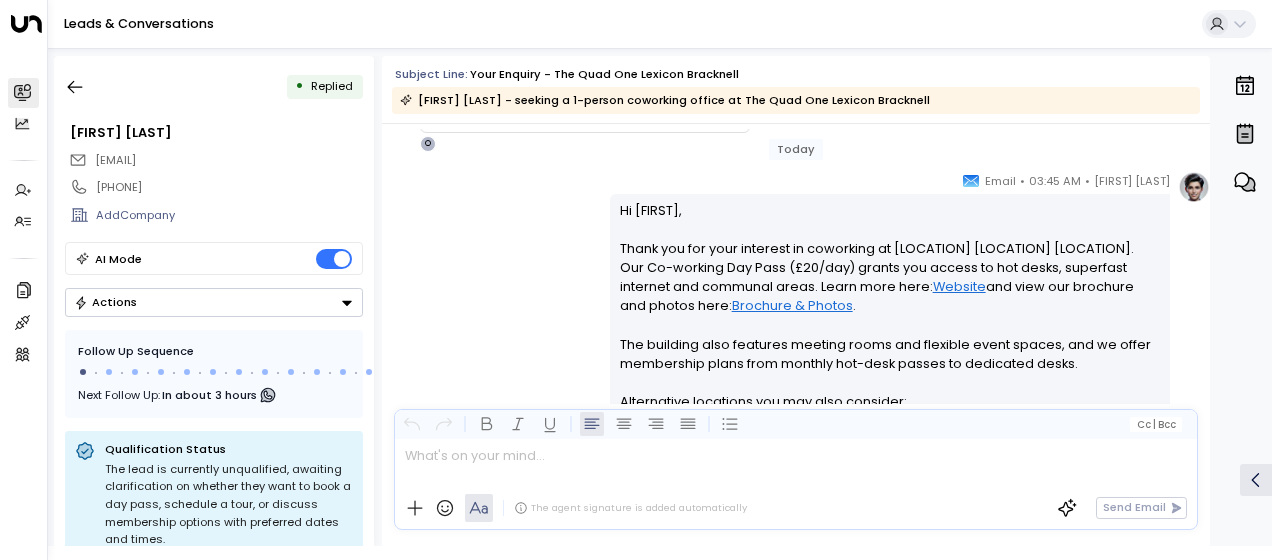 scroll, scrollTop: 300, scrollLeft: 0, axis: vertical 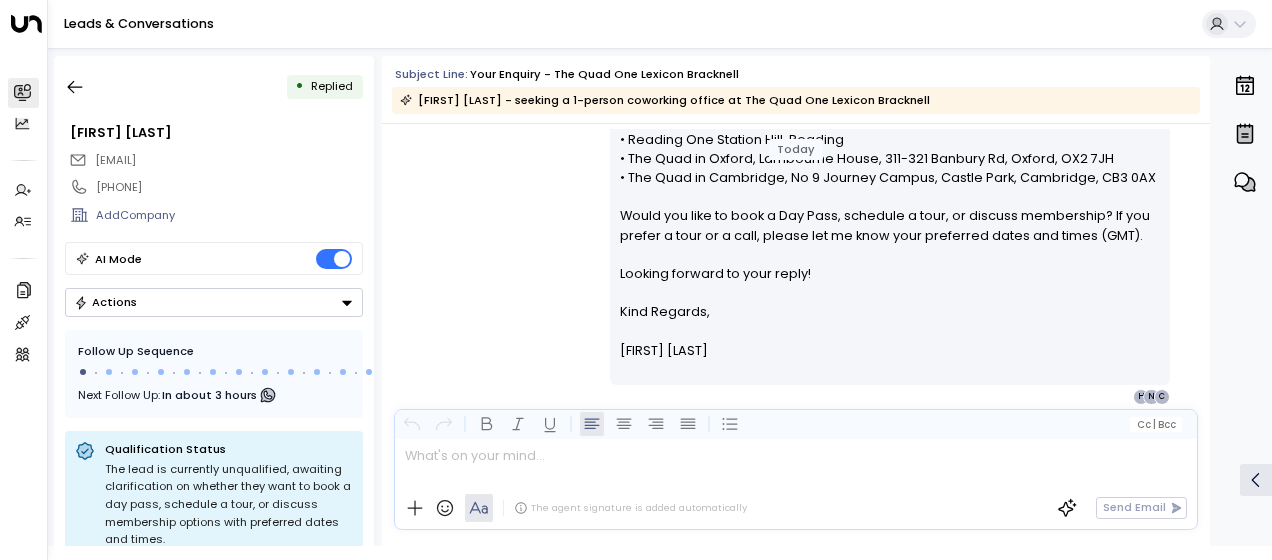 drag, startPoint x: 613, startPoint y: 202, endPoint x: 710, endPoint y: 412, distance: 231.32013 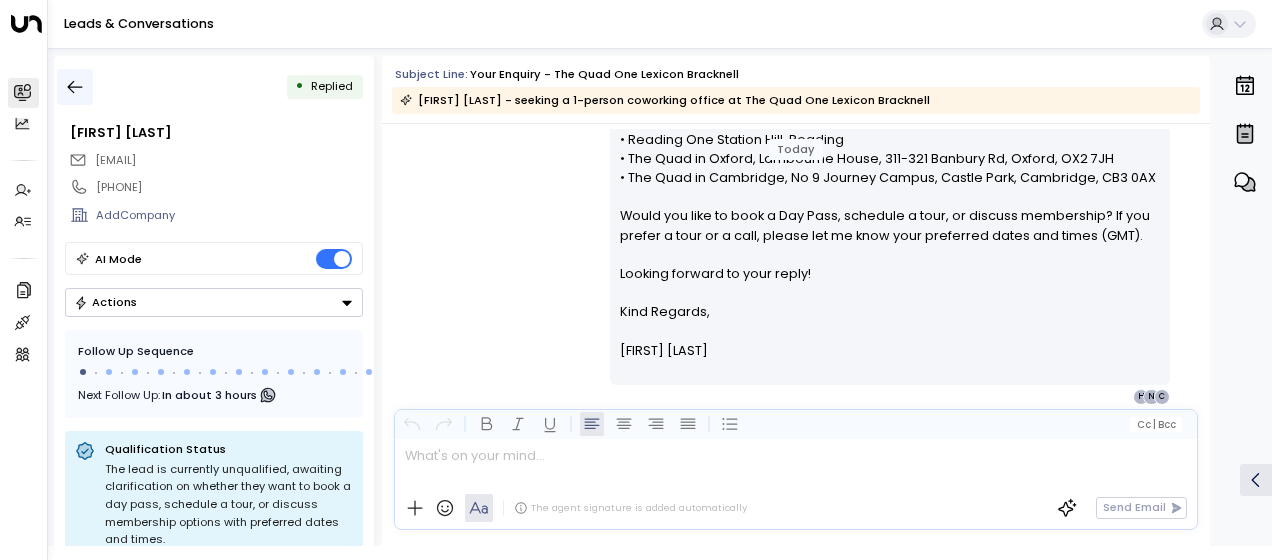 click 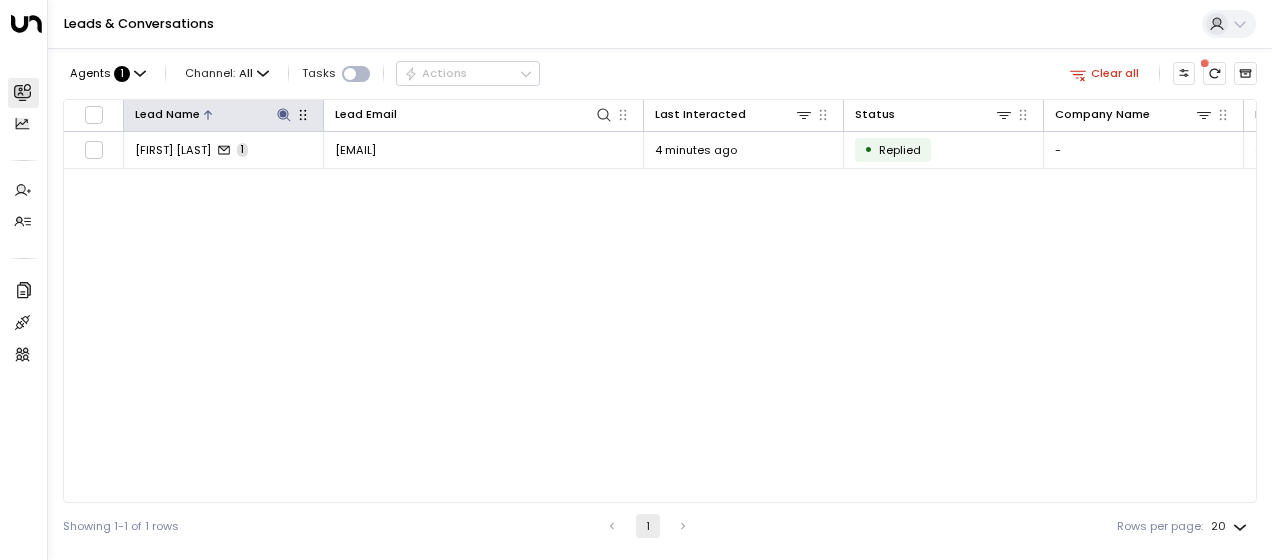 click 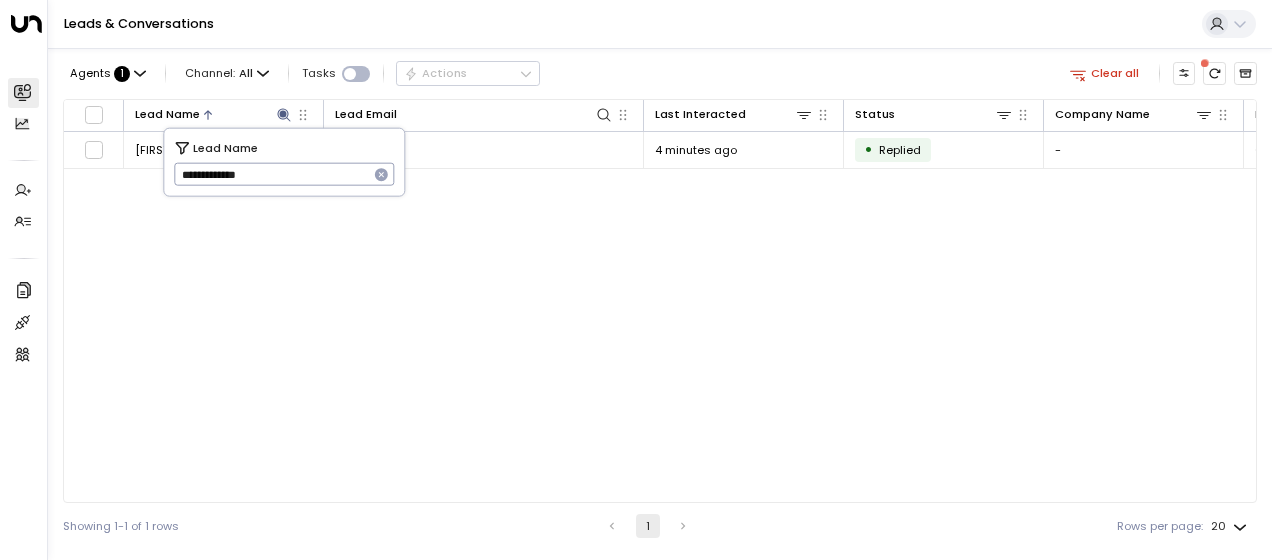 click on "**********" at bounding box center (271, 174) 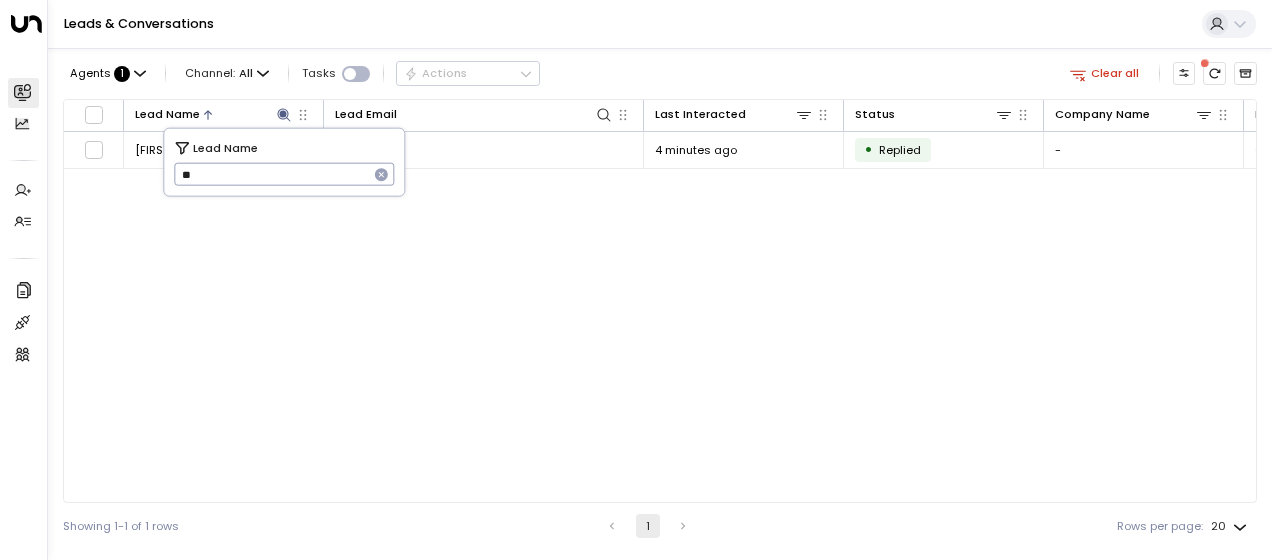 type on "*" 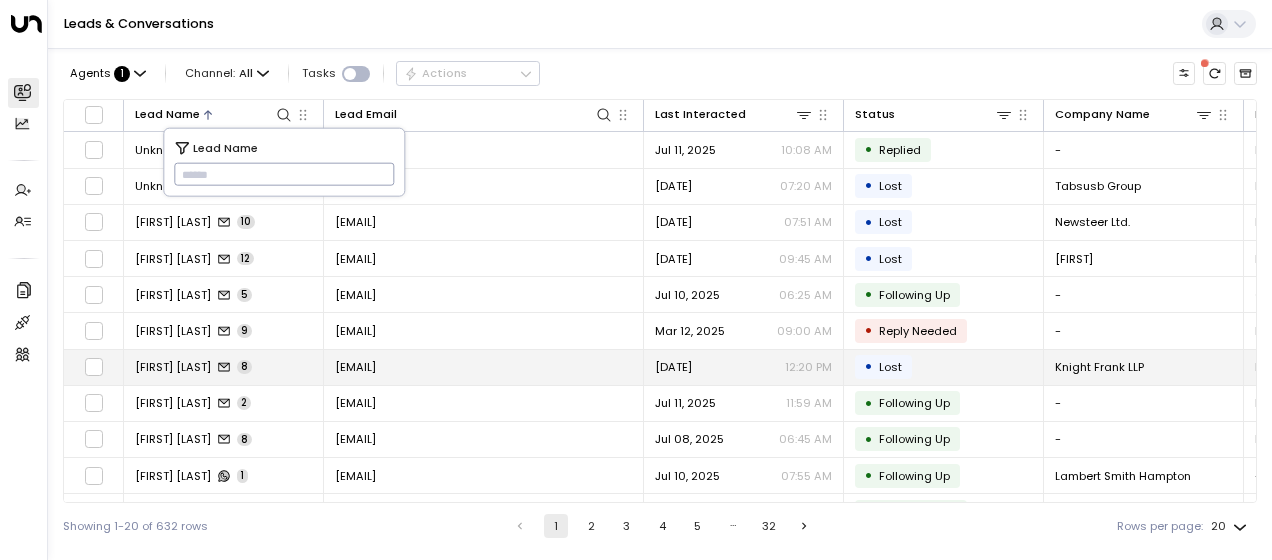 type on "**********" 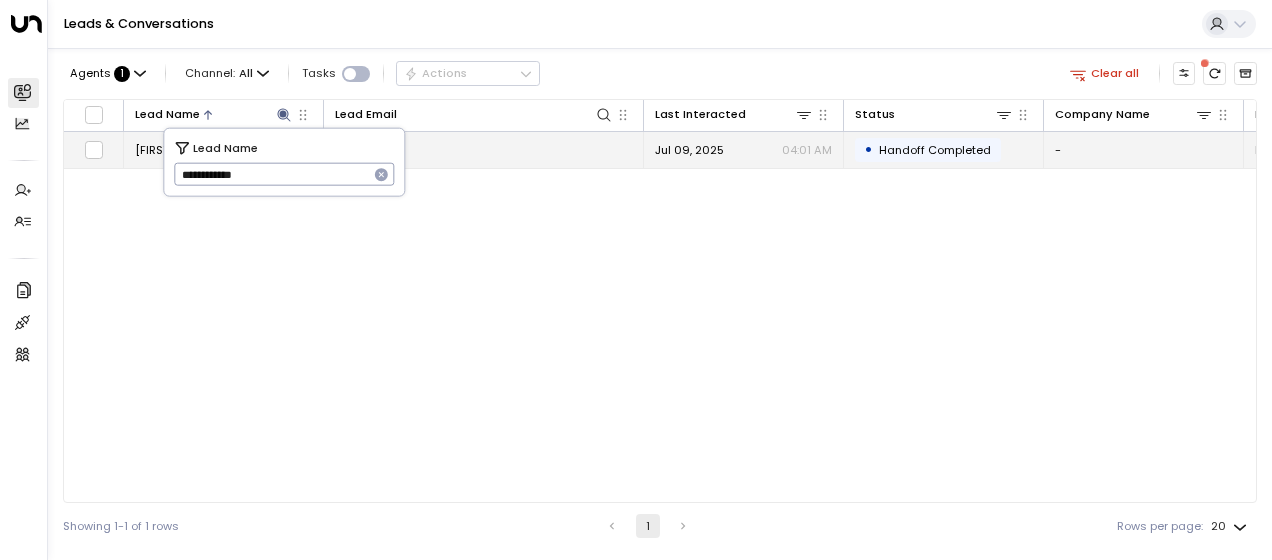 click on "[EMAIL]" at bounding box center (355, 150) 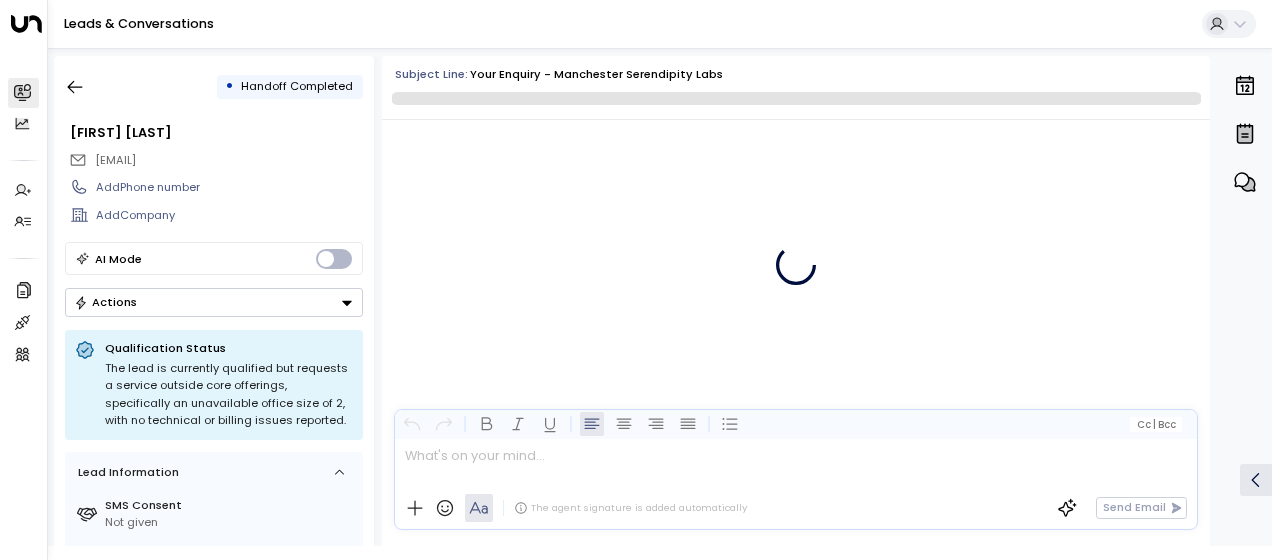 scroll, scrollTop: 422, scrollLeft: 0, axis: vertical 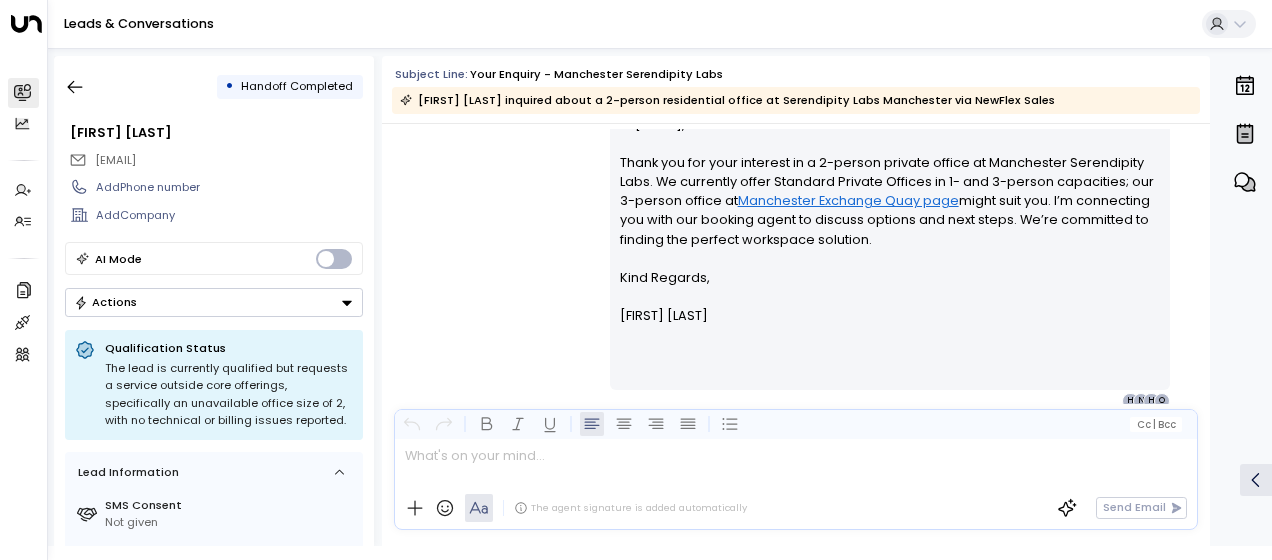 click on "[FIRST] [LAST] • 04:01 AM • Email Hi Habte, Thank you for your interest in a 2-person private office at Manchester Serendipity Labs. We currently offer Standard Private Offices in 1- and 3-person capacities; our 3-person office at Manchester Exchange Quay page might suit you. I’m connecting you with our booking agent to discuss options and next steps. We’re committed to finding the perfect workspace solution. Kind Regards, [FIRST] [LAST] ________________________________________________________________________________________________________________________________________________________________________________________________________uniti_thread_id_809699c6-2903-4f3d-ac95-7c02d2408f30 O H N H" at bounding box center [796, 247] 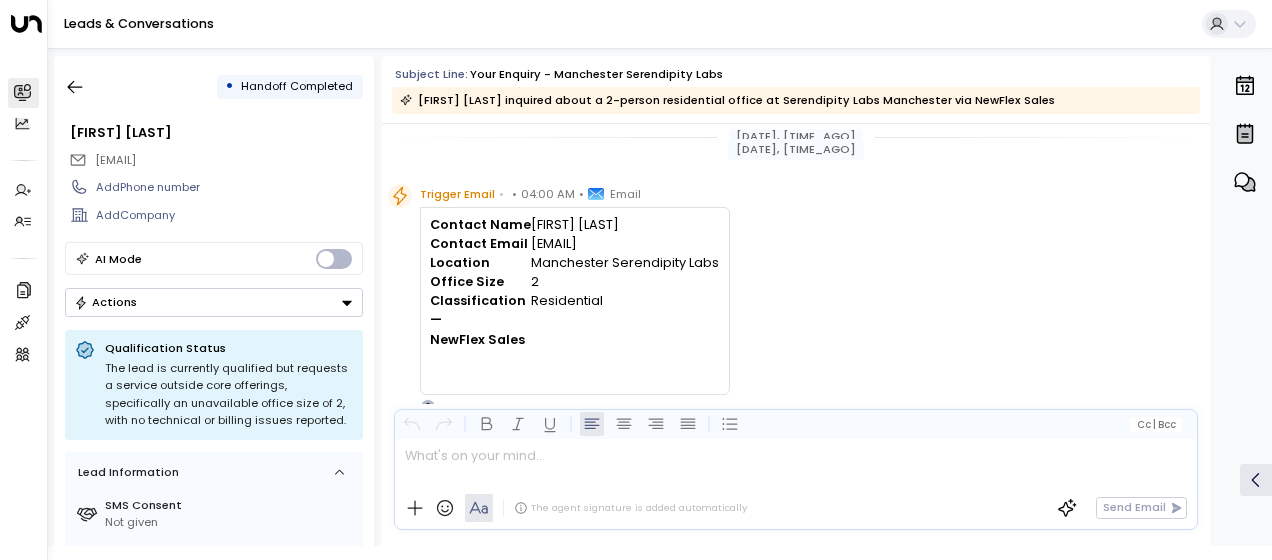 scroll, scrollTop: 0, scrollLeft: 0, axis: both 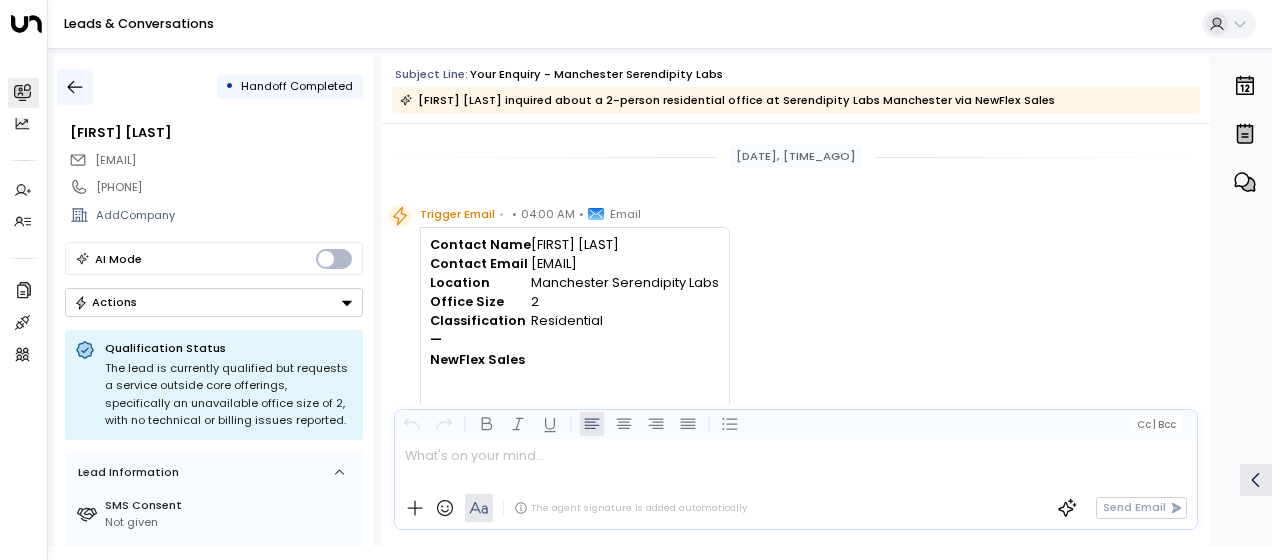 click 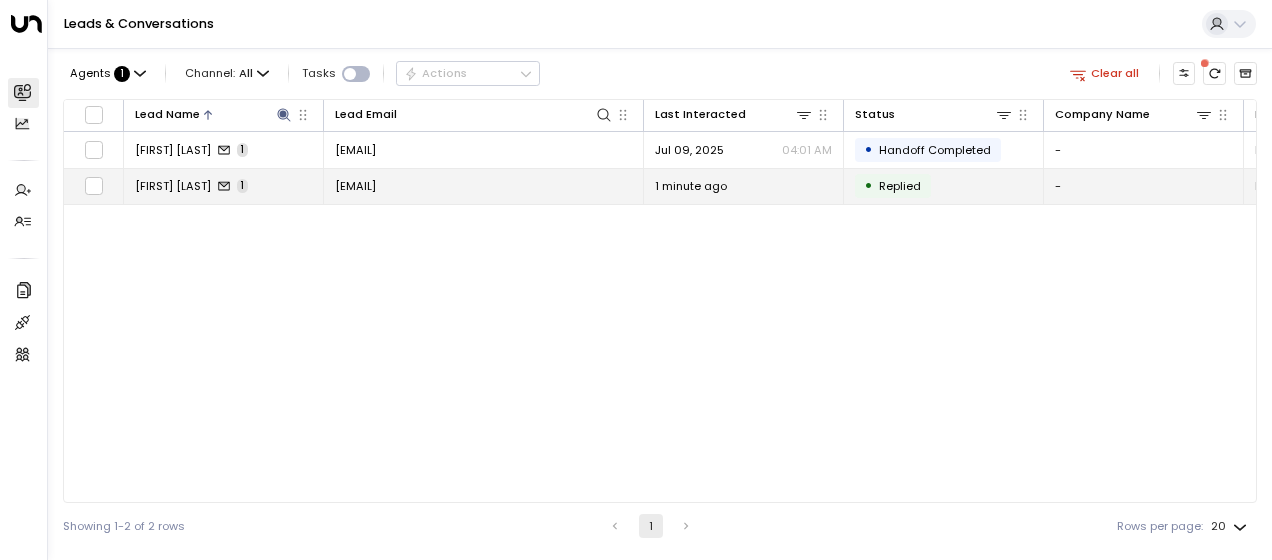 click on "[EMAIL]" at bounding box center [355, 186] 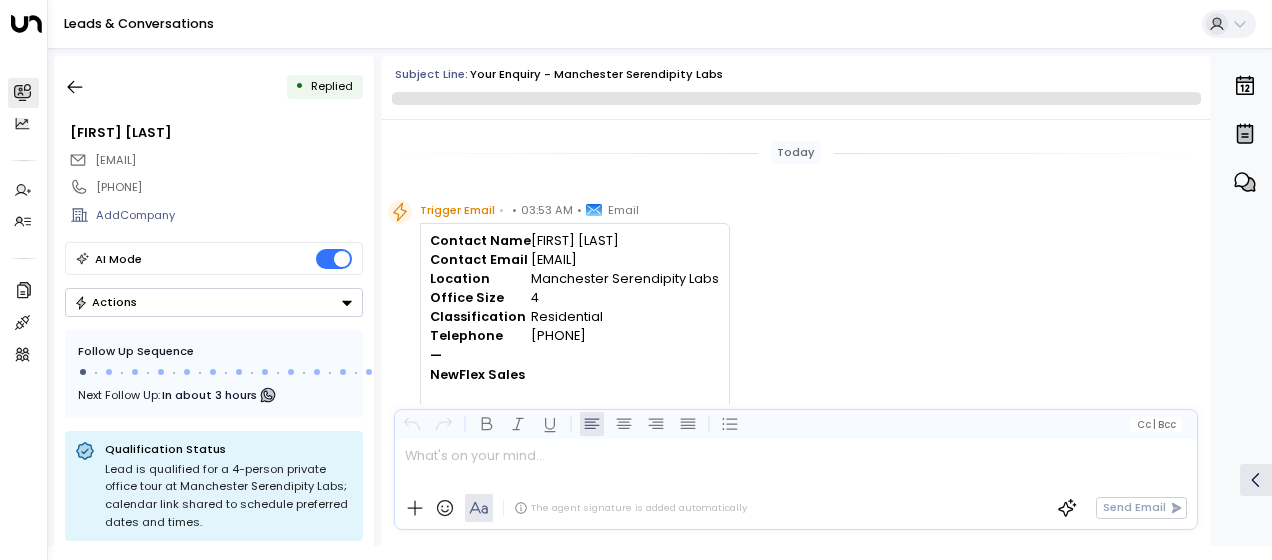 scroll, scrollTop: 445, scrollLeft: 0, axis: vertical 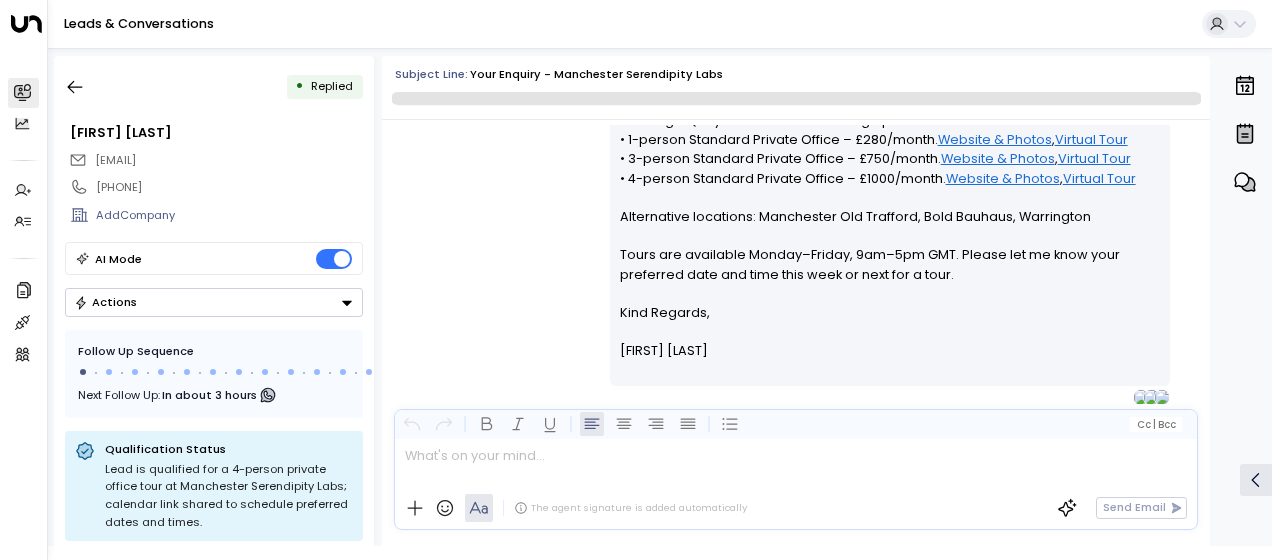 click on "[FIRST] [LAST] • [TIME] • Email Hi [NAME], Thank you for your interest in private offices at [LOCATION] [LOCATION], [LOCATION]. We have the following options: • 1-person Standard Private Office – £280/month. Website & Photos , Virtual Tour • 3-person Standard Private Office – £750/month. Website & Photos , Virtual Tour • 4-person Standard Private Office – £1000/month. Website & Photos , Virtual Tour Alternative locations: [LOCATION] [LOCATION], [LOCATION] [LOCATION], [LOCATION] Tours are available Monday–Friday, 9am–5pm GMT. Please let me know your preferred date and time this week or next for a tour. Kind Regards, [FIRST] [LAST] ________________________________________________________________________________________________________________________________________________________________________________________________________uniti_thread_id_94e44518-0664-4d2d-b89e-610658fa38bc" at bounding box center (796, 215) 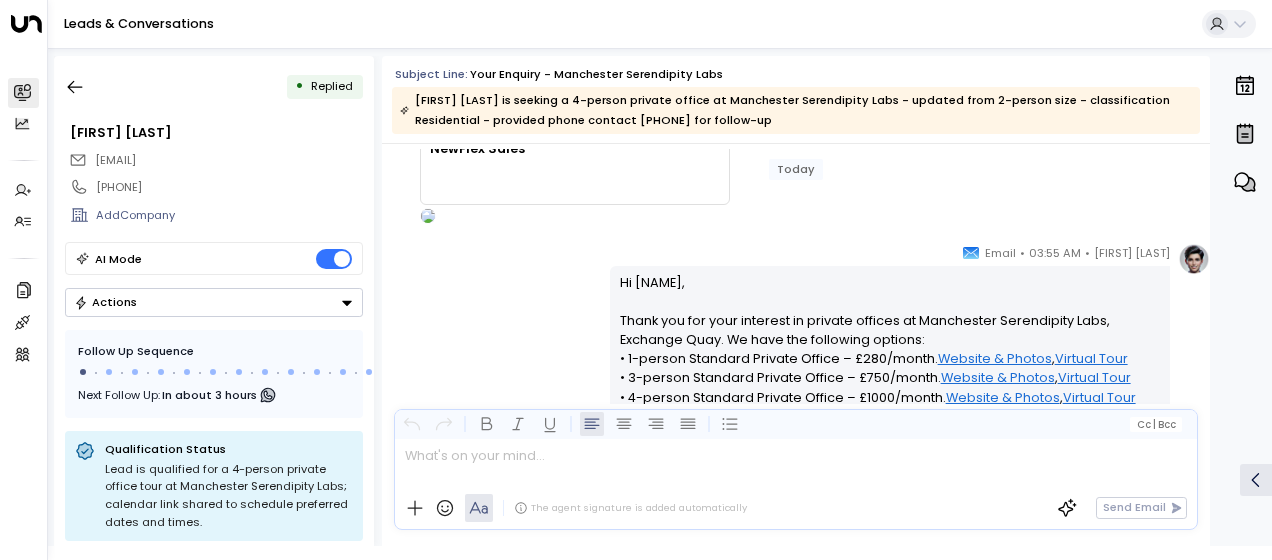 scroll, scrollTop: 245, scrollLeft: 0, axis: vertical 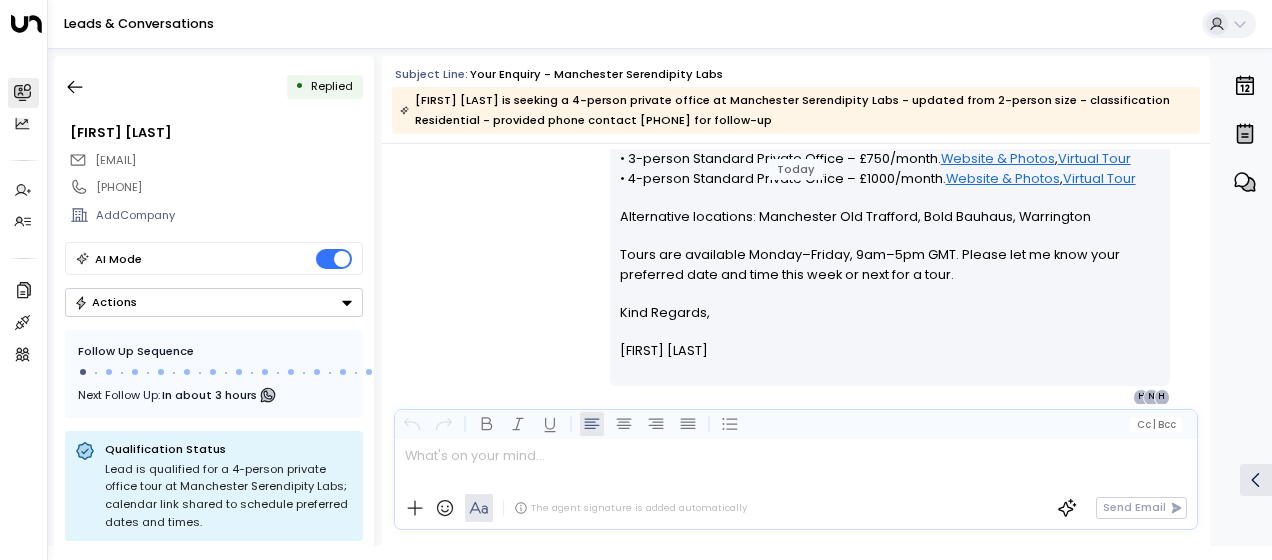 drag, startPoint x: 616, startPoint y: 281, endPoint x: 718, endPoint y: 398, distance: 155.2192 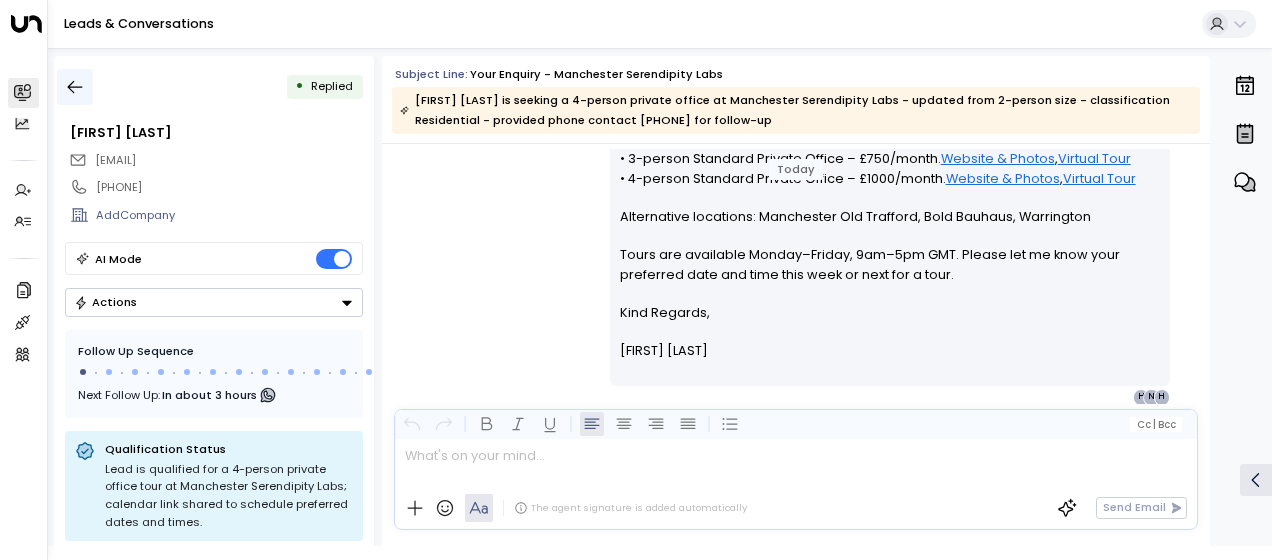 click 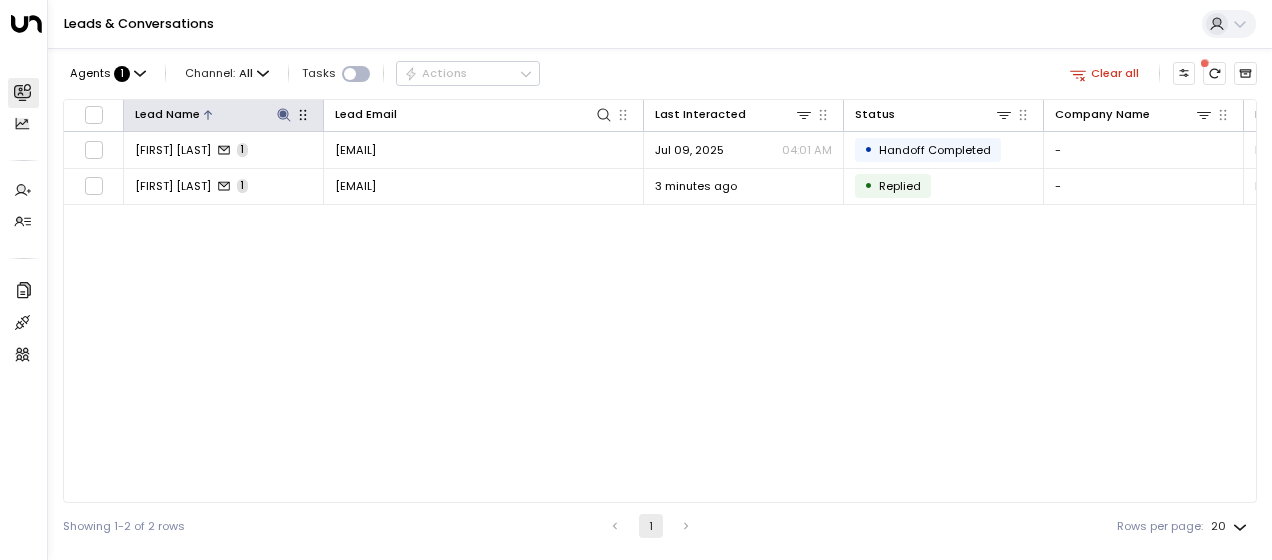 click 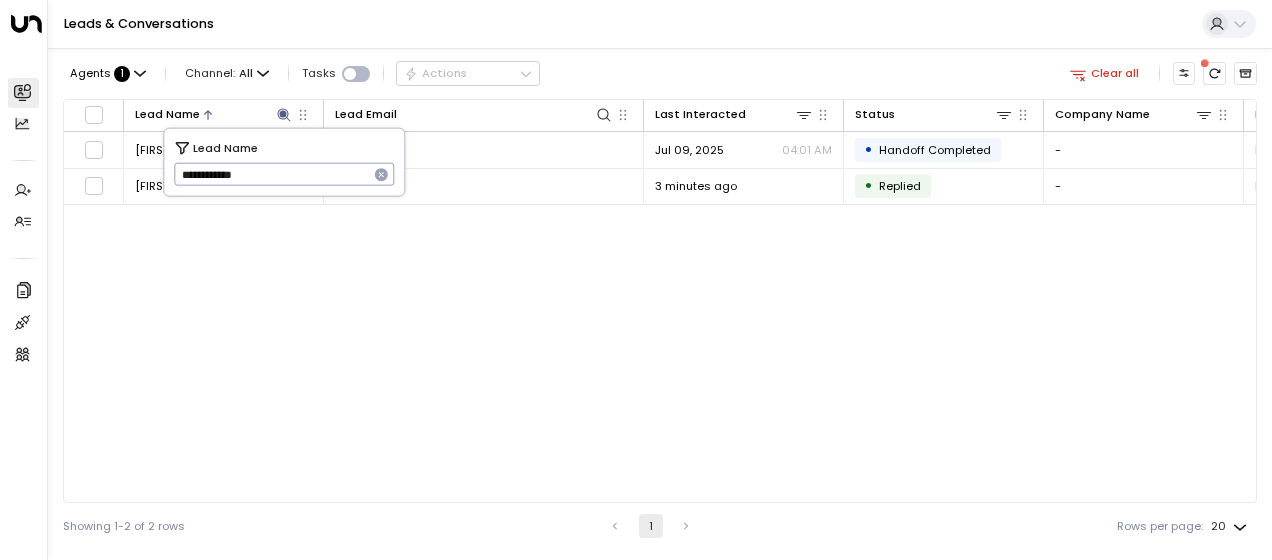 click on "**********" at bounding box center [271, 174] 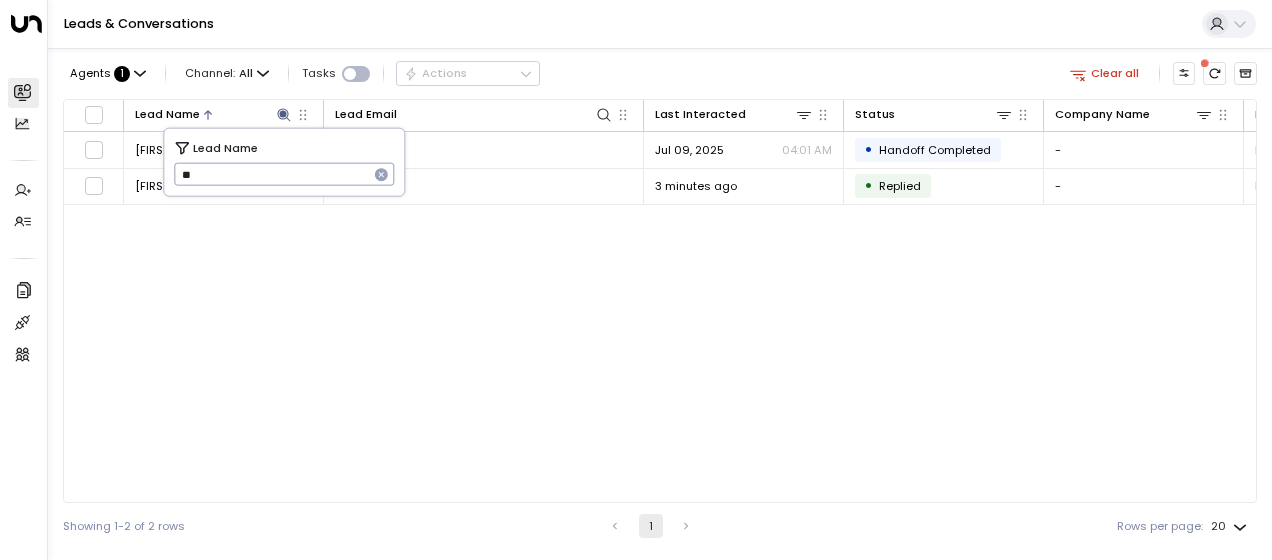 type on "*" 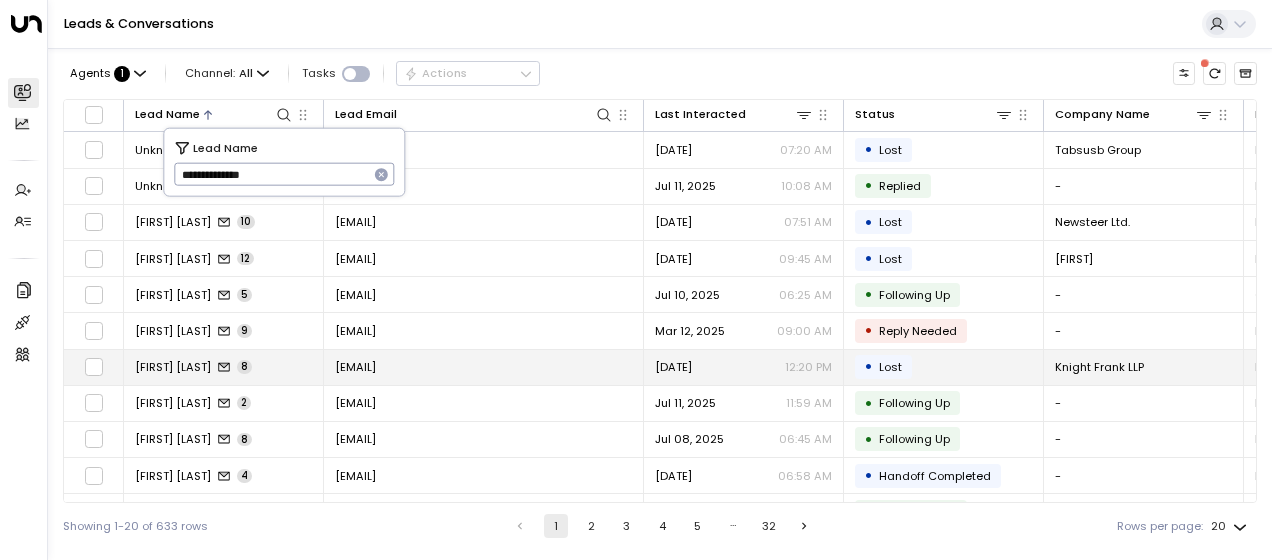 type on "**********" 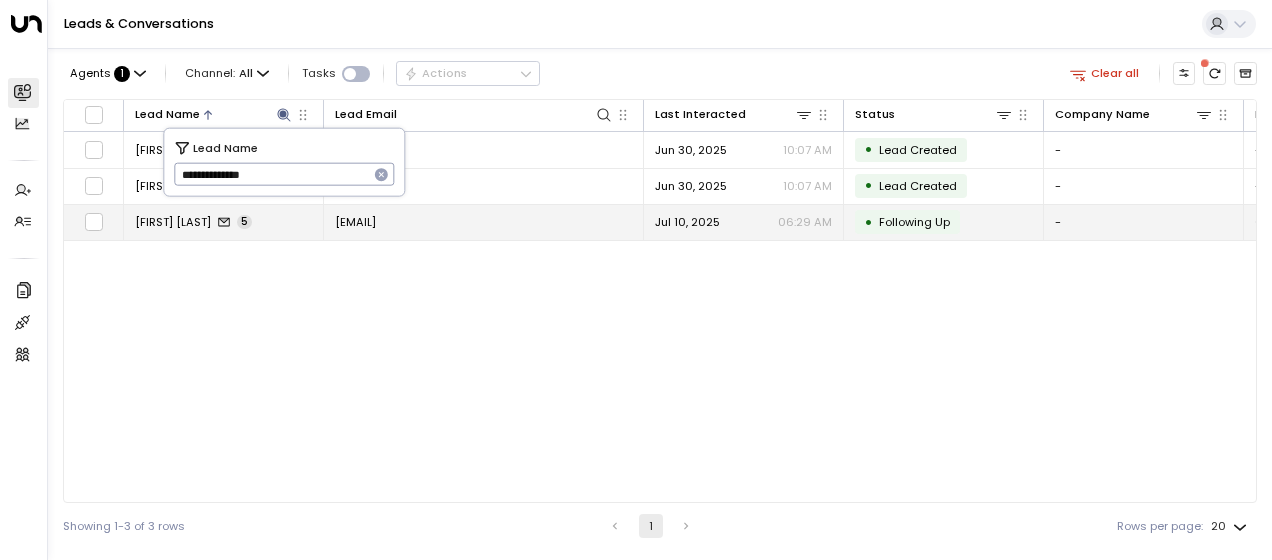 click on "[EMAIL]" at bounding box center (484, 222) 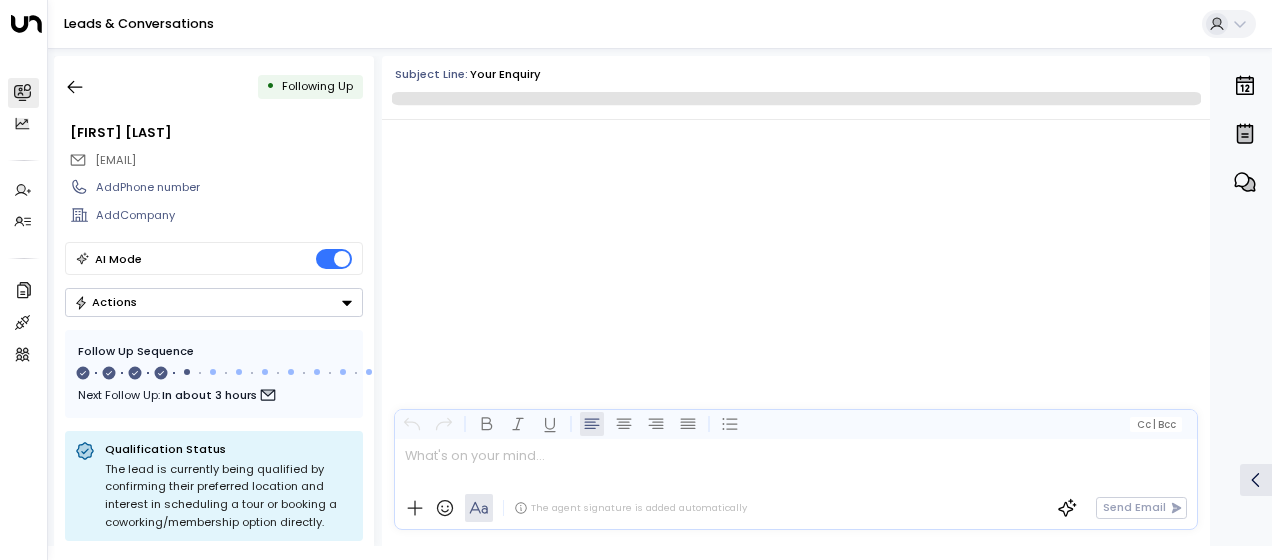 scroll, scrollTop: 2672, scrollLeft: 0, axis: vertical 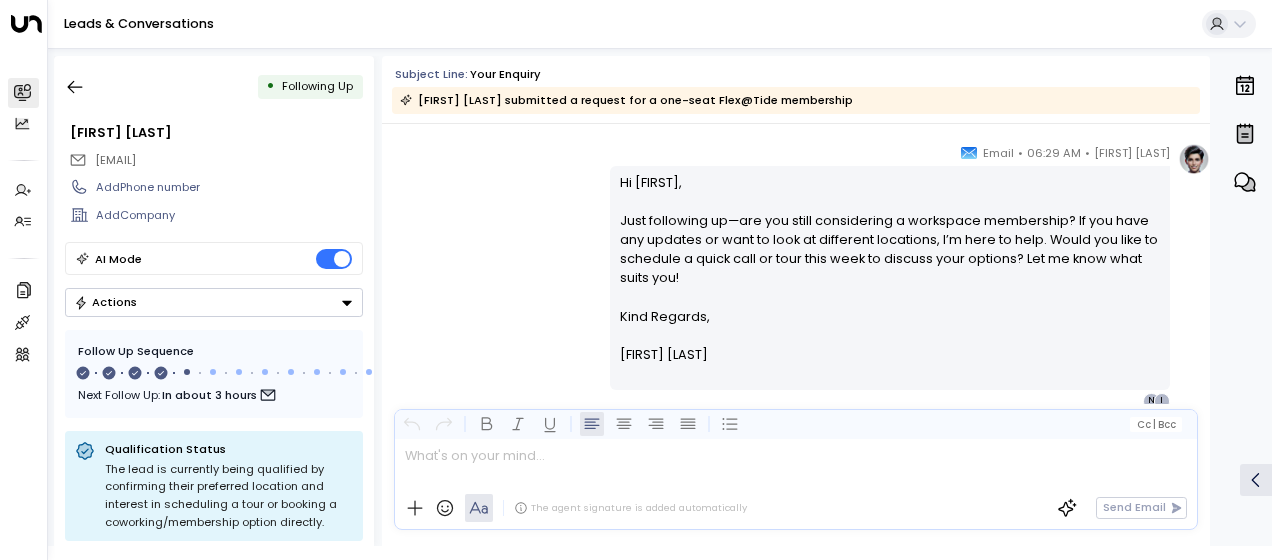 drag, startPoint x: 614, startPoint y: 179, endPoint x: 702, endPoint y: 356, distance: 197.66891 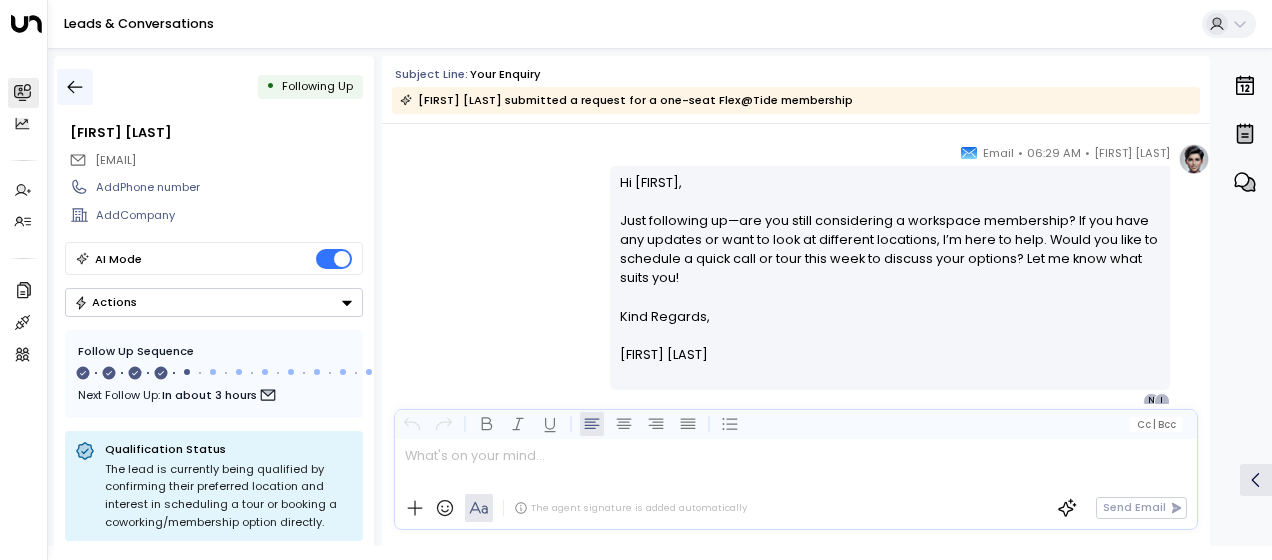 click 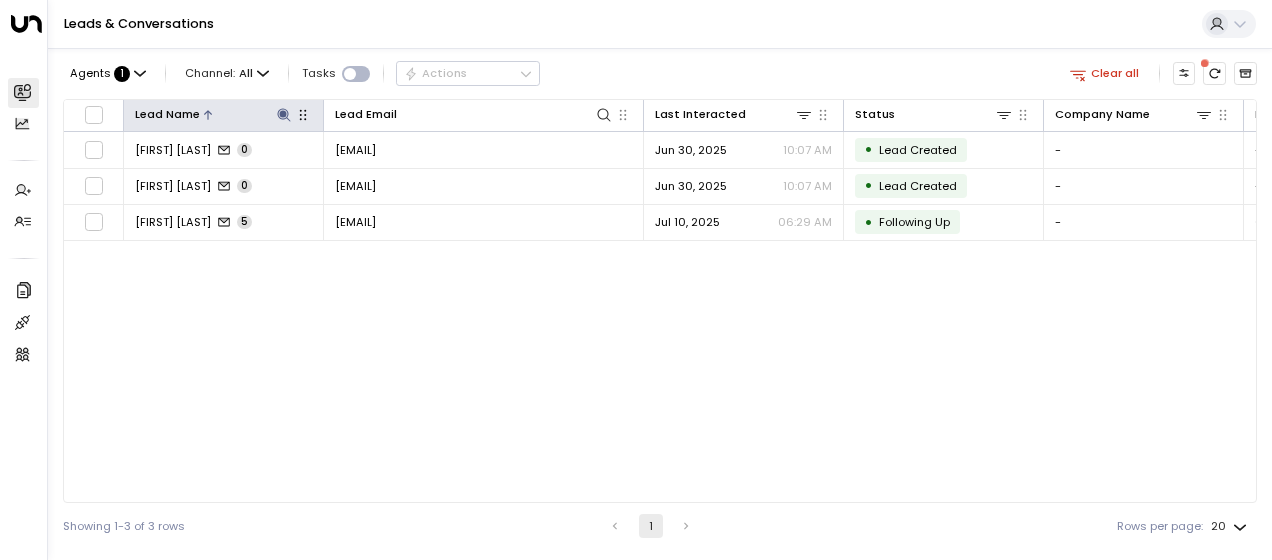 click 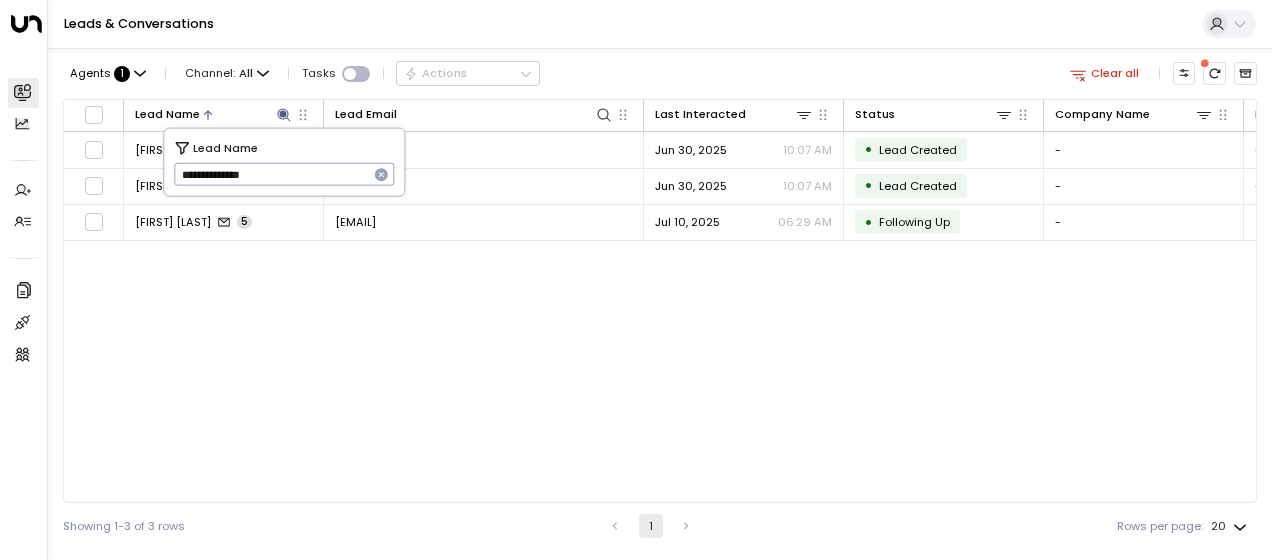 click on "**********" at bounding box center [271, 174] 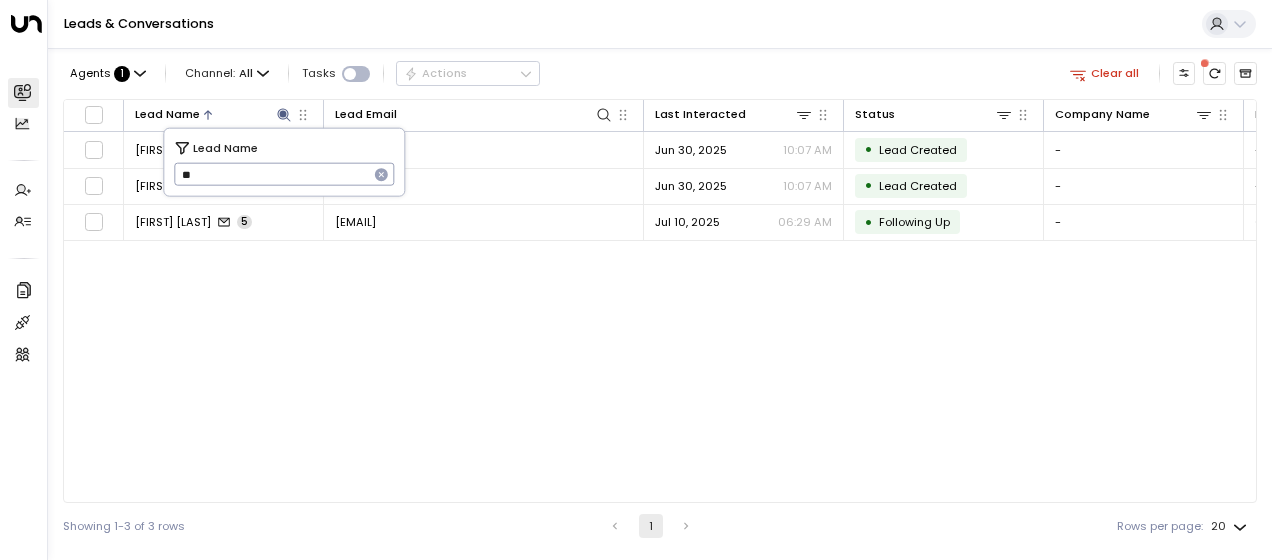 type on "*" 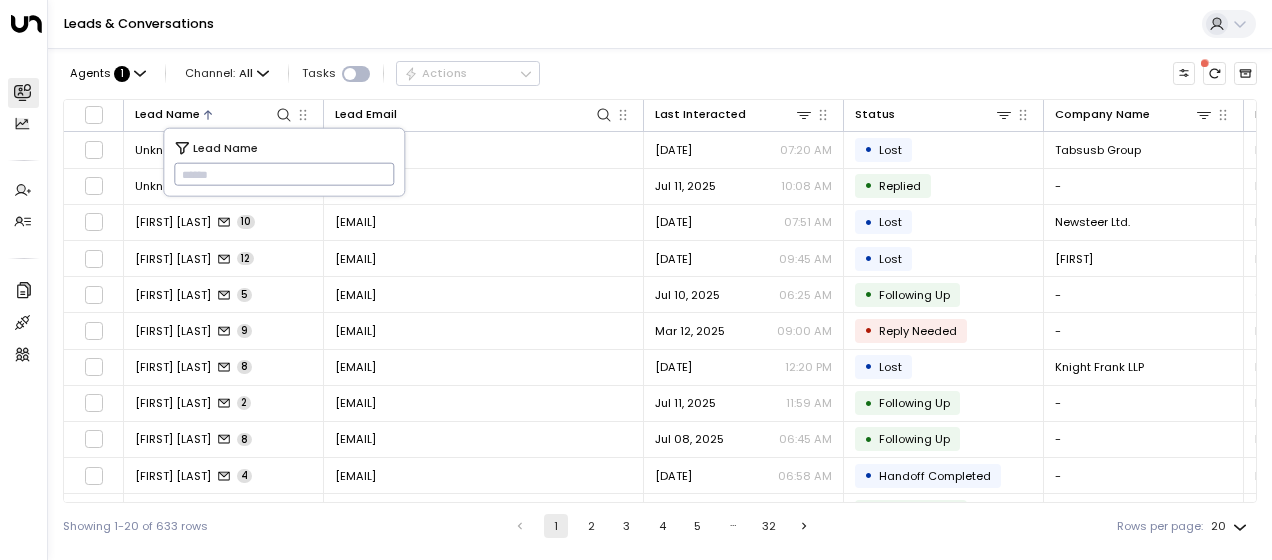 click at bounding box center (284, 174) 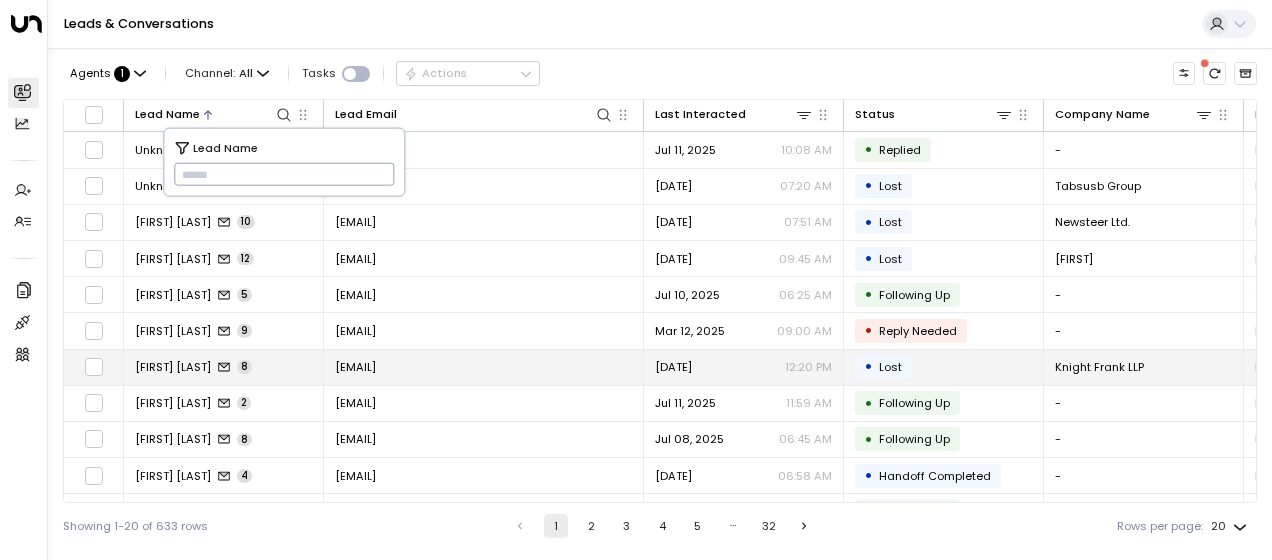 type on "**********" 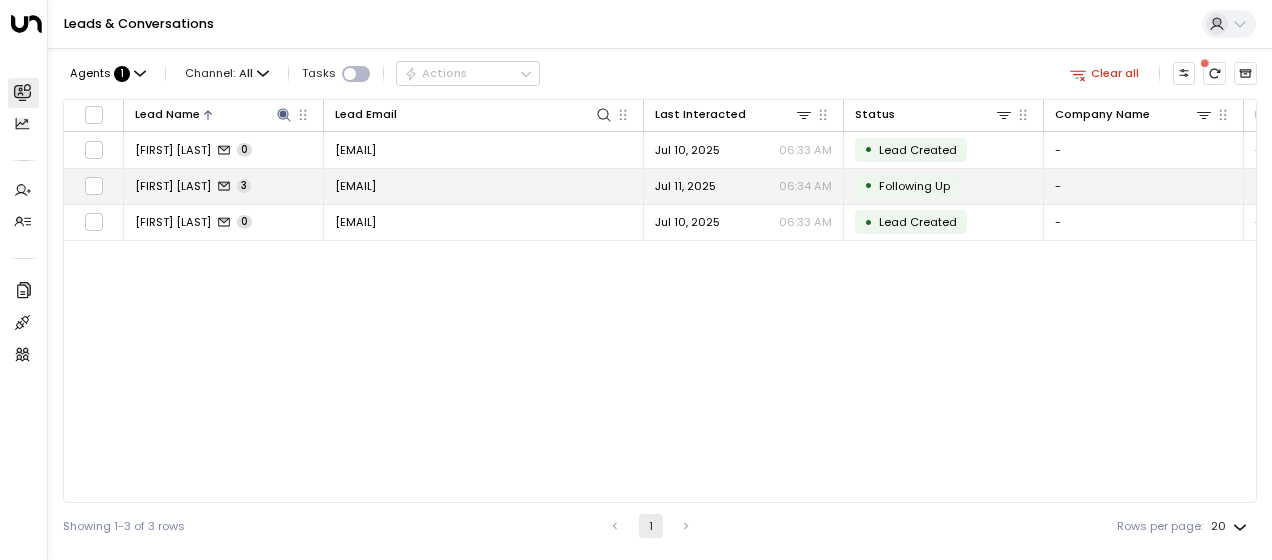click on "[EMAIL]" at bounding box center (355, 186) 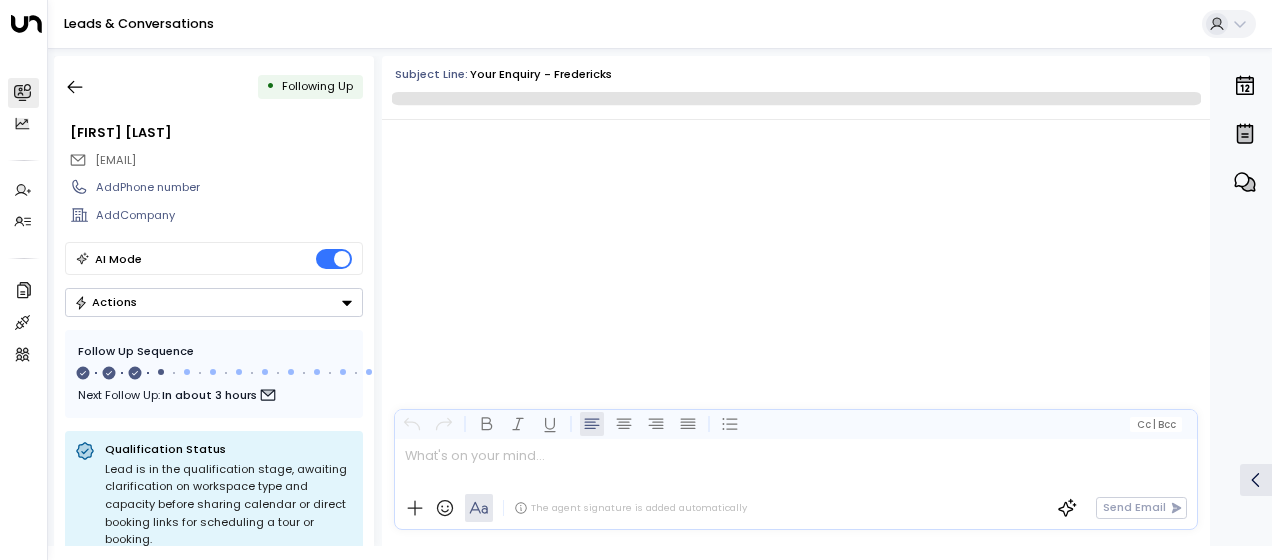 scroll, scrollTop: 1131, scrollLeft: 0, axis: vertical 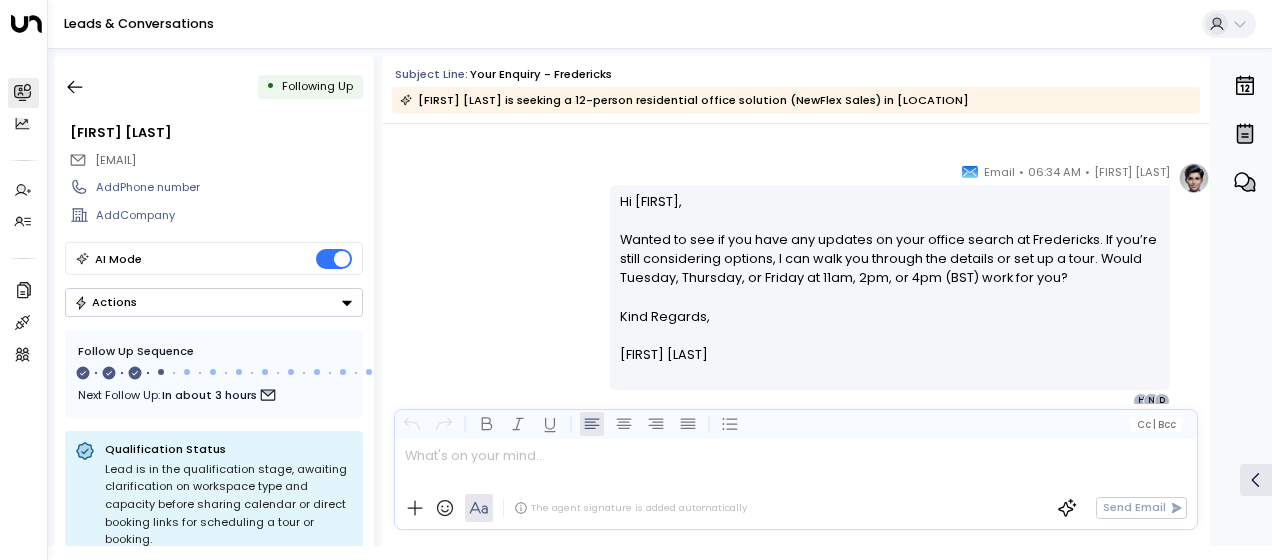 drag, startPoint x: 612, startPoint y: 196, endPoint x: 716, endPoint y: 356, distance: 190.82977 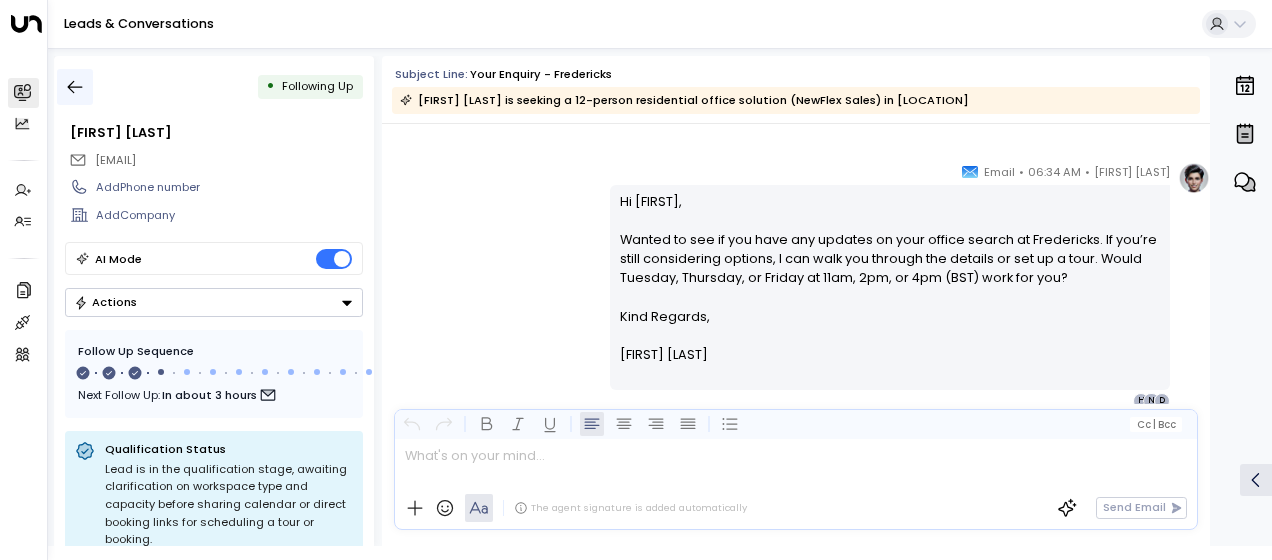 click 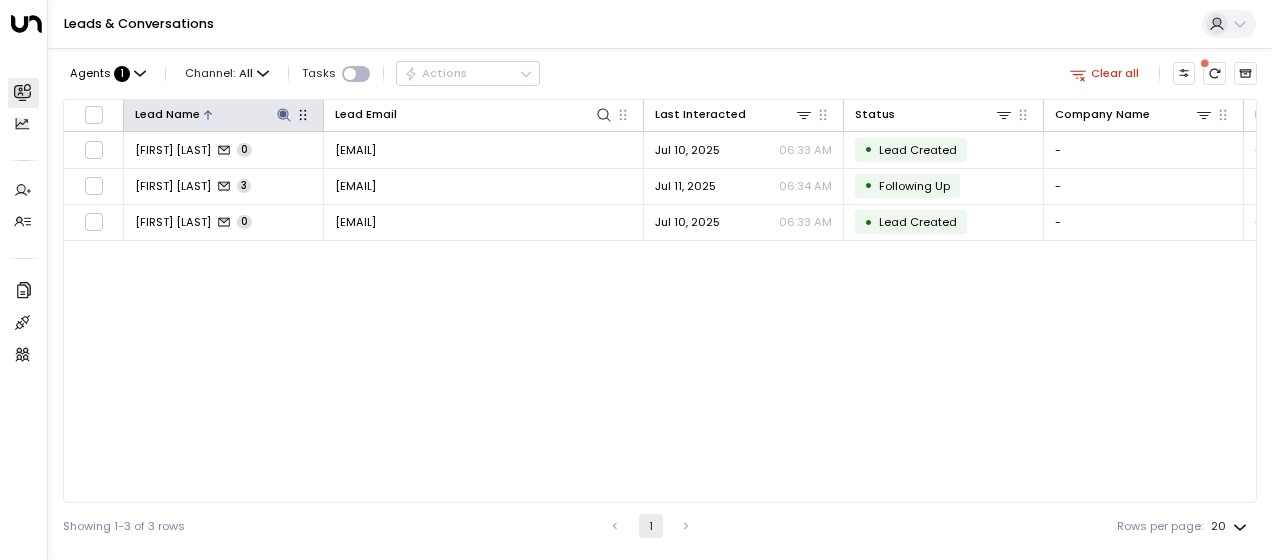 click 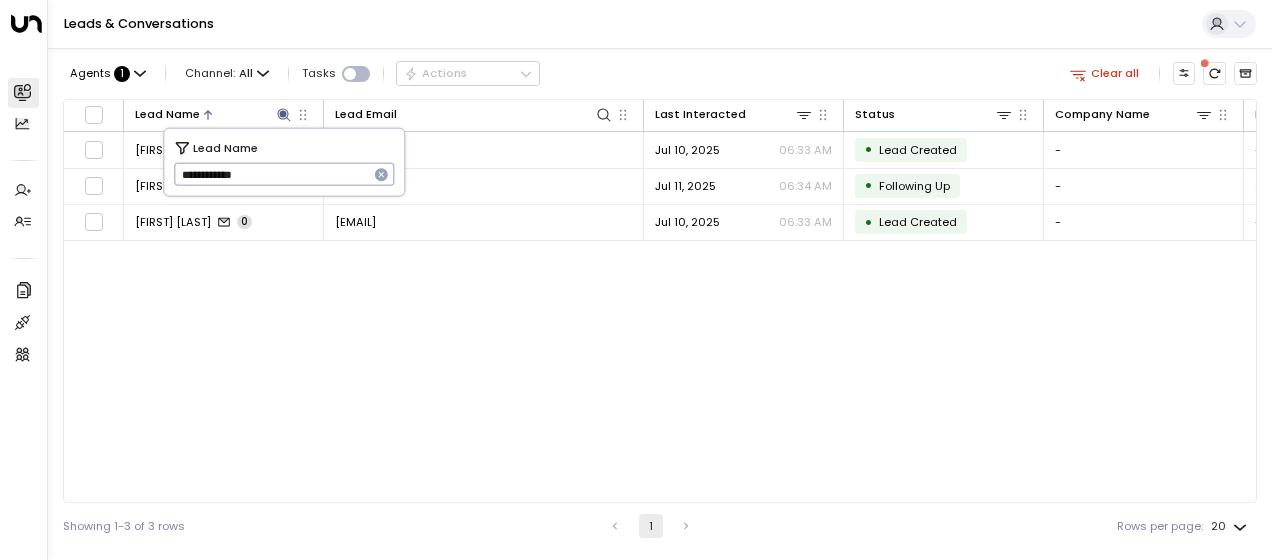 click on "**********" at bounding box center [271, 174] 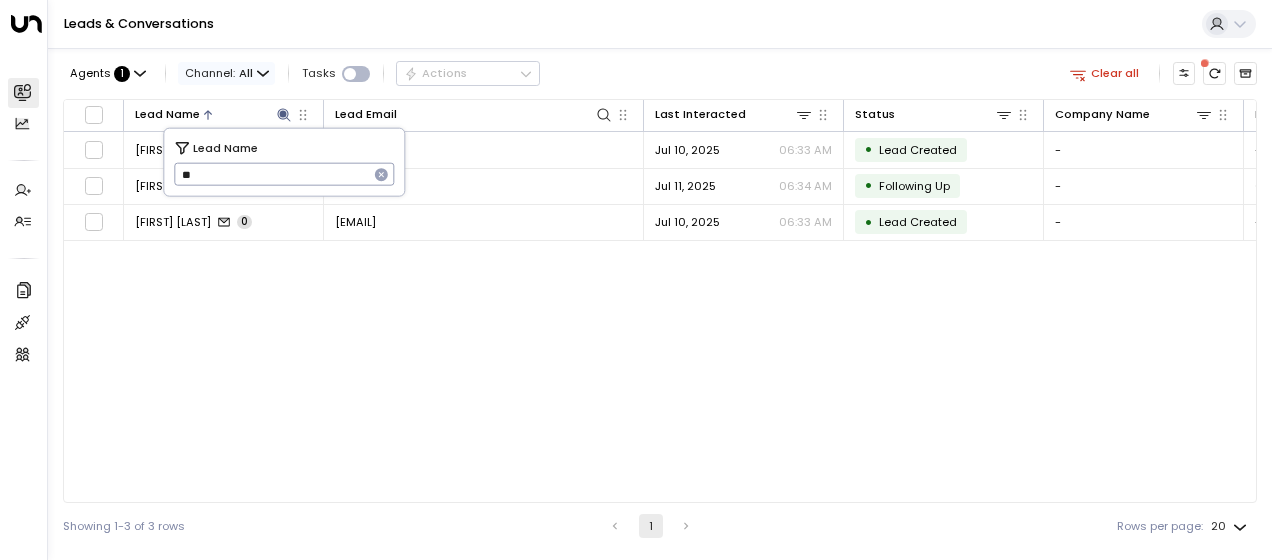 type on "*" 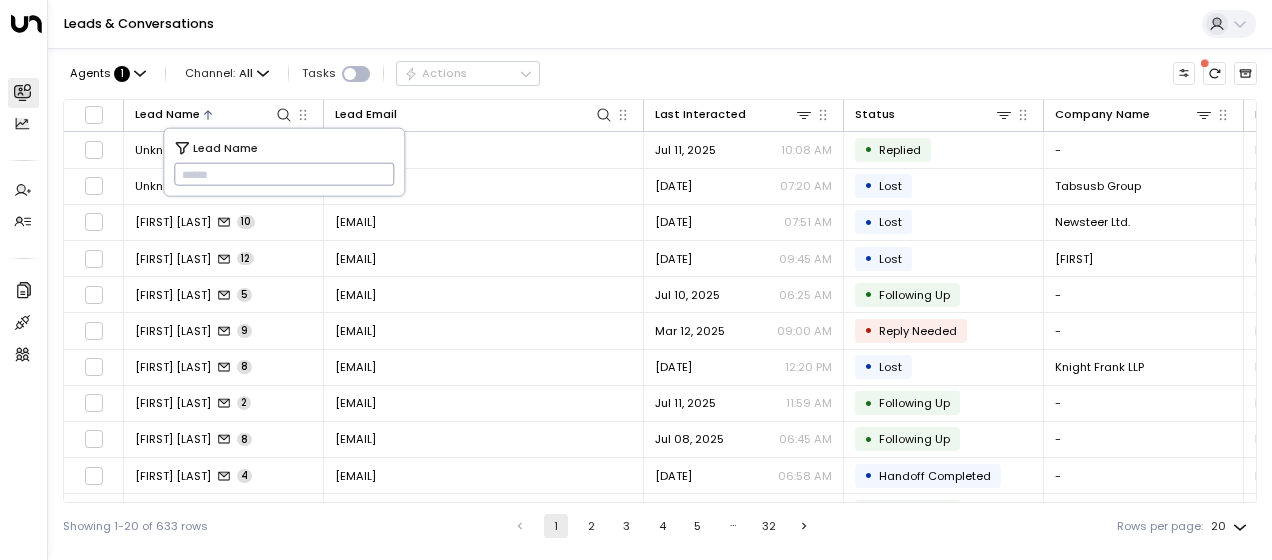 click at bounding box center (284, 174) 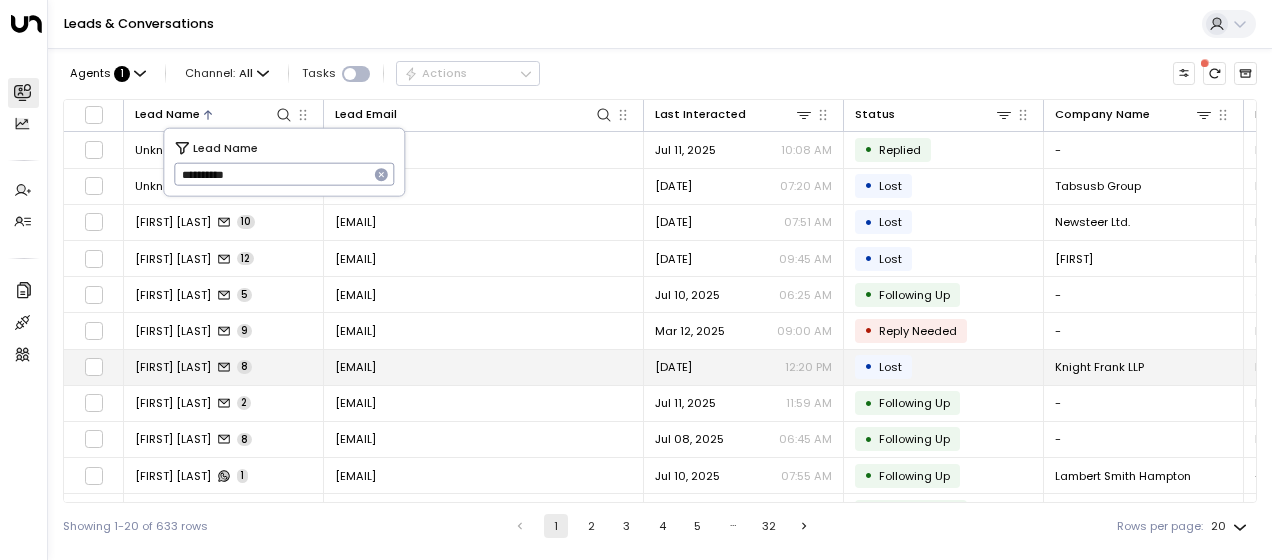 type on "**********" 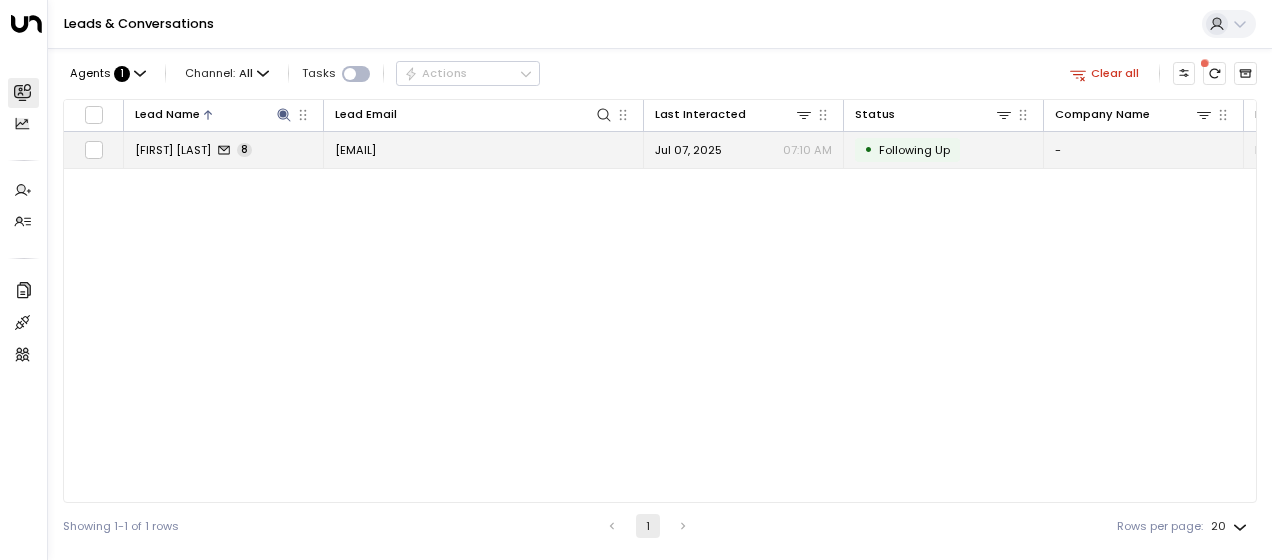 click on "[EMAIL]" at bounding box center (355, 150) 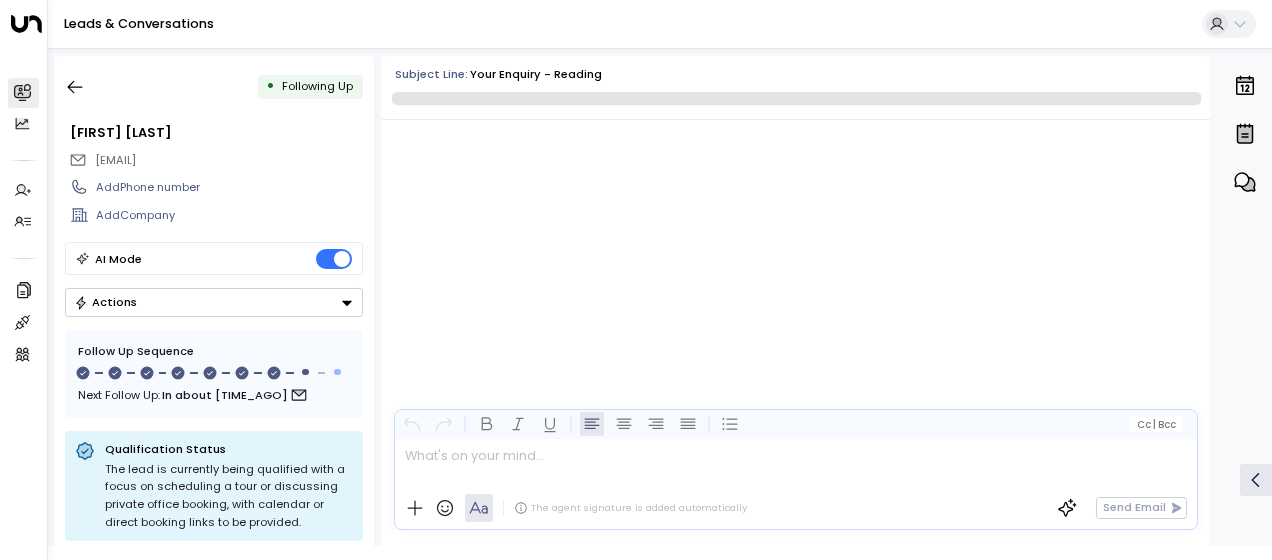 scroll, scrollTop: 5753, scrollLeft: 0, axis: vertical 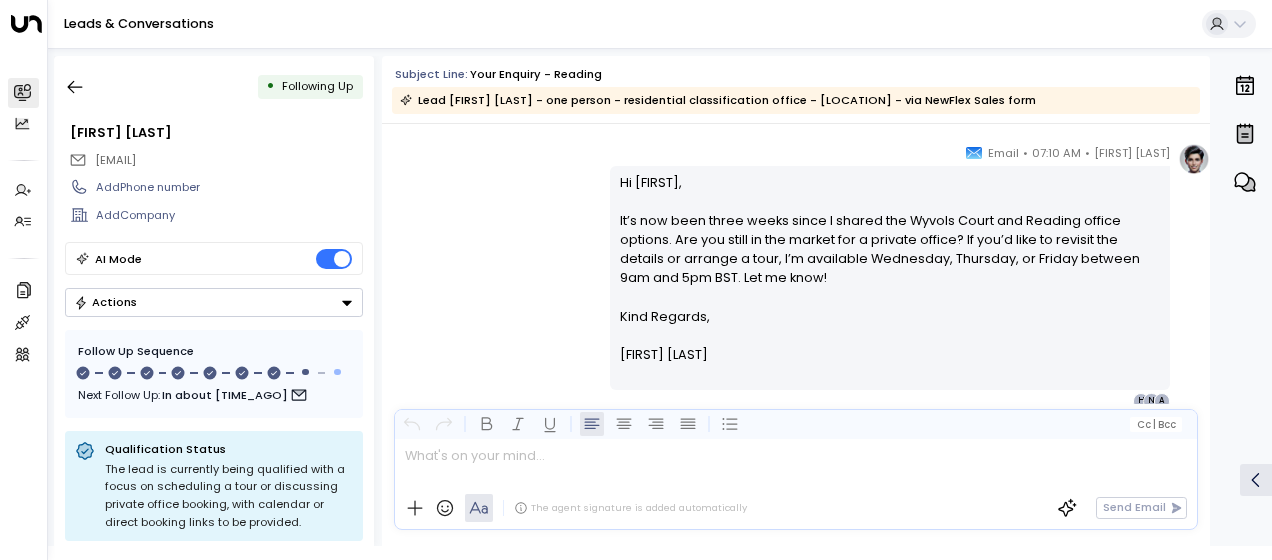 drag, startPoint x: 618, startPoint y: 180, endPoint x: 702, endPoint y: 362, distance: 200.4495 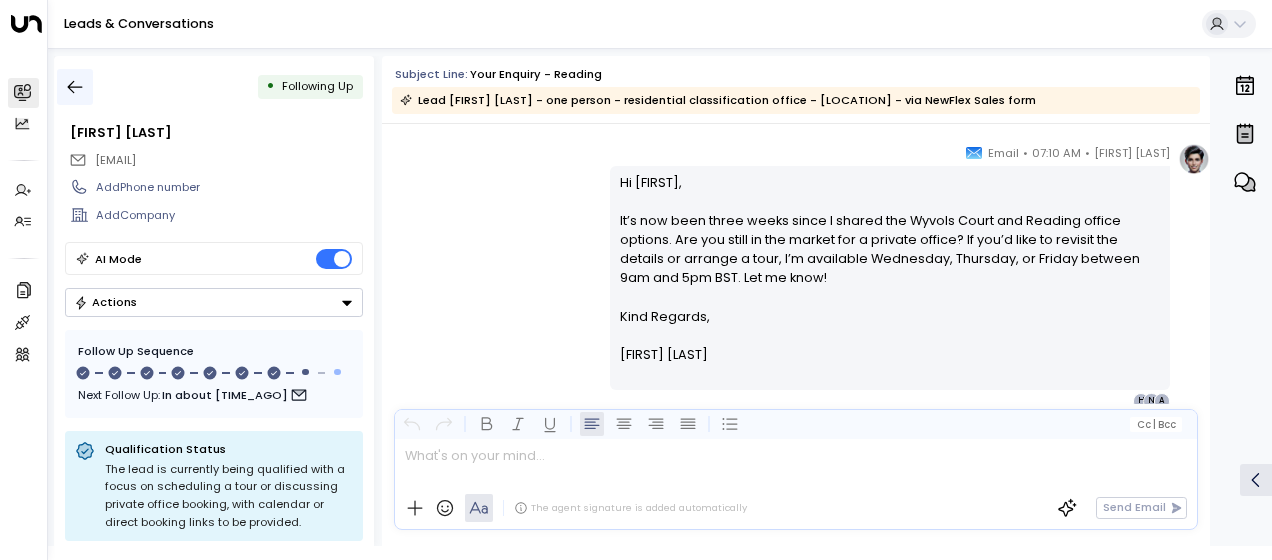 click 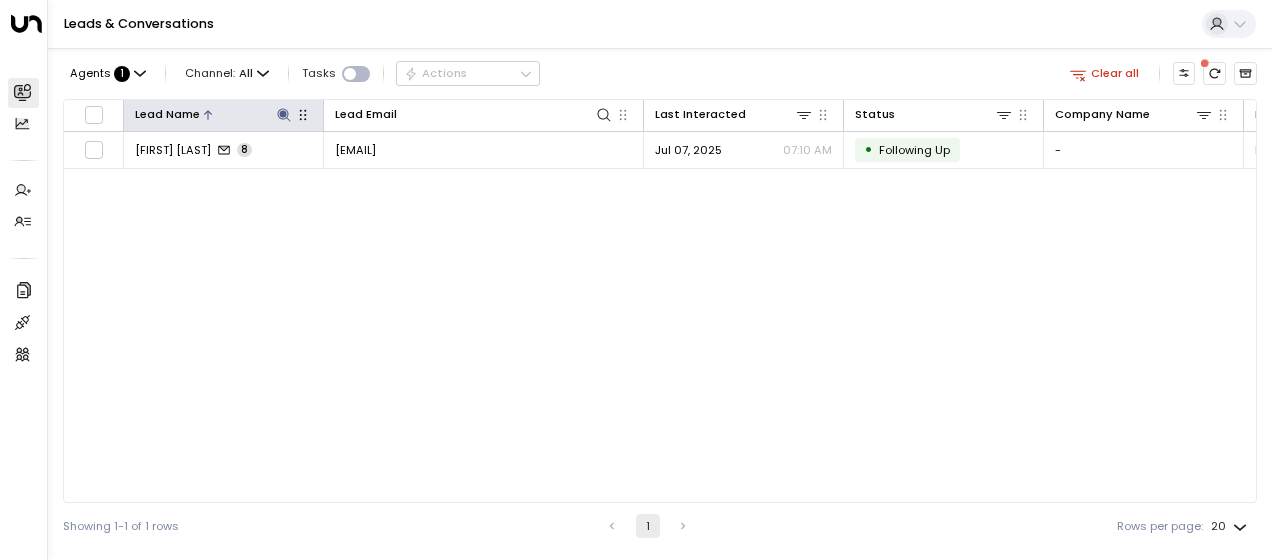 click 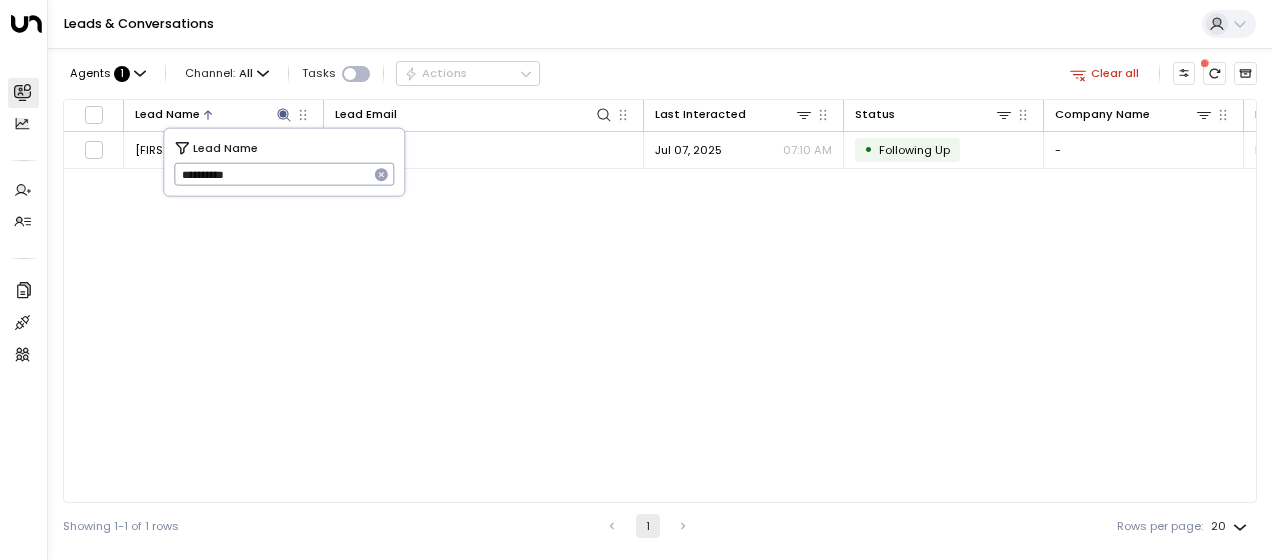 click on "**********" at bounding box center (271, 174) 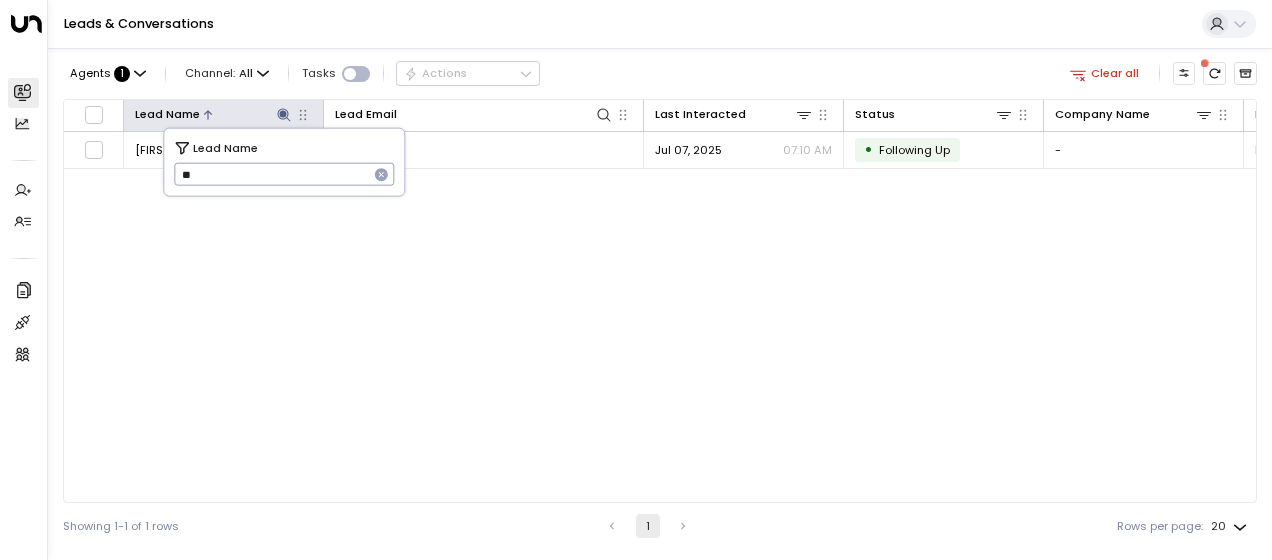 type on "*" 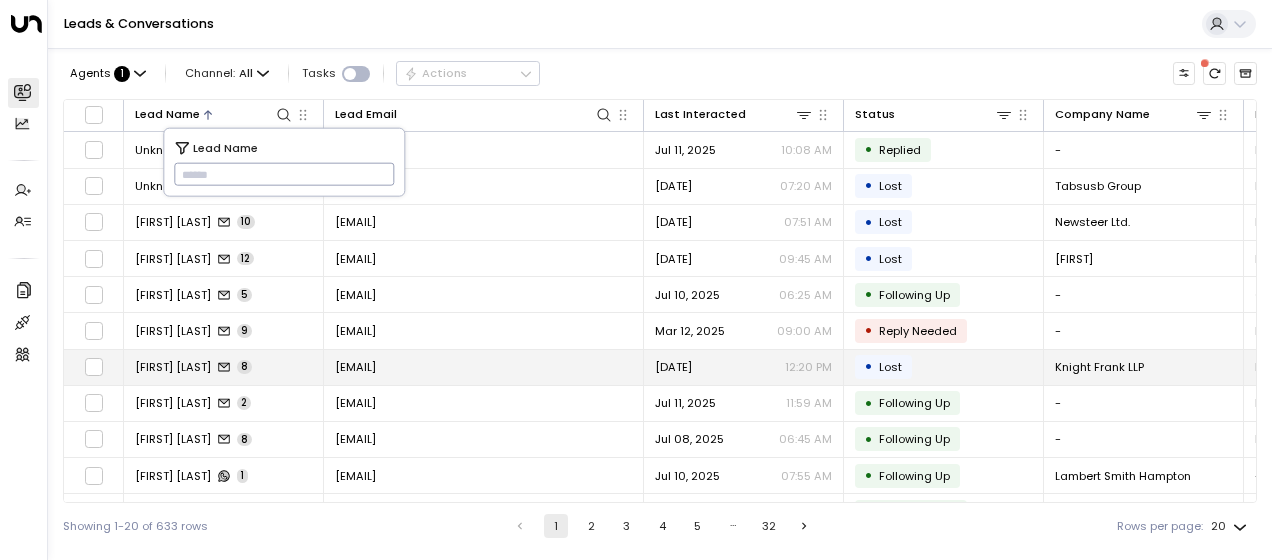 type on "**********" 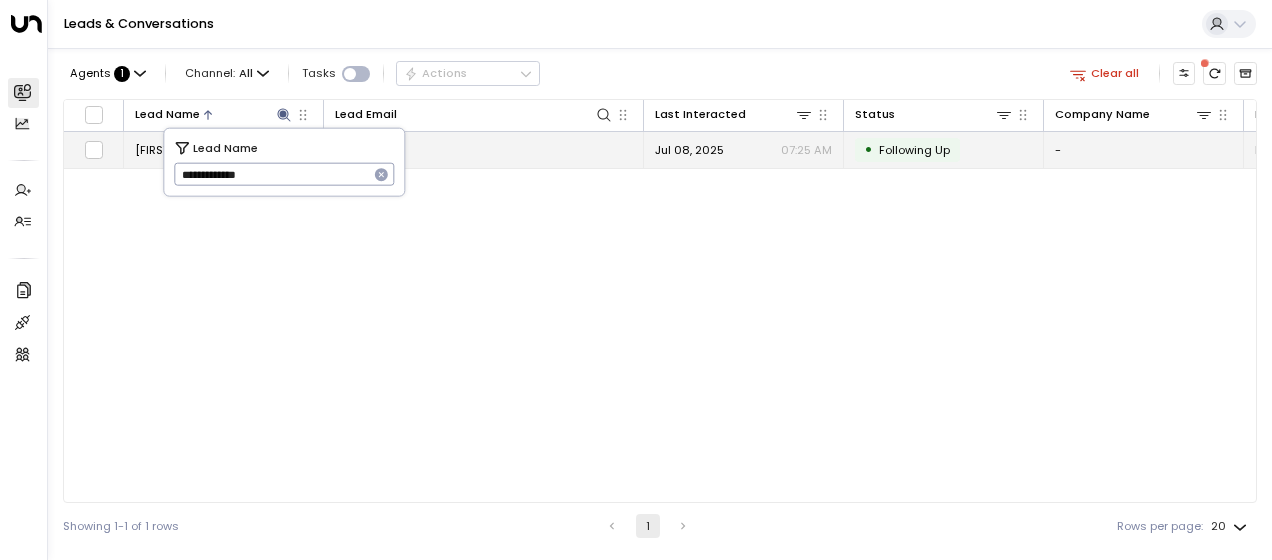 click on "[EMAIL]" at bounding box center (355, 150) 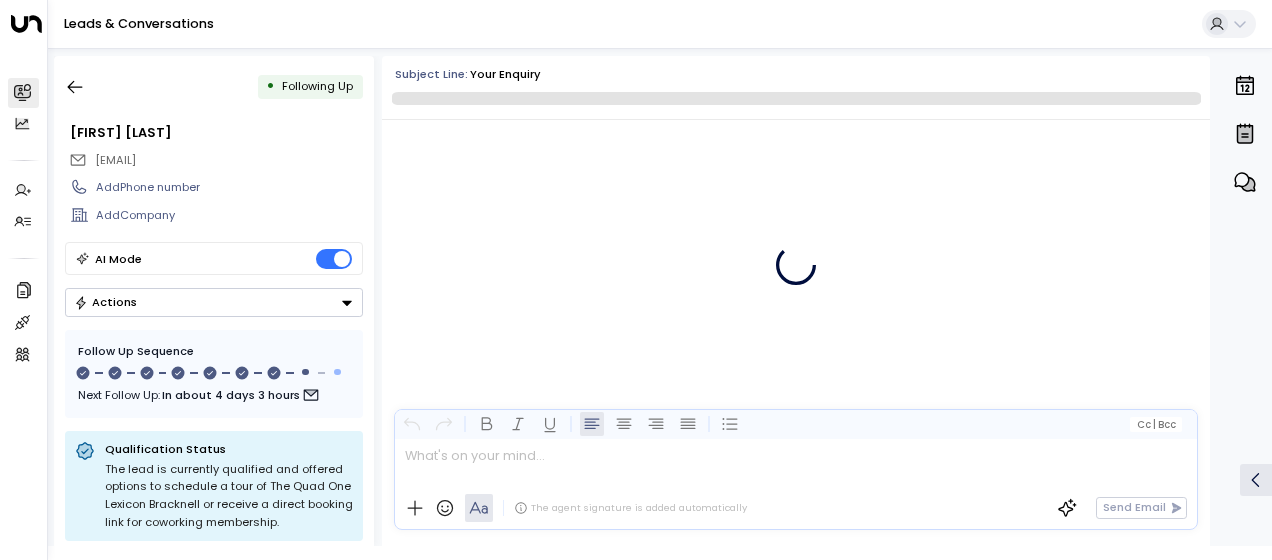 scroll, scrollTop: 5773, scrollLeft: 0, axis: vertical 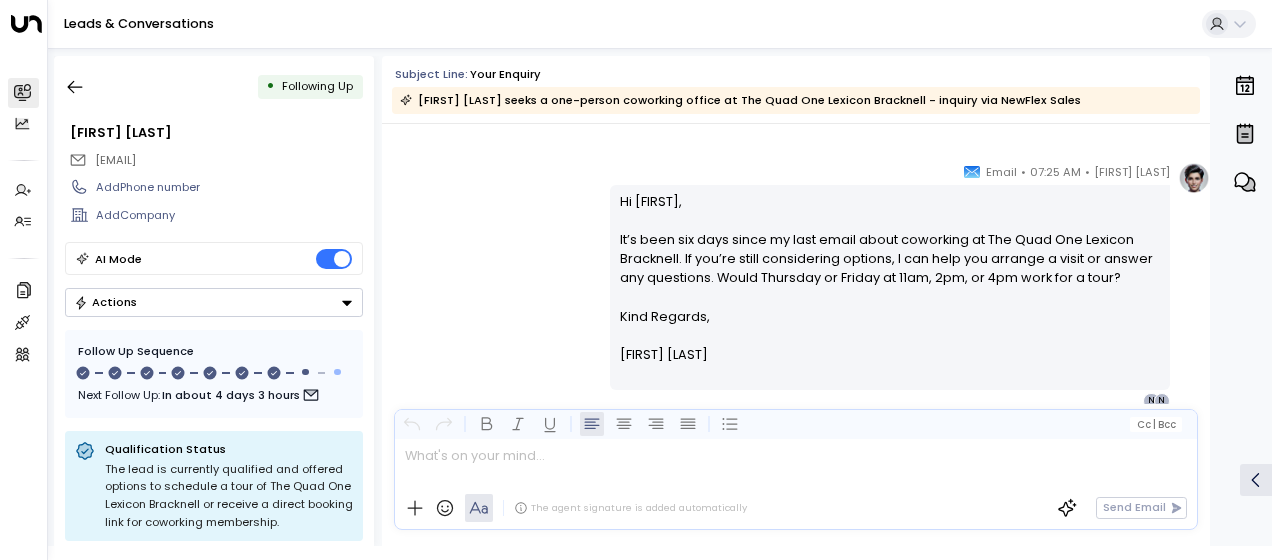 drag, startPoint x: 608, startPoint y: 190, endPoint x: 700, endPoint y: 352, distance: 186.30083 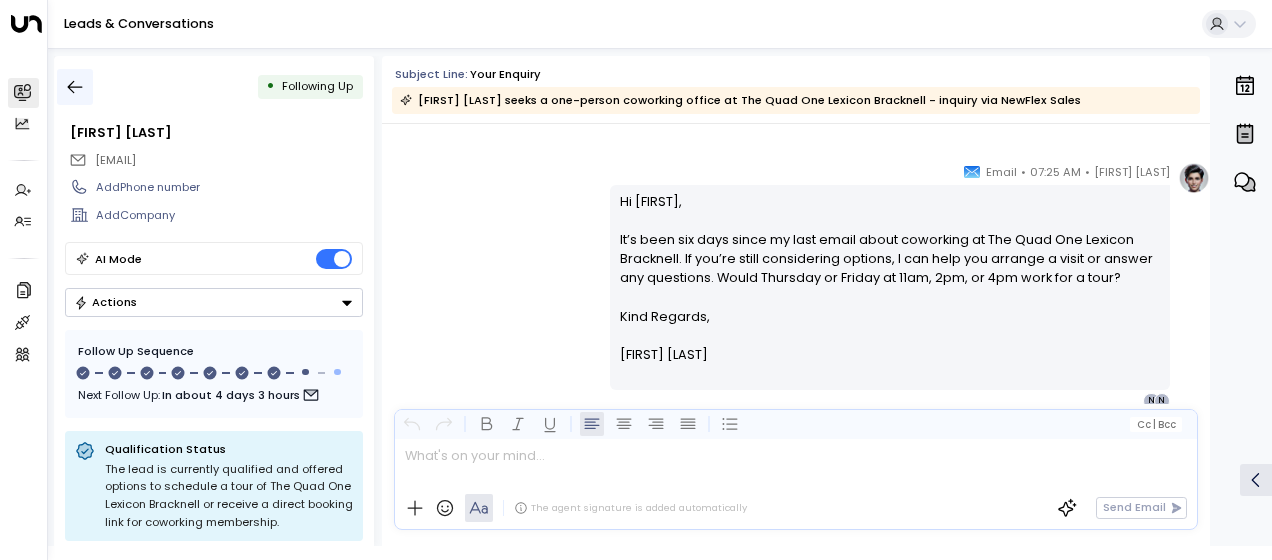 click 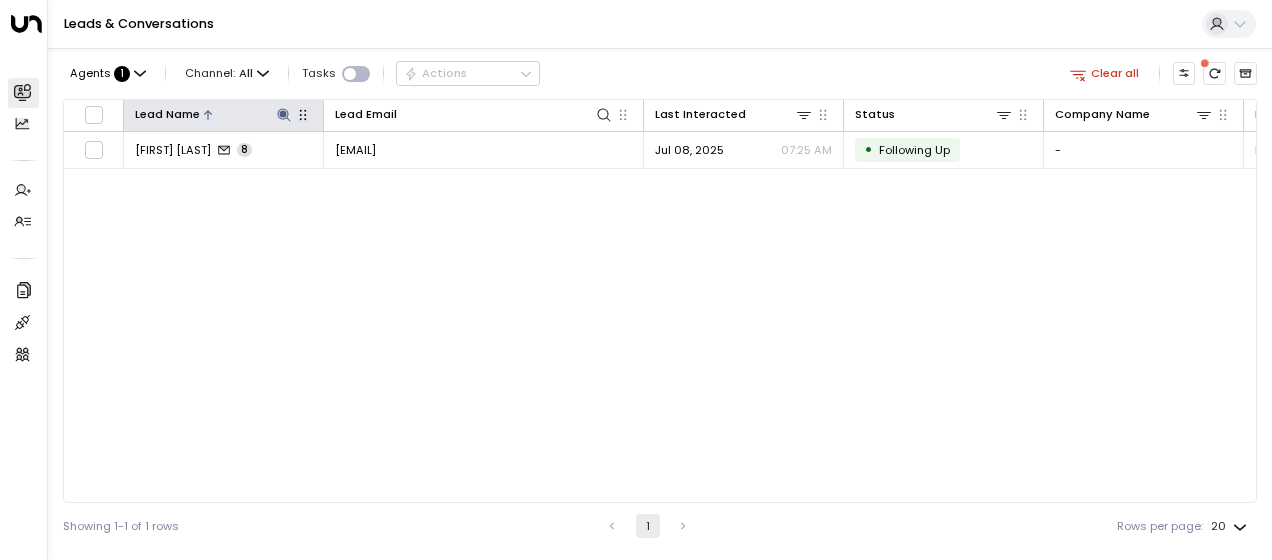 click 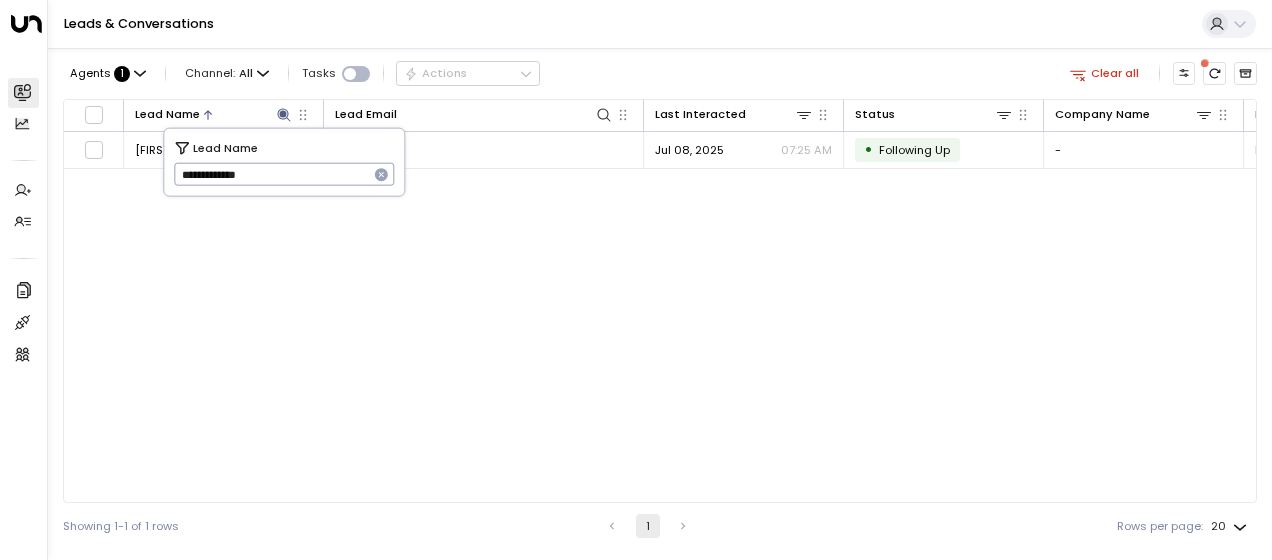 click on "**********" at bounding box center [271, 174] 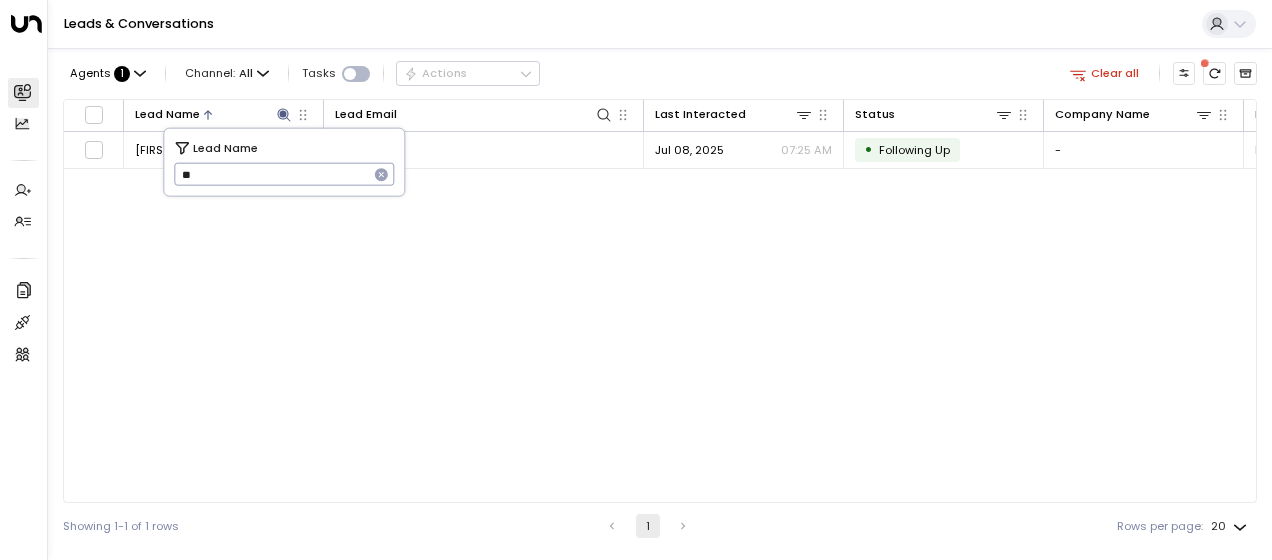 type on "*" 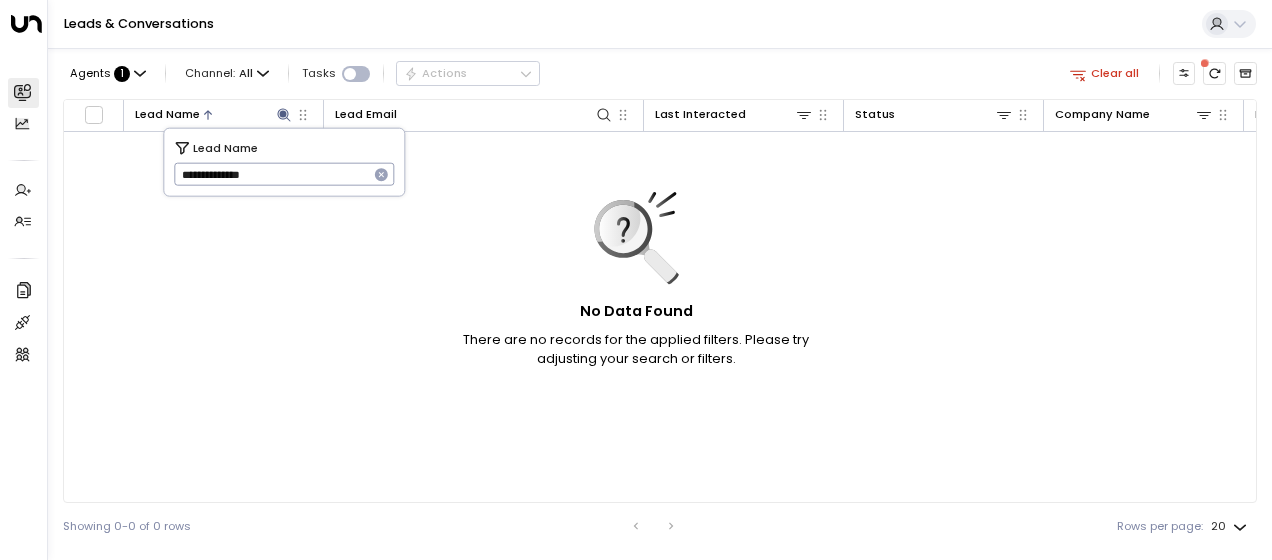 click on "**********" at bounding box center (271, 174) 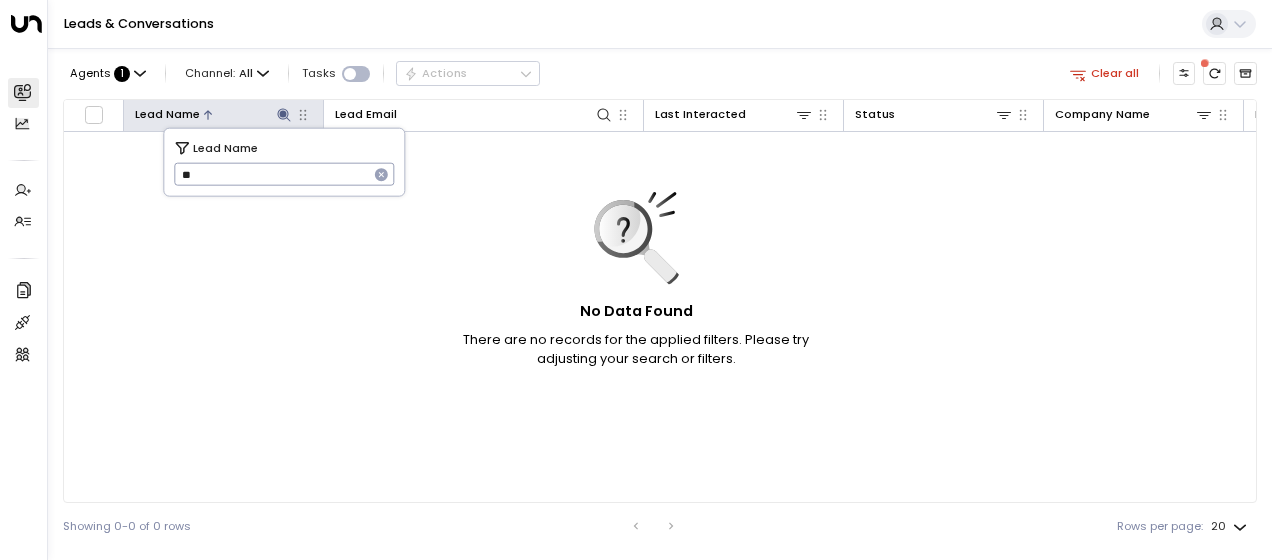 type on "*" 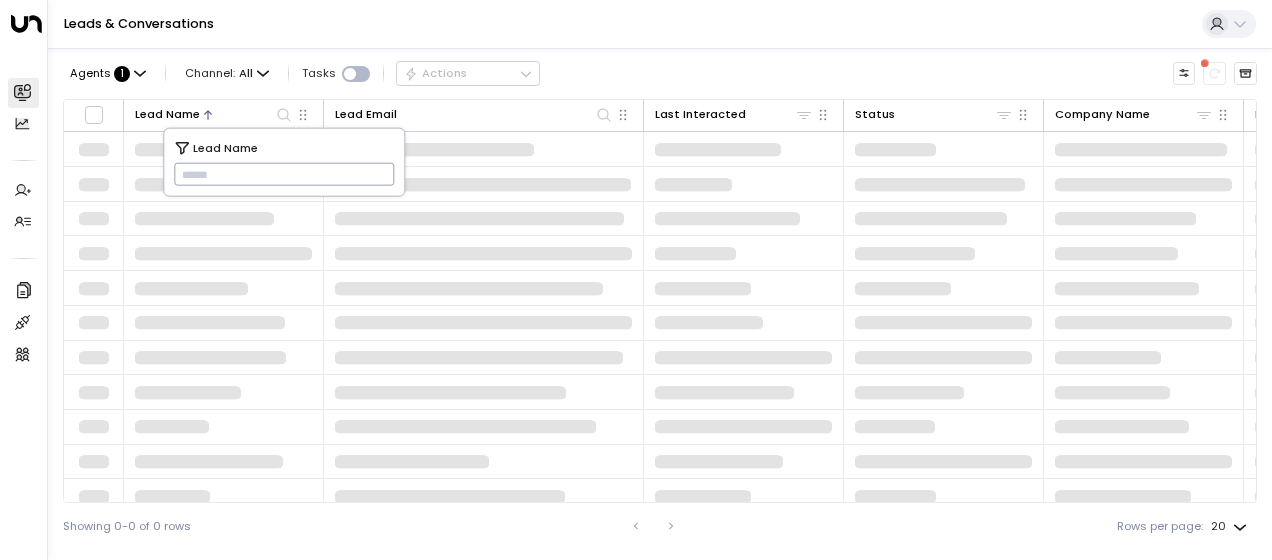 click at bounding box center (284, 174) 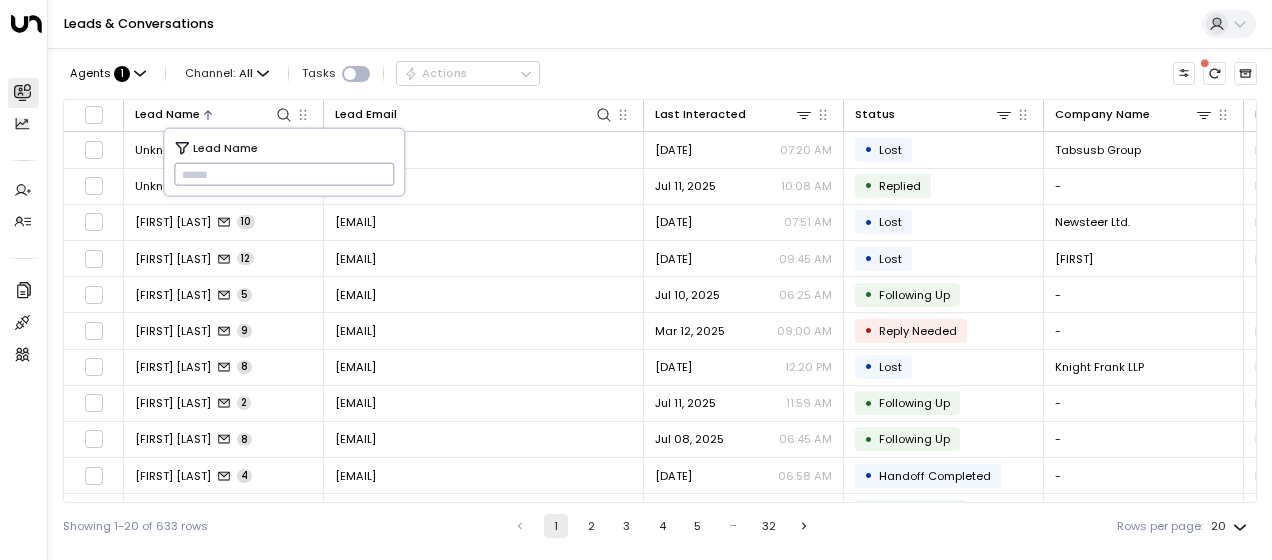 type on "*********" 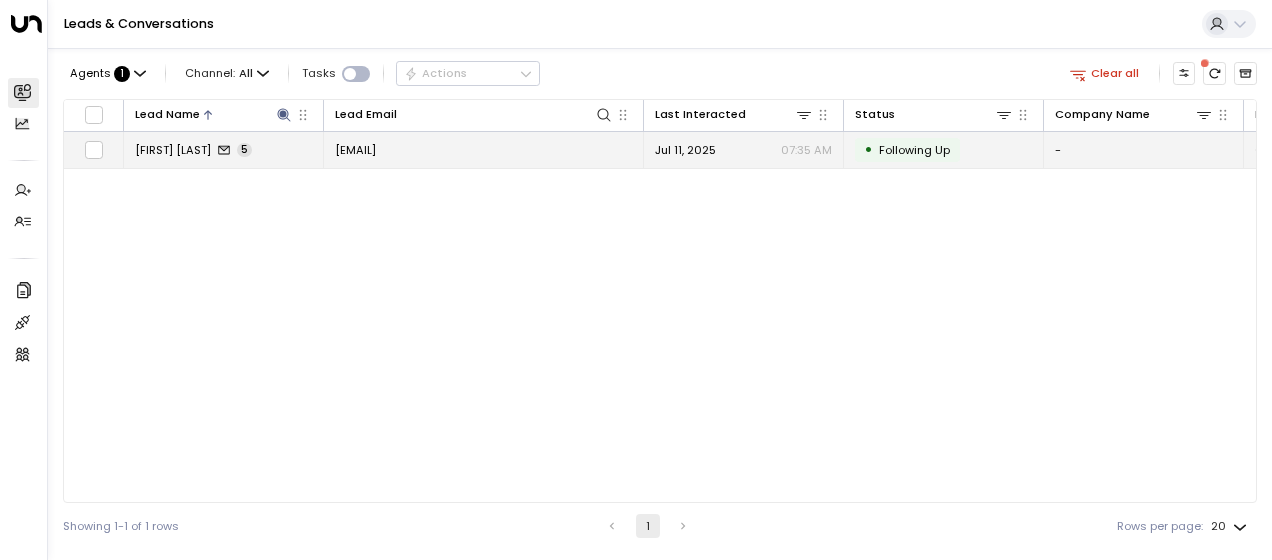 click on "[EMAIL]" at bounding box center (355, 150) 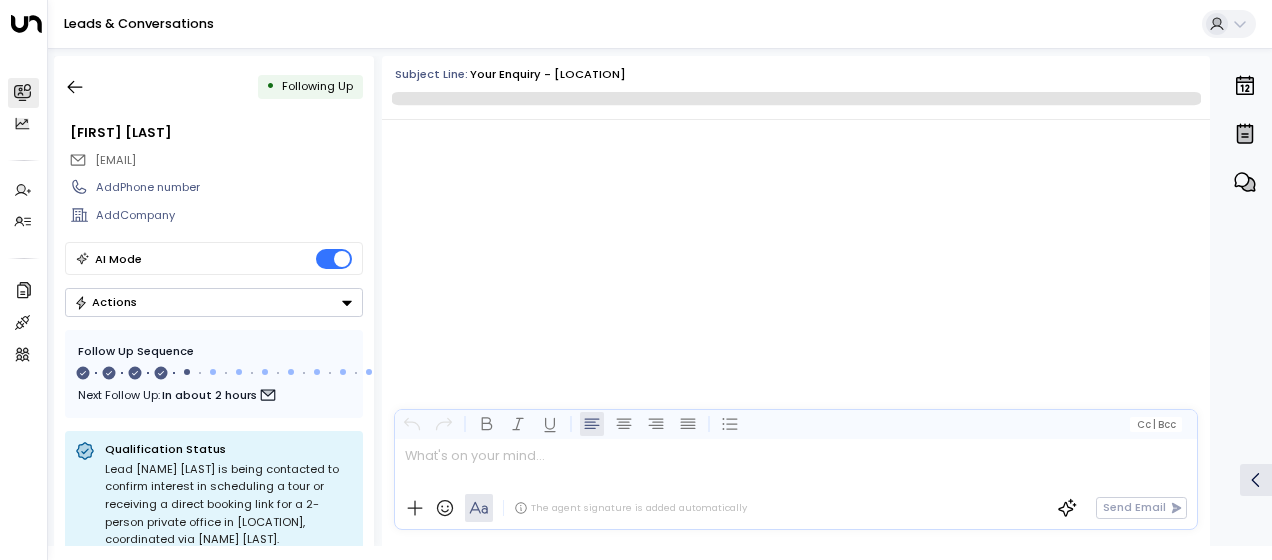 scroll, scrollTop: 3346, scrollLeft: 0, axis: vertical 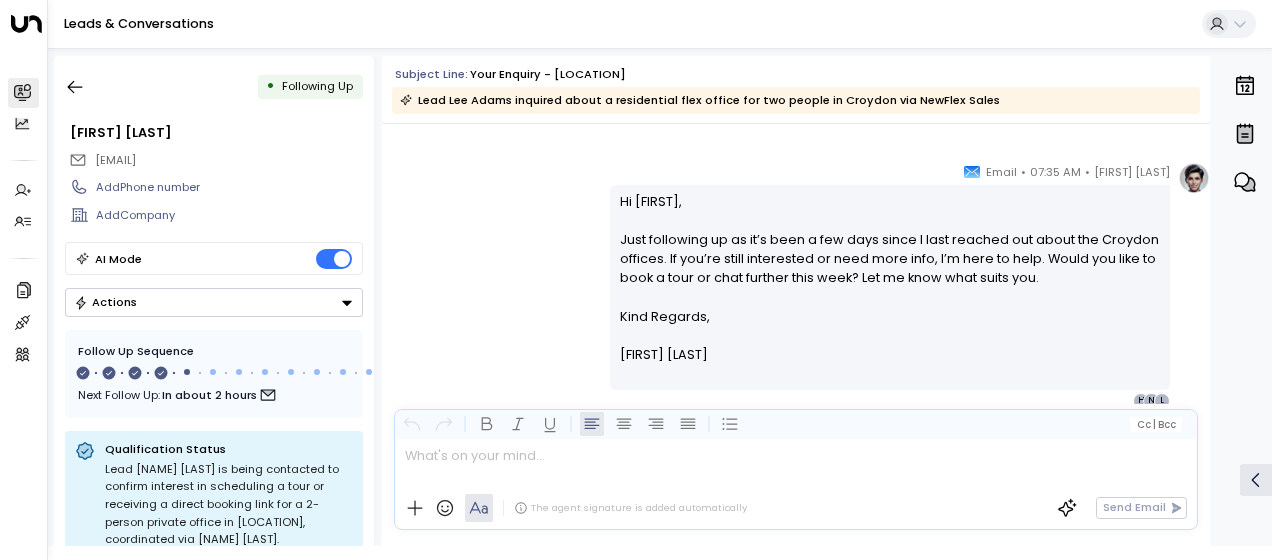 drag, startPoint x: 614, startPoint y: 194, endPoint x: 719, endPoint y: 364, distance: 199.81241 